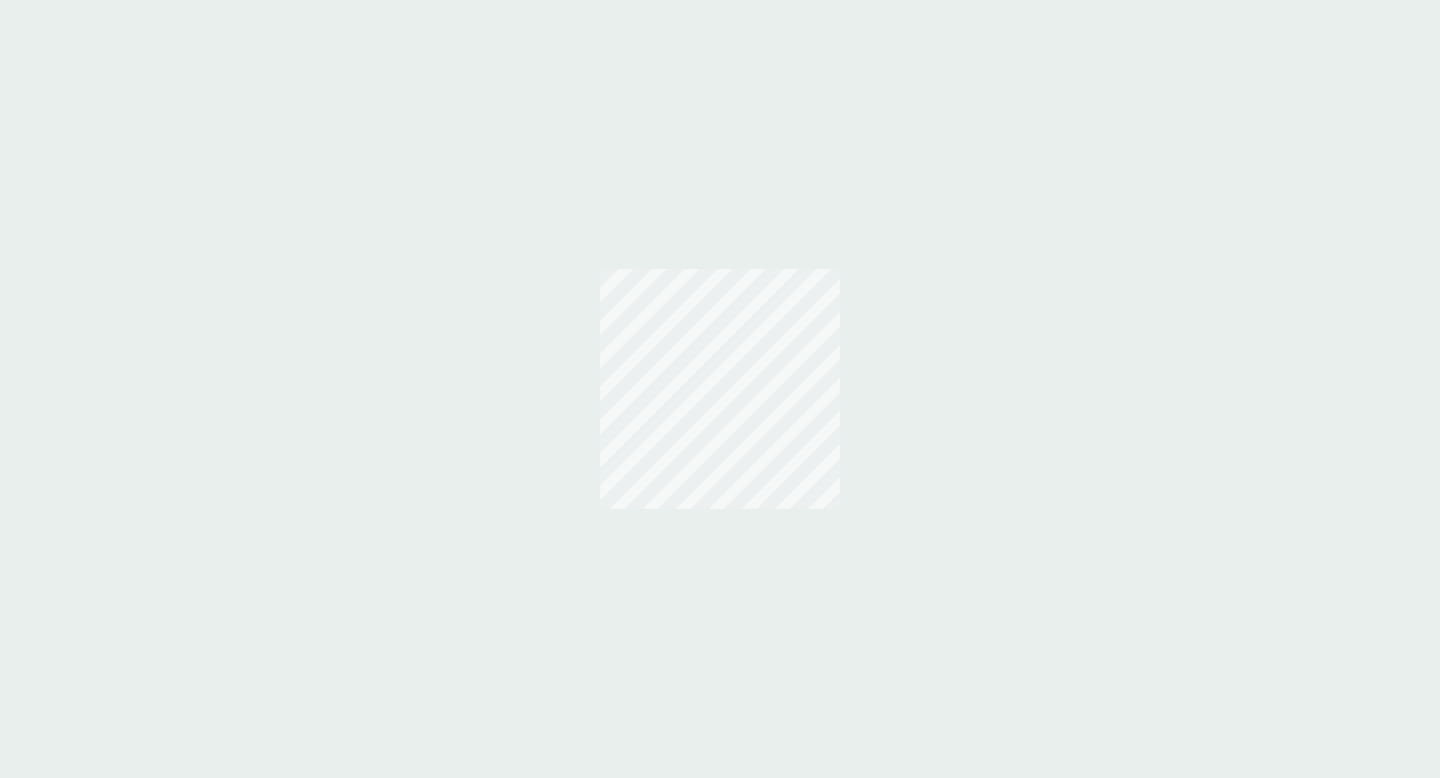 scroll, scrollTop: 0, scrollLeft: 0, axis: both 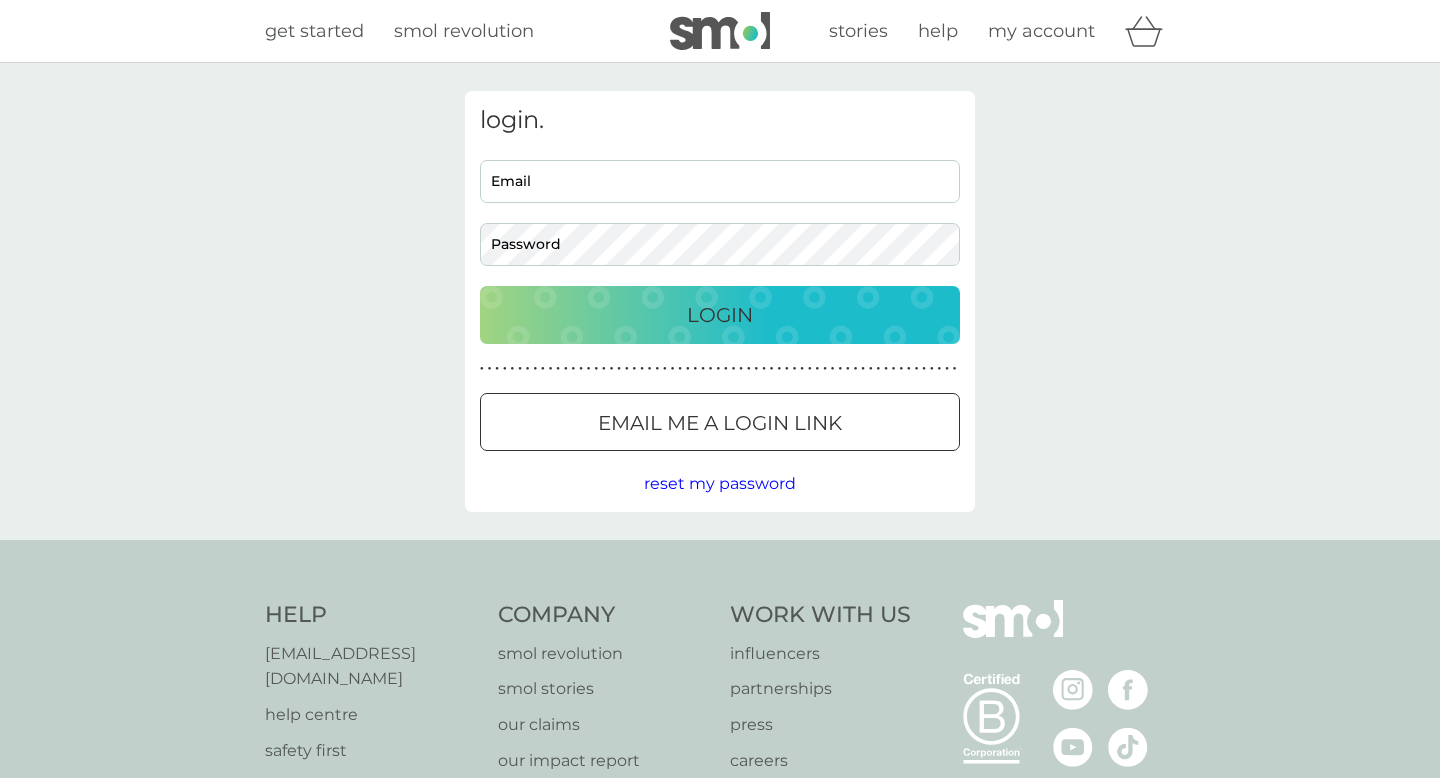 click on "Email Password" at bounding box center (720, 213) 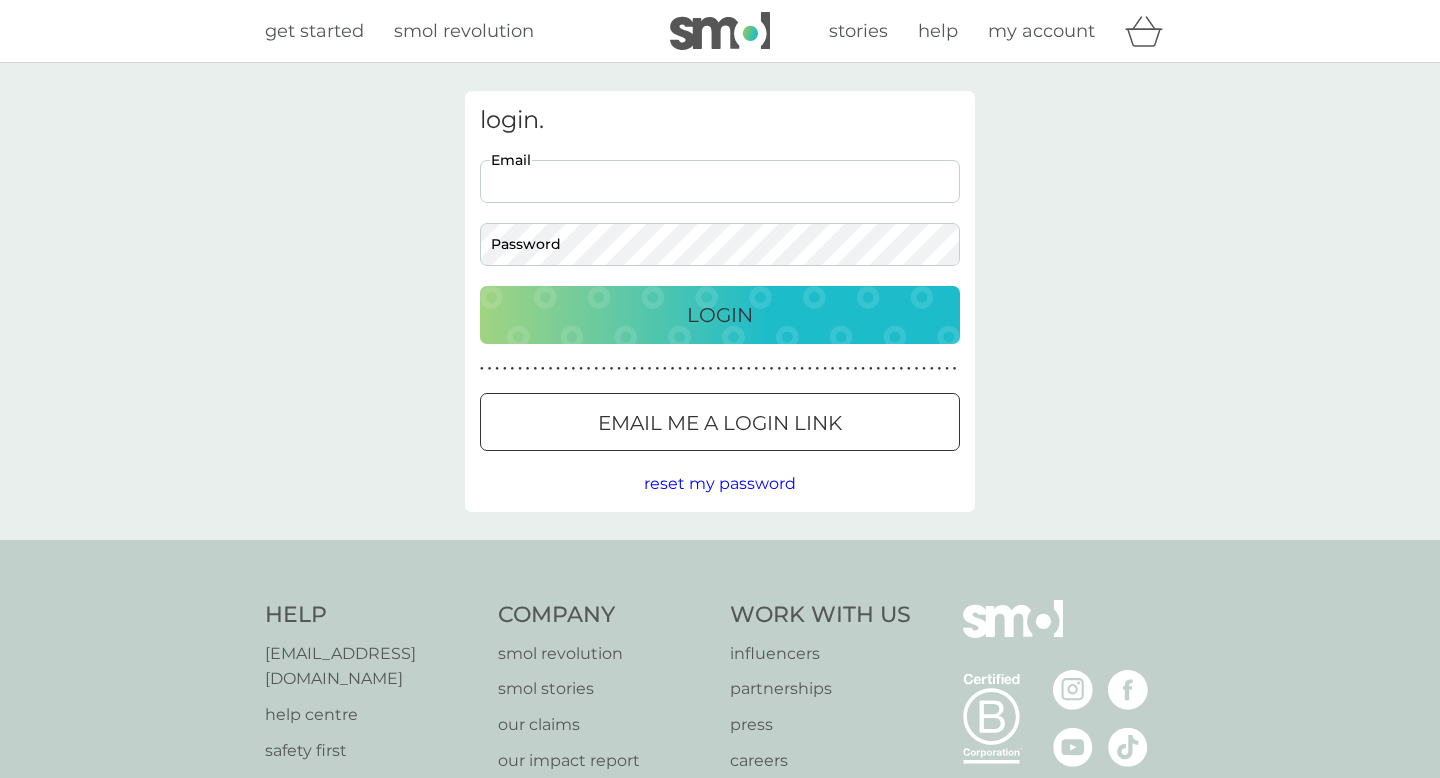 click on "Email" at bounding box center (720, 181) 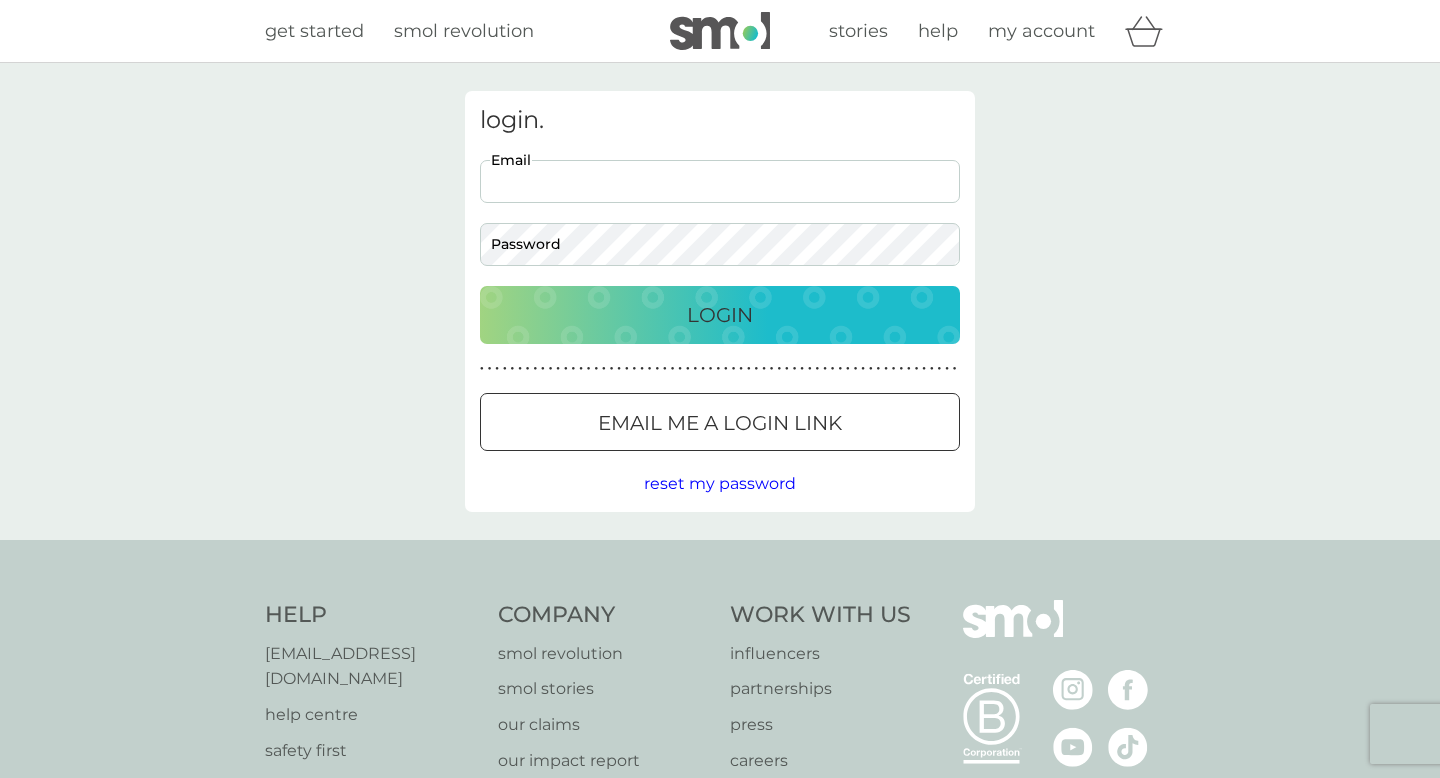 type on "[EMAIL_ADDRESS][DOMAIN_NAME]" 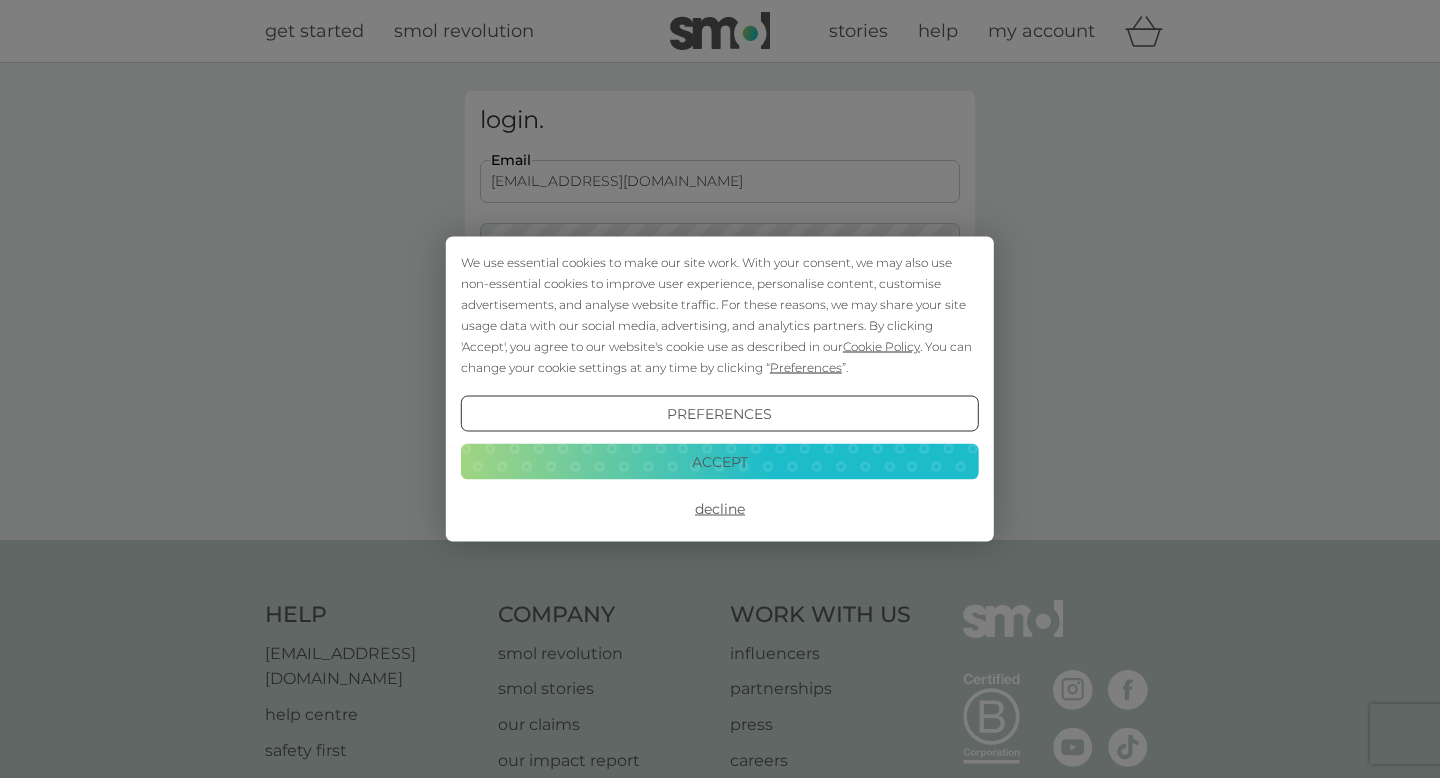 click on "Accept" at bounding box center (720, 461) 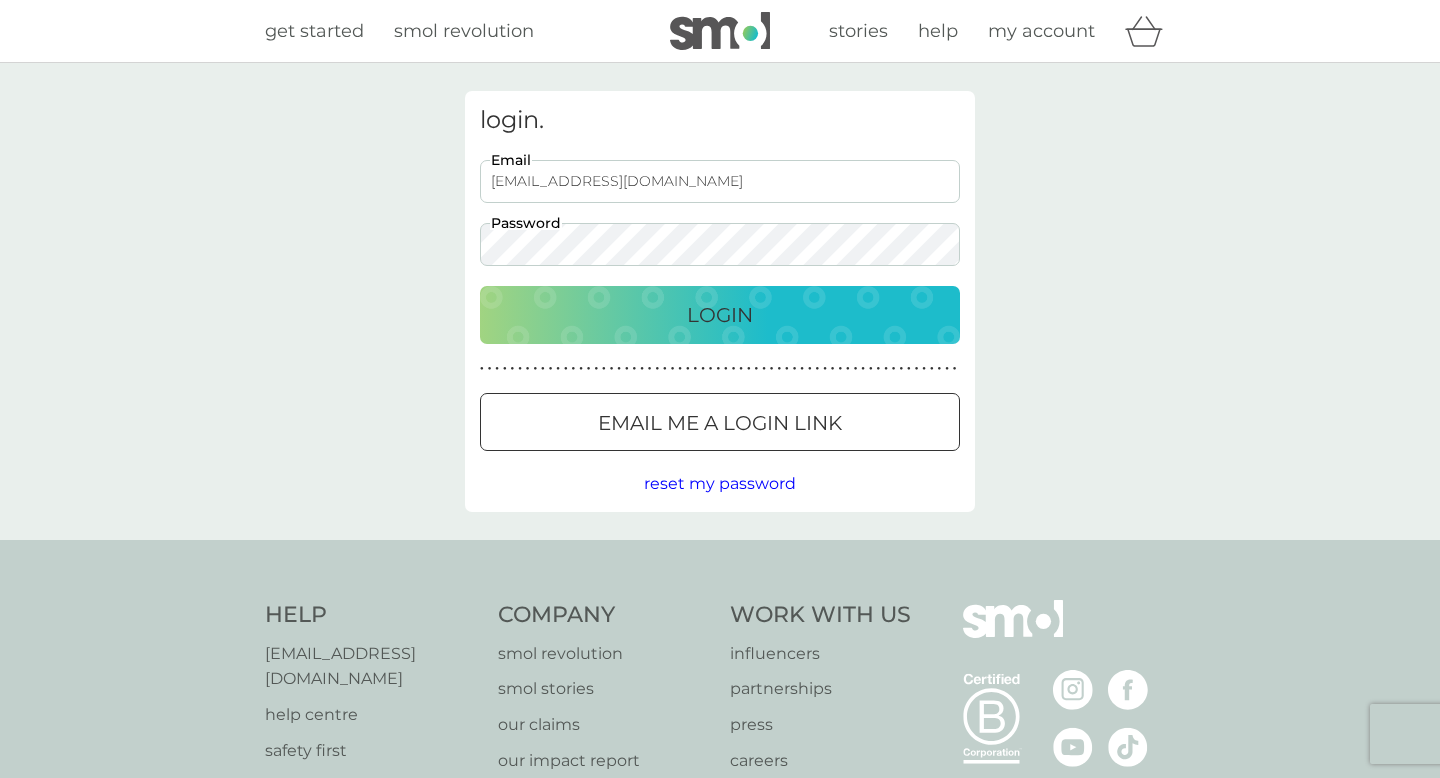 click on "Login" at bounding box center (720, 315) 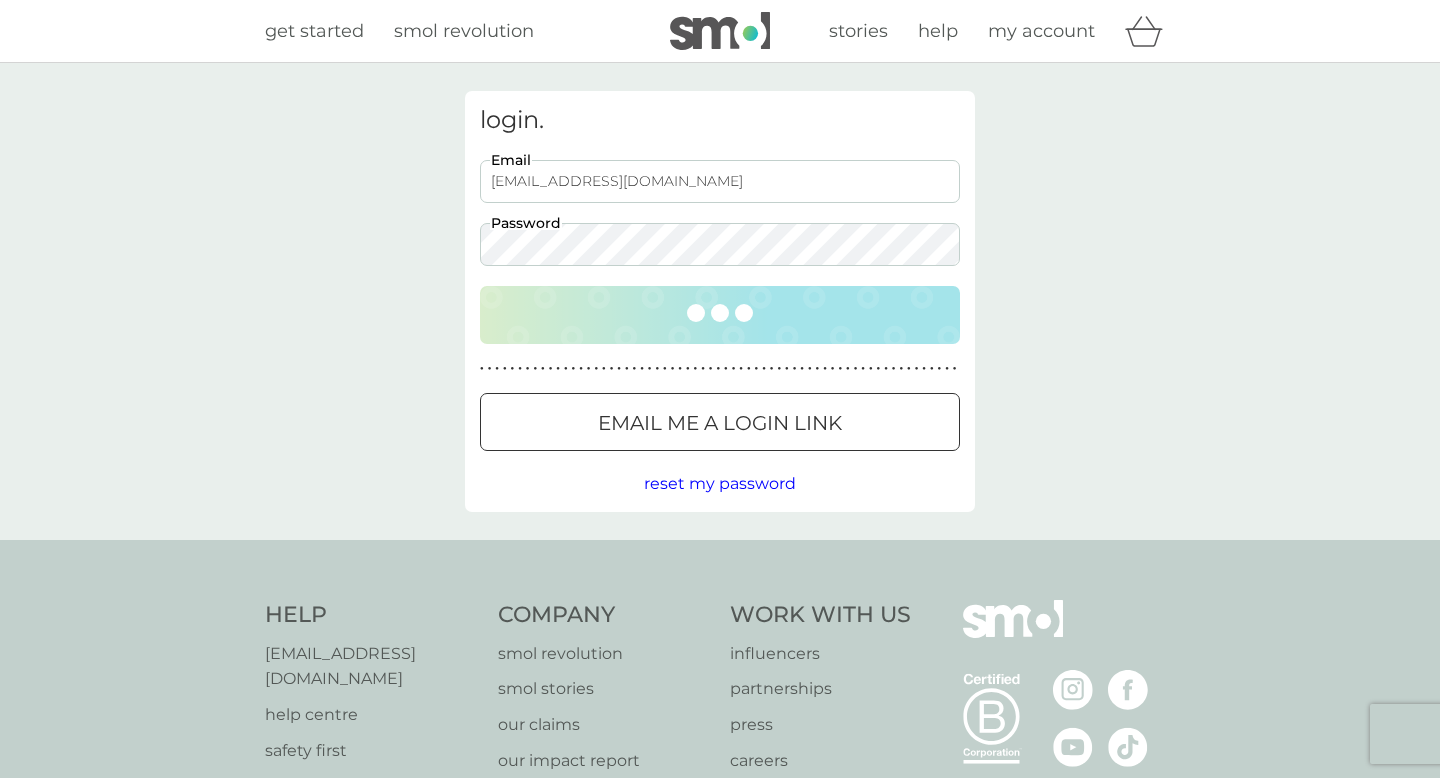 scroll, scrollTop: 0, scrollLeft: 0, axis: both 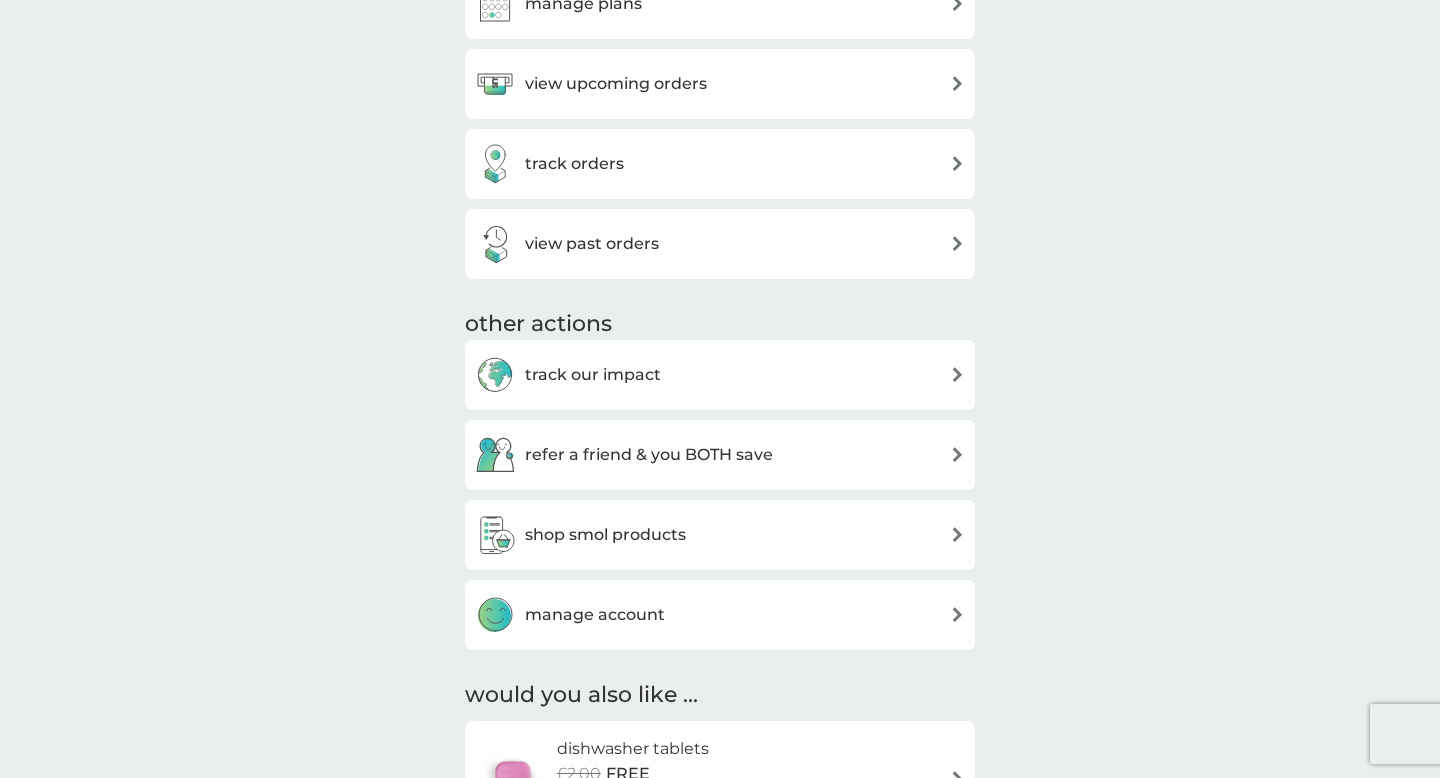 click on "shop smol products" at bounding box center [580, 535] 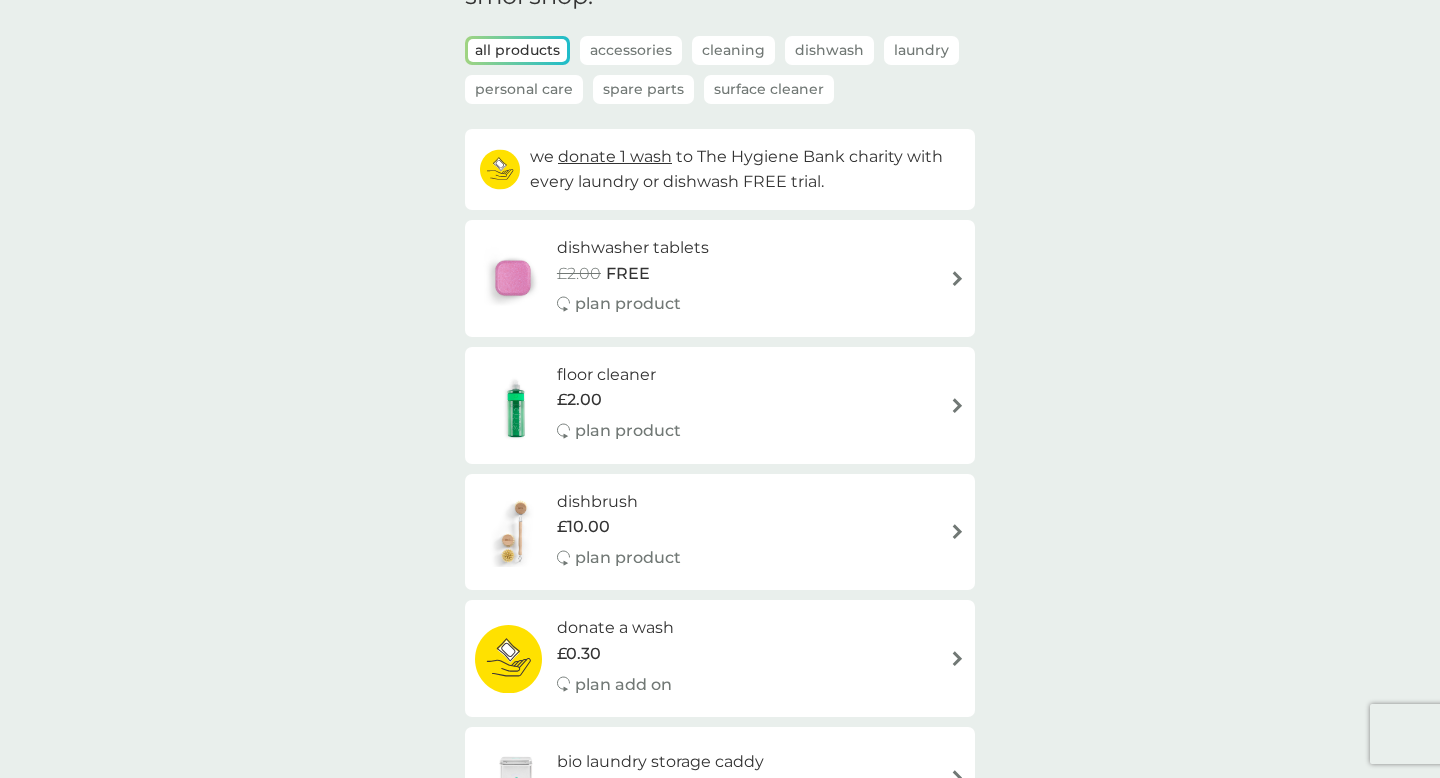 scroll, scrollTop: 112, scrollLeft: 0, axis: vertical 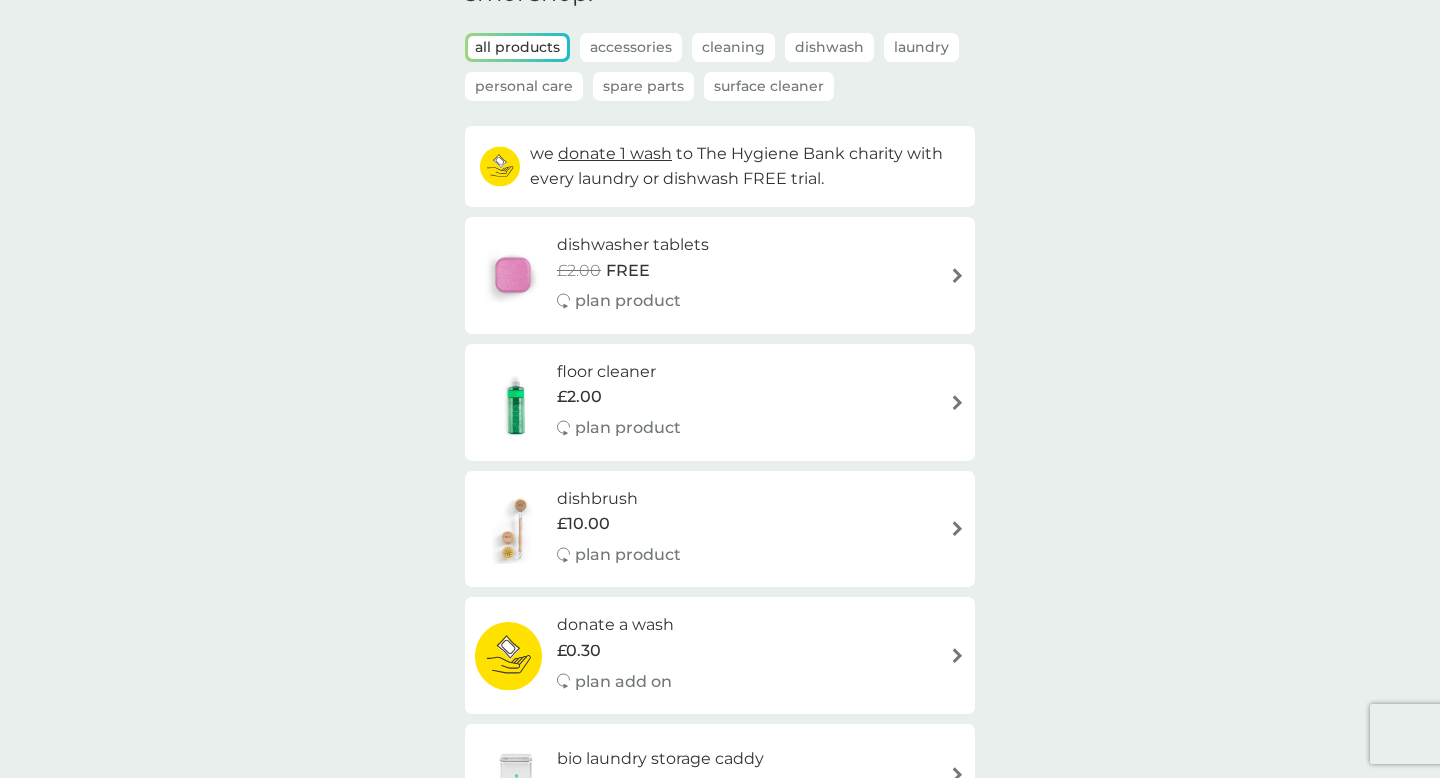 click on "dishwasher tablets £2.00 FREE plan product" at bounding box center [643, 275] 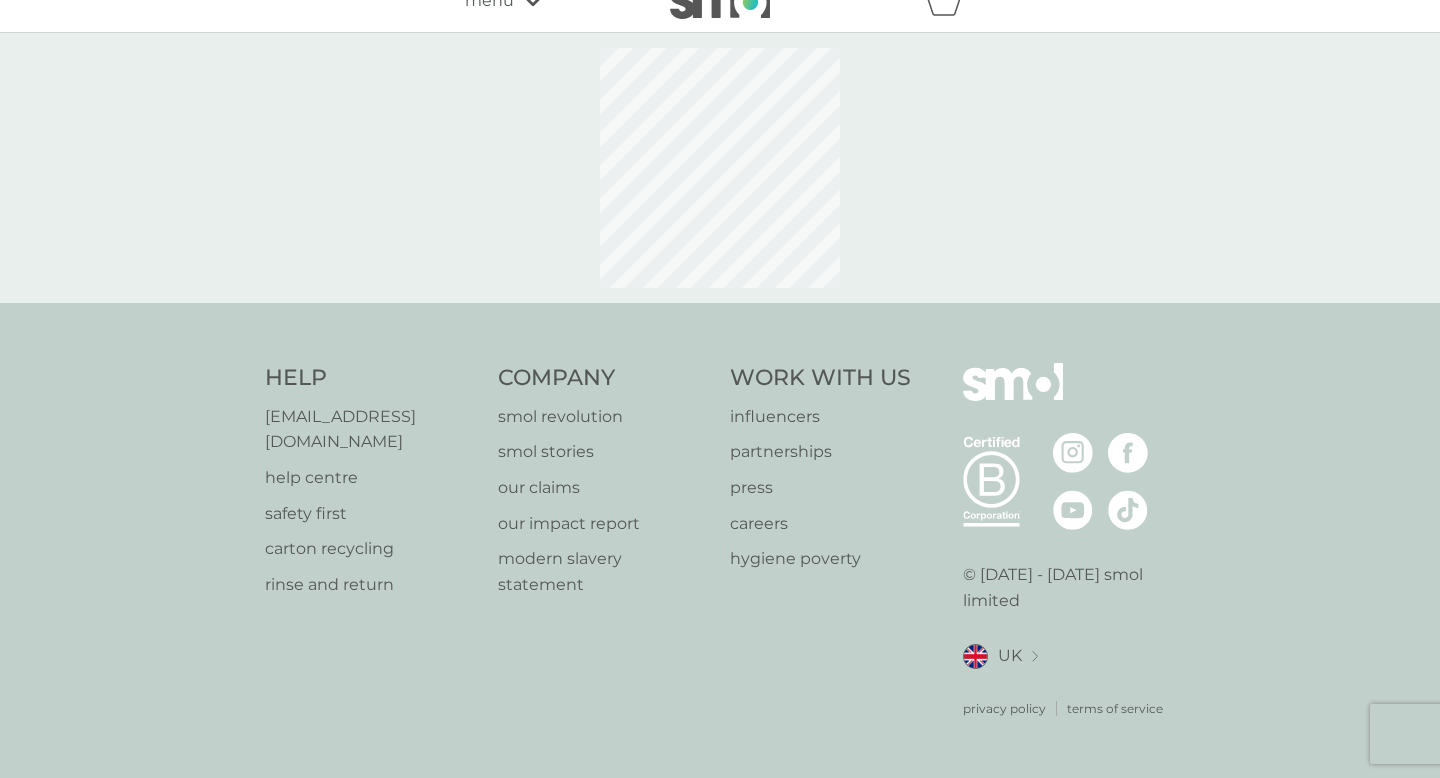 scroll, scrollTop: 0, scrollLeft: 0, axis: both 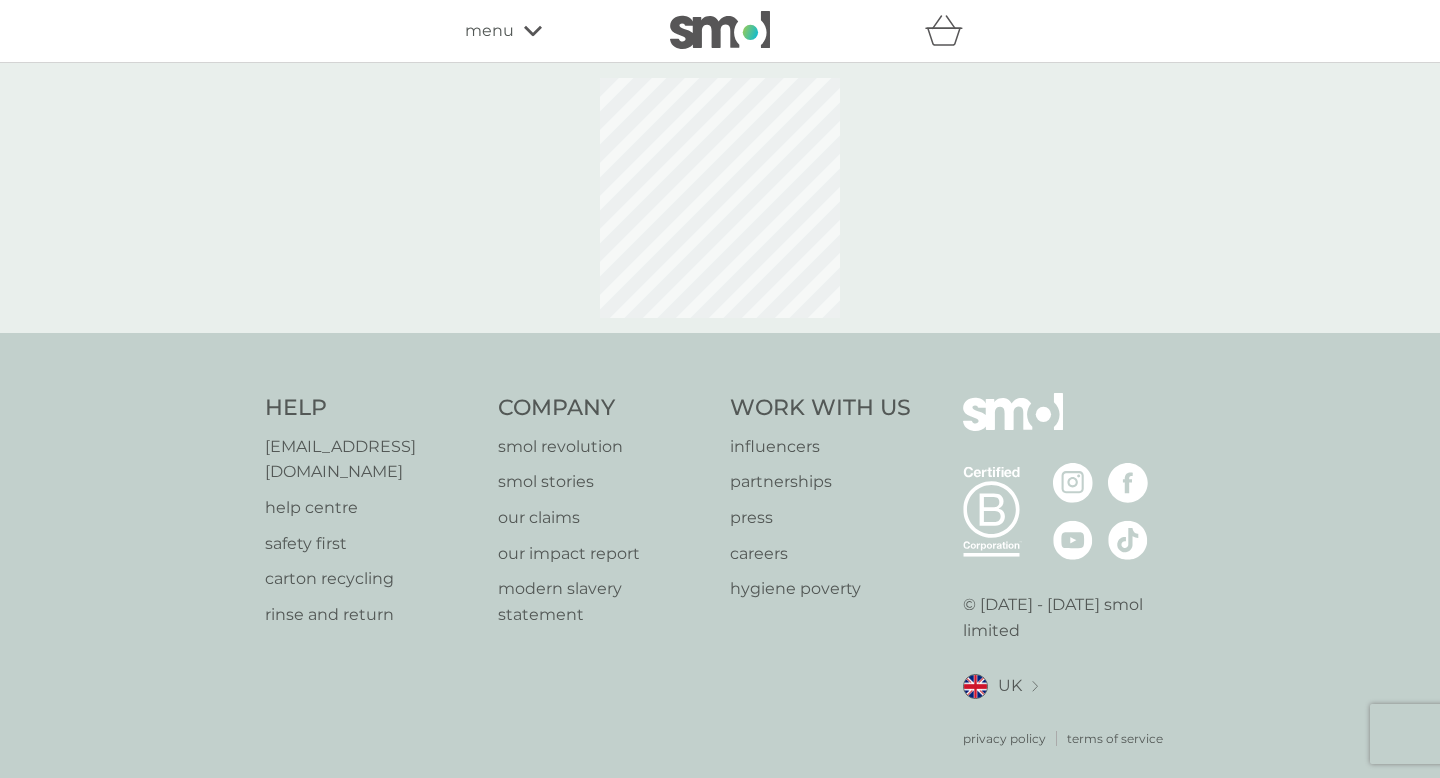 select on "42" 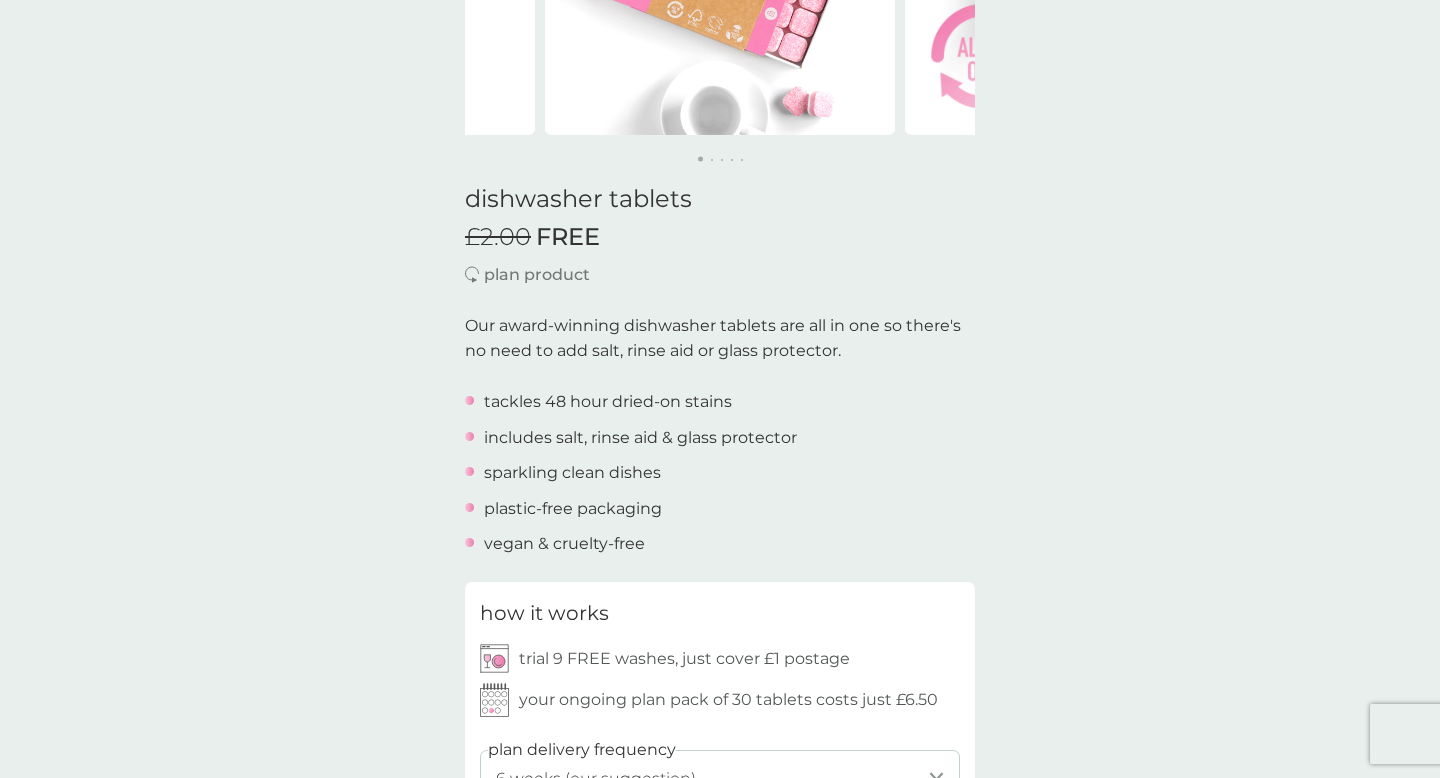 scroll, scrollTop: 0, scrollLeft: 0, axis: both 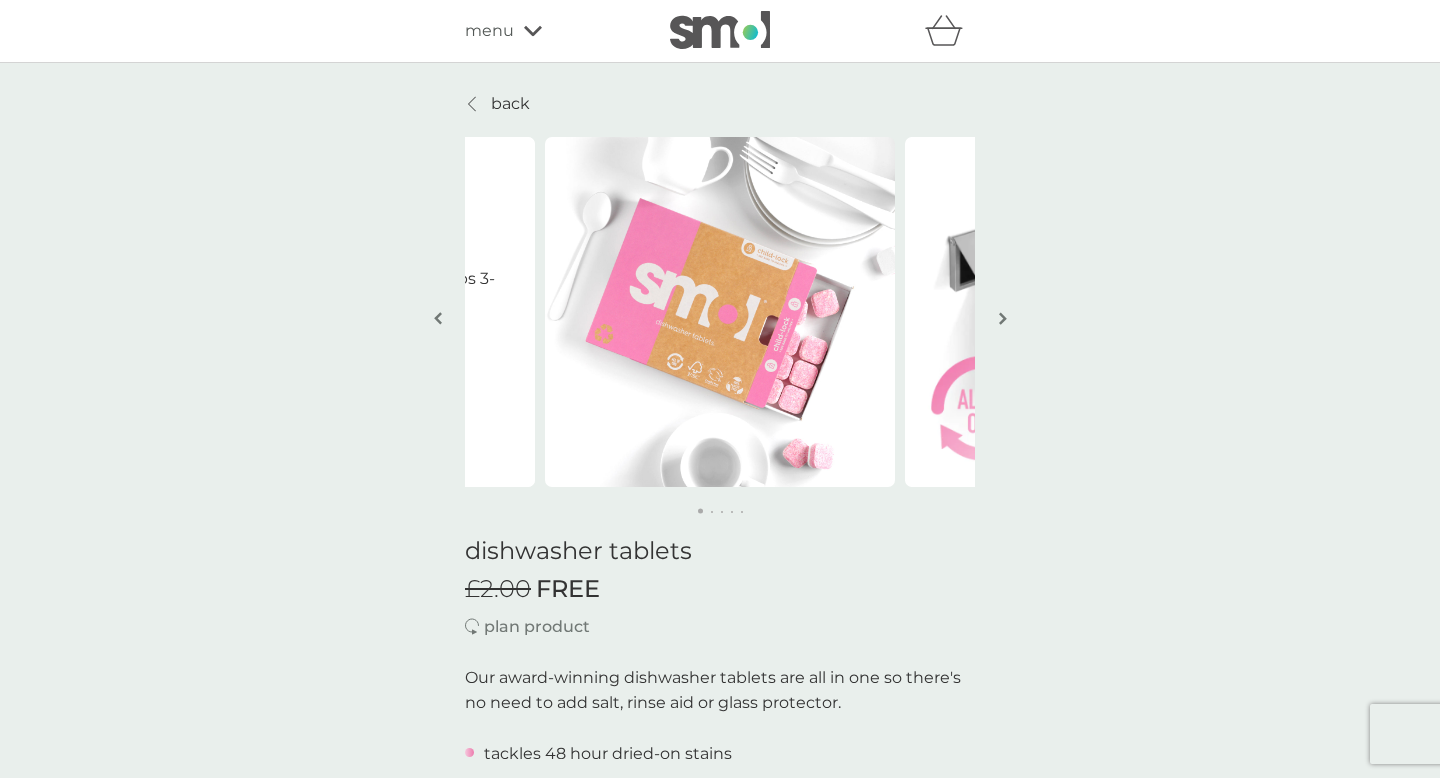click at bounding box center [1003, 318] 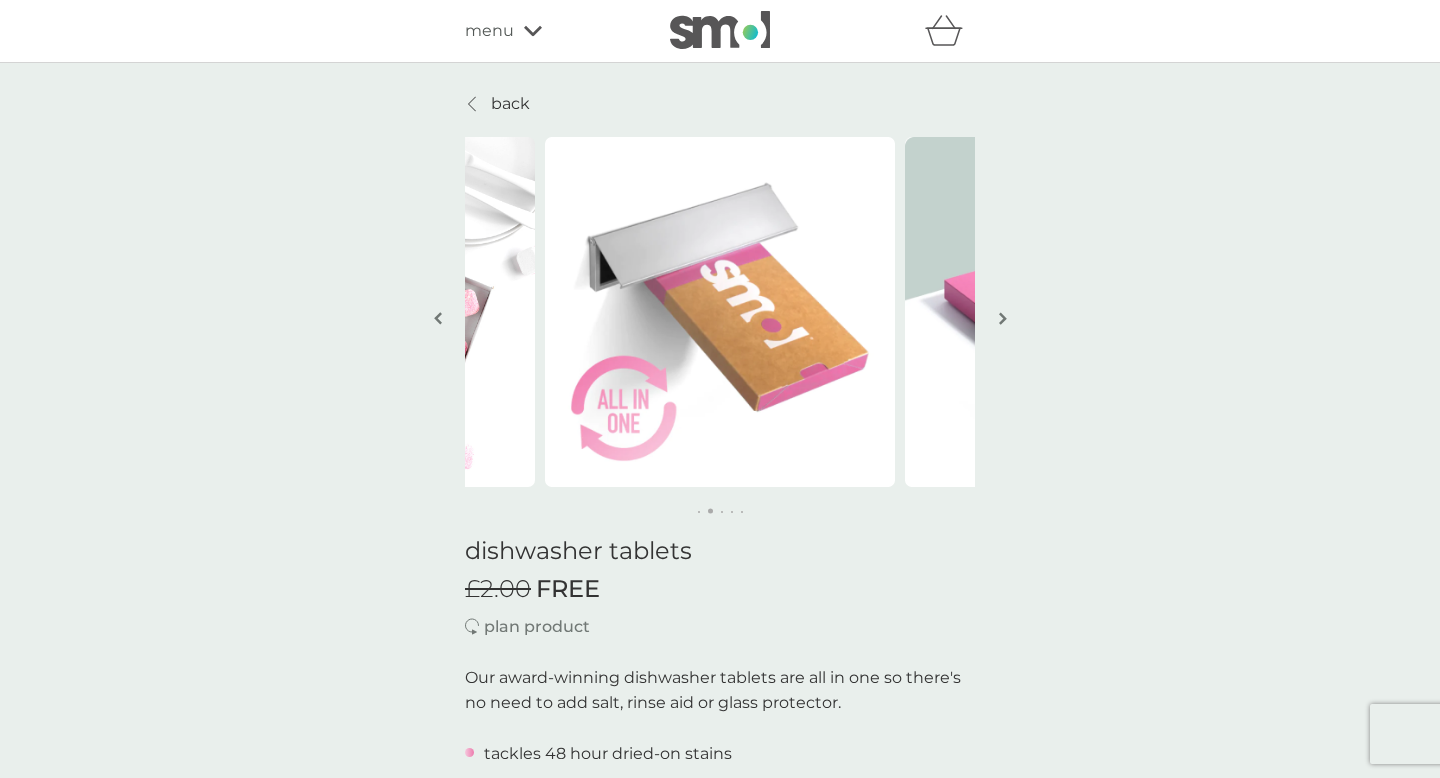 click at bounding box center (1003, 318) 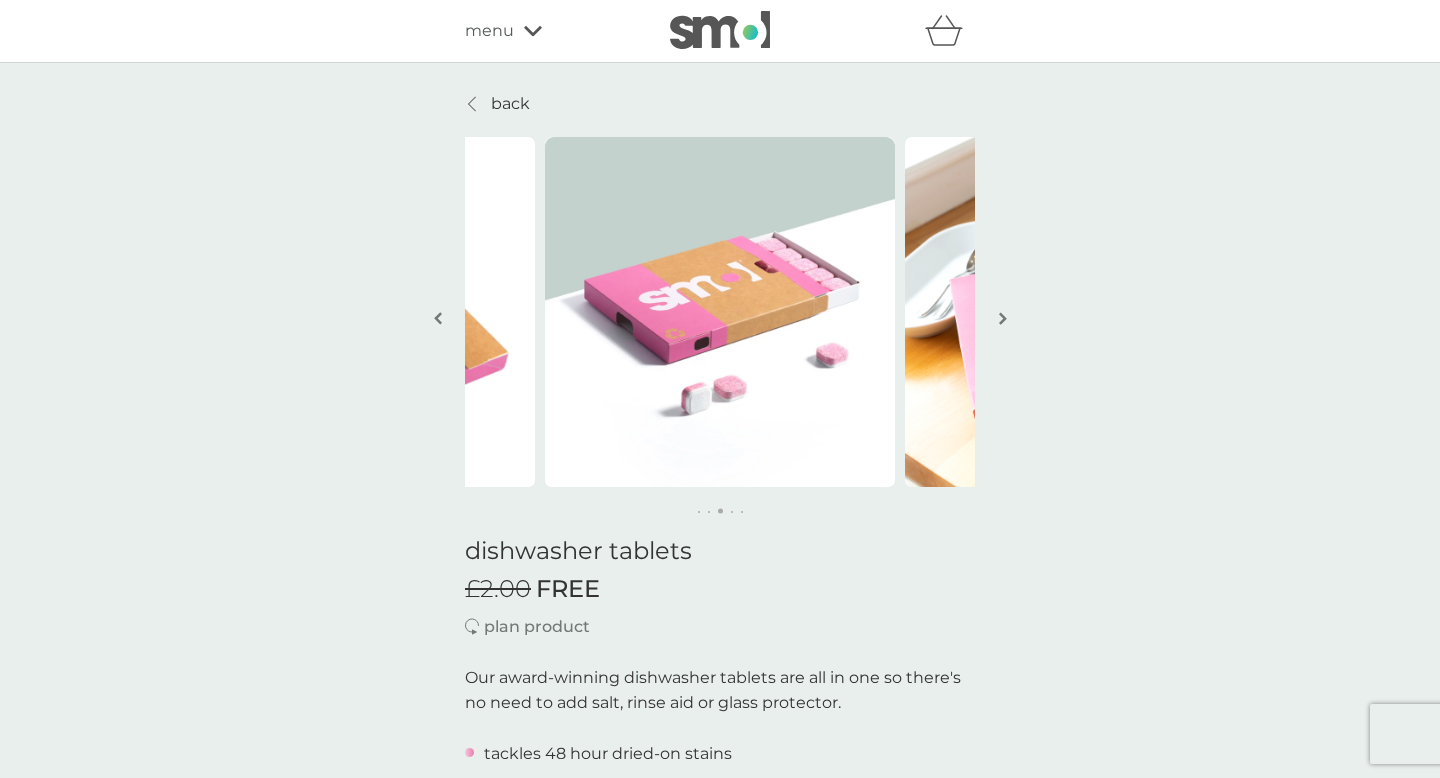 click on "back" at bounding box center [510, 104] 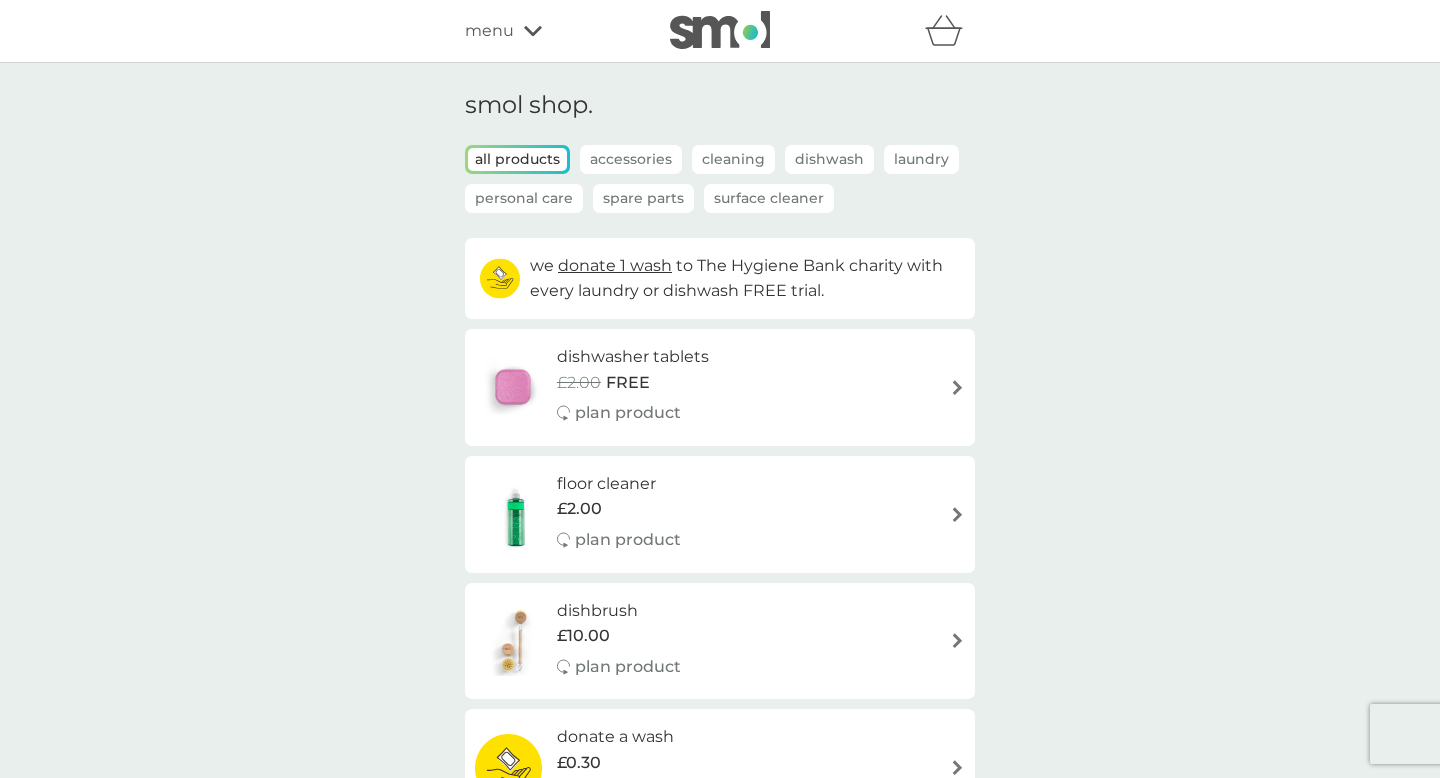 click on "menu" at bounding box center (489, 31) 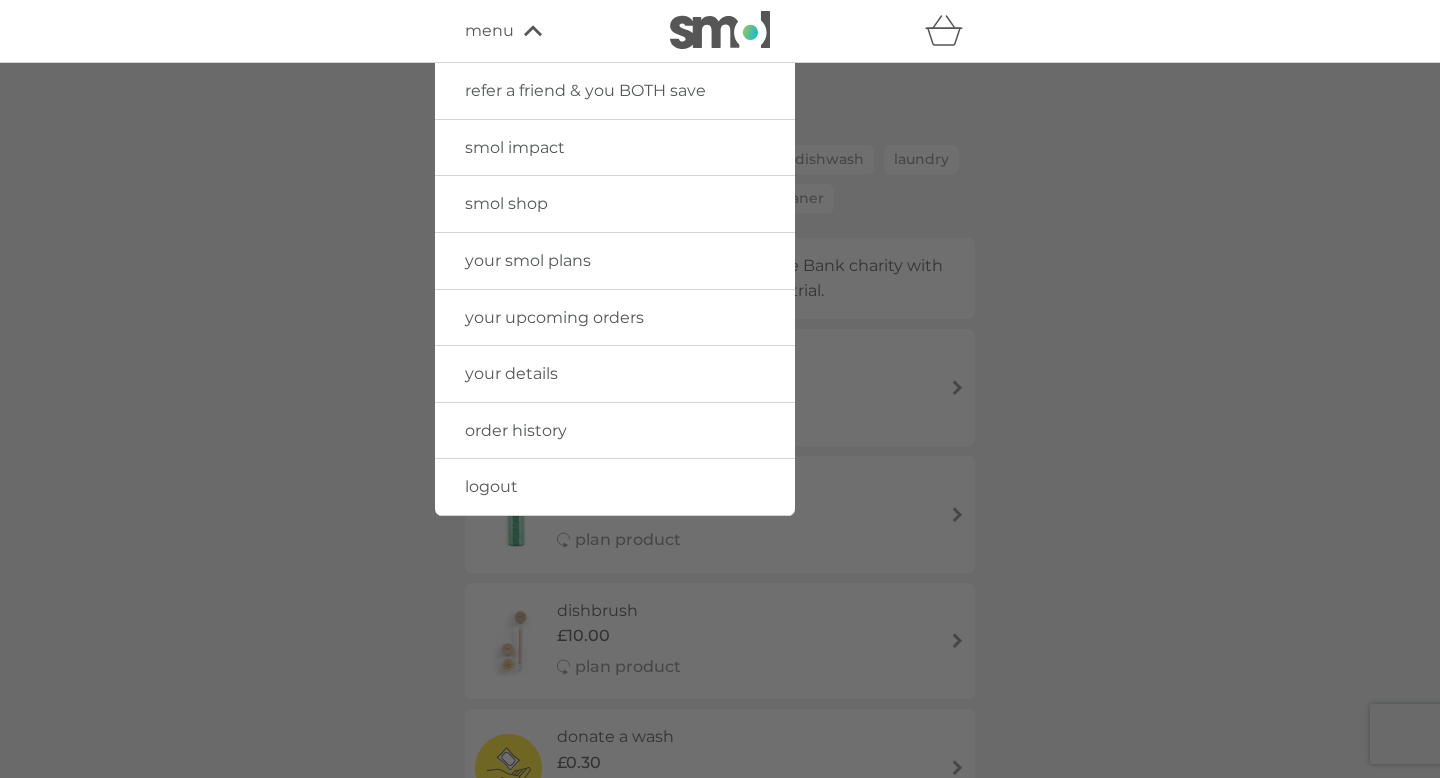 click on "menu" at bounding box center (489, 31) 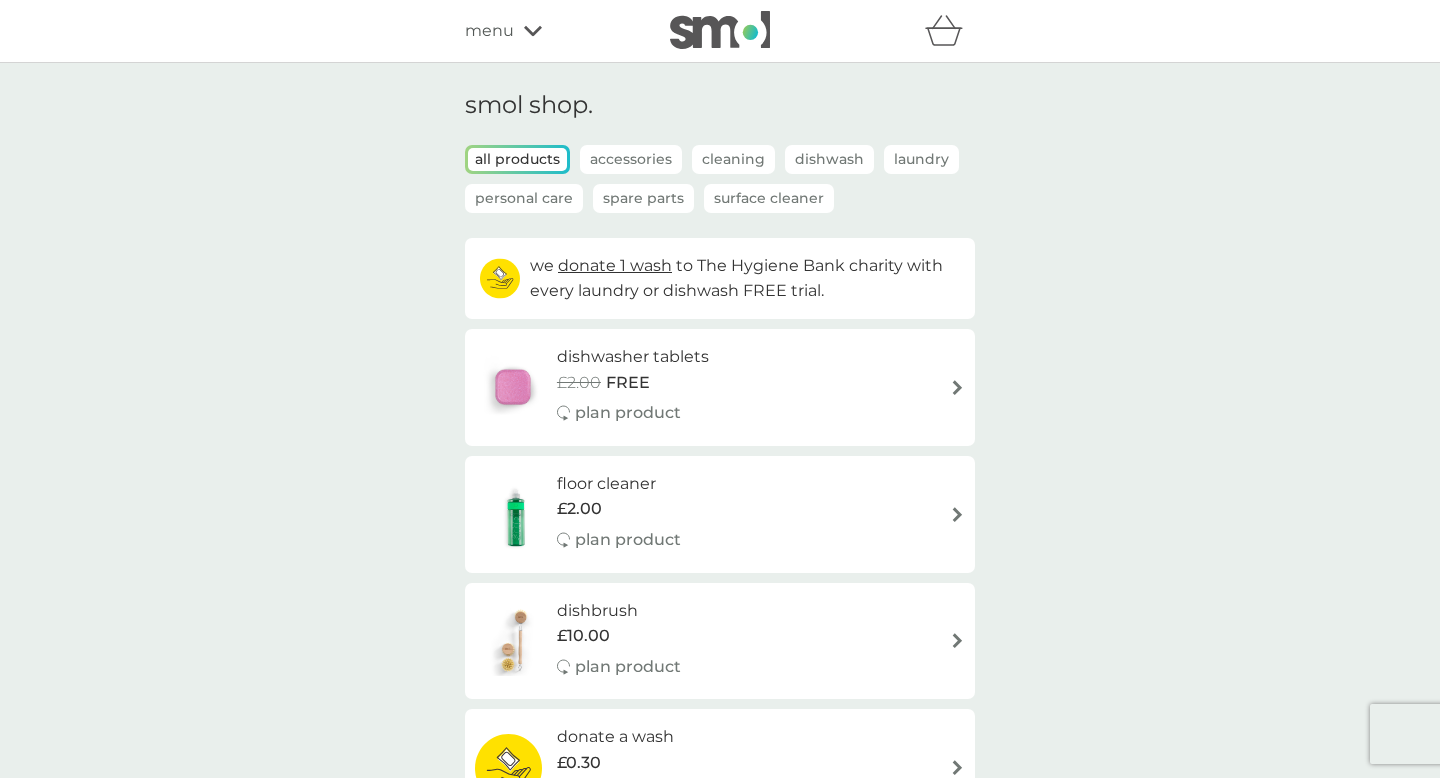 select on "42" 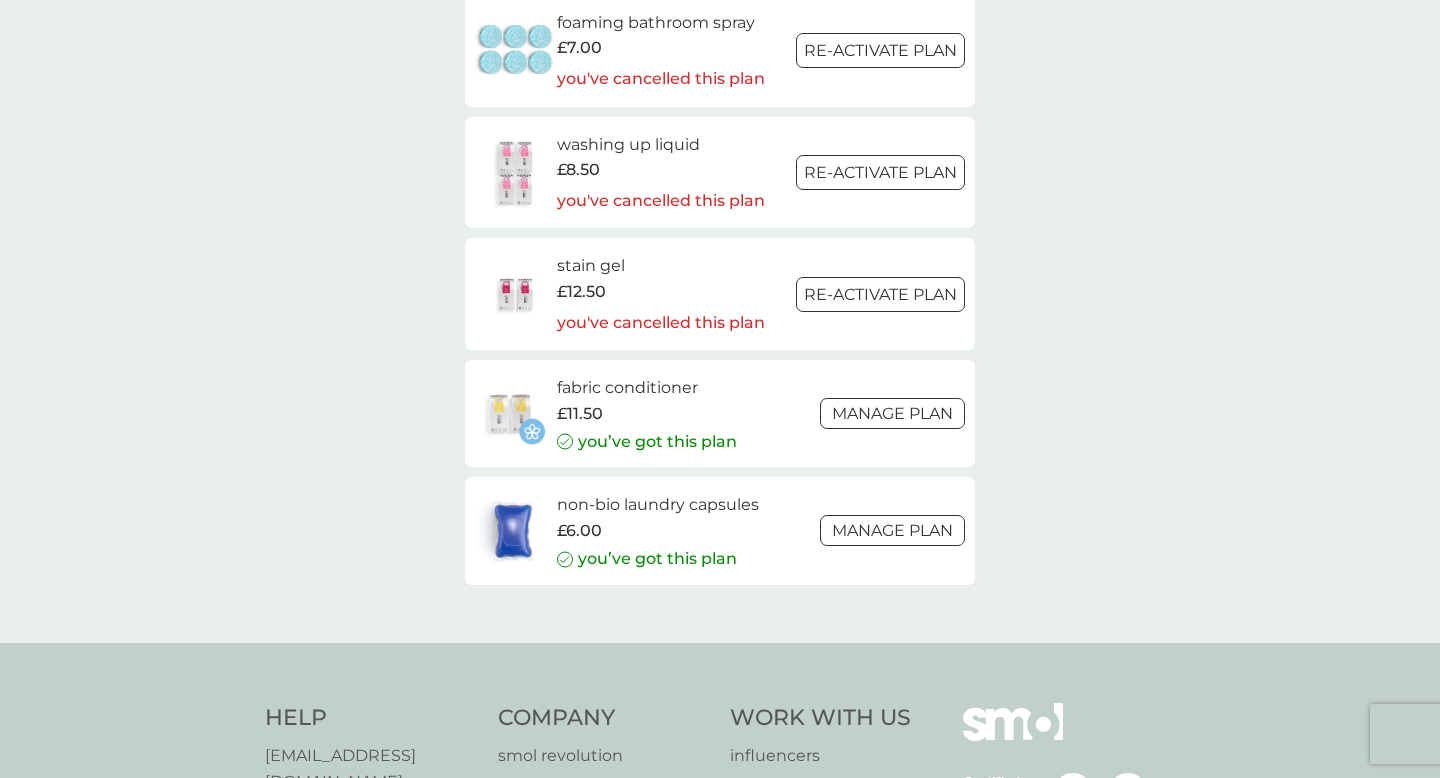 scroll, scrollTop: 2944, scrollLeft: 0, axis: vertical 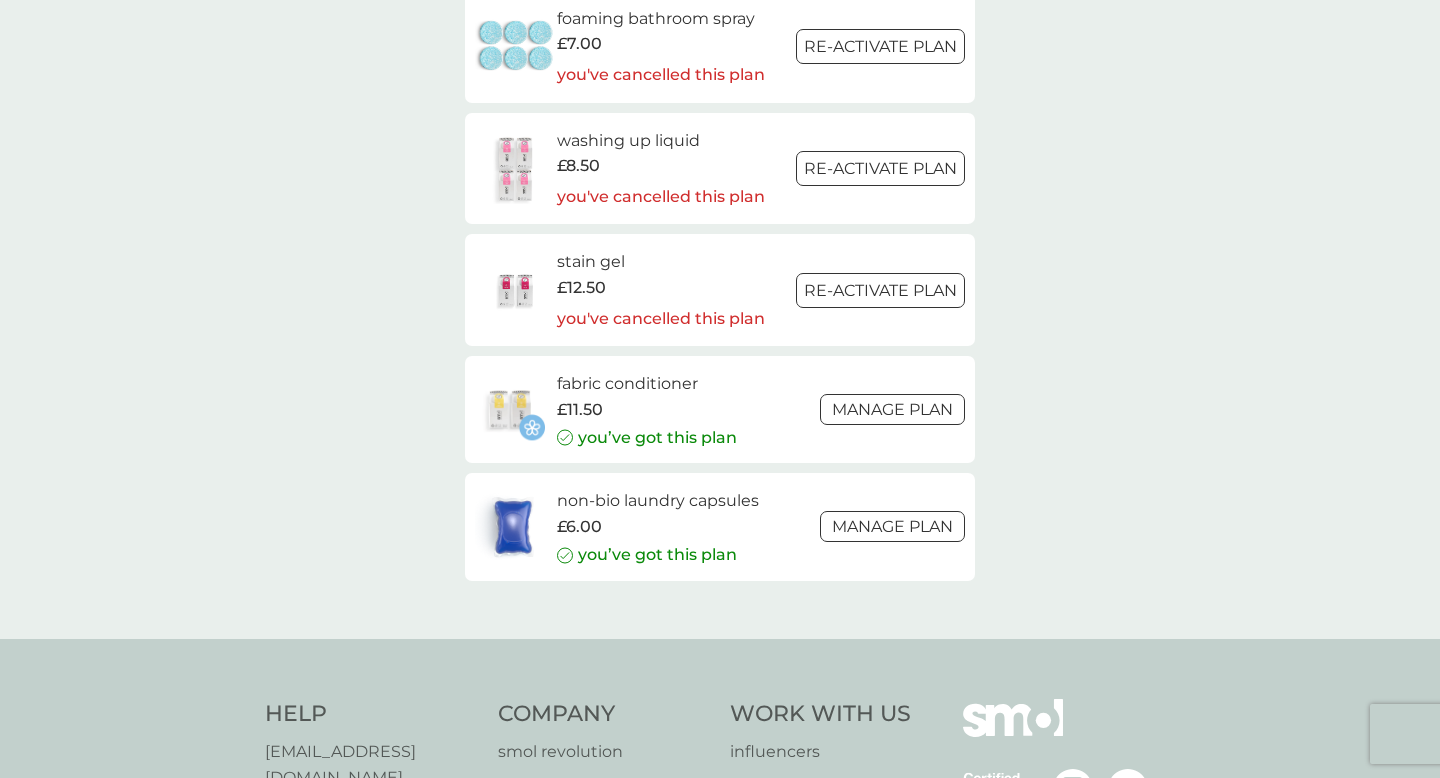 click on "Manage plan" at bounding box center (892, 526) 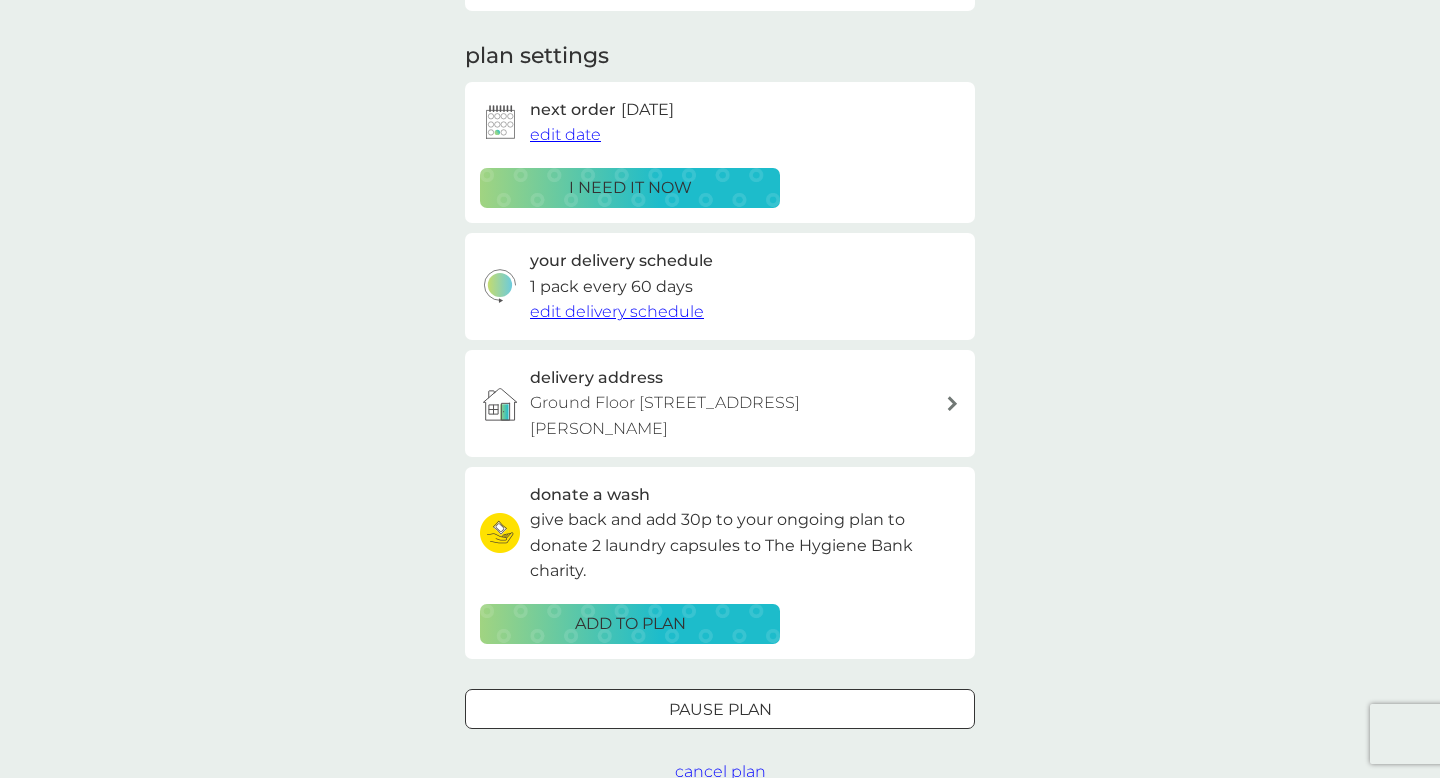 scroll, scrollTop: 257, scrollLeft: 0, axis: vertical 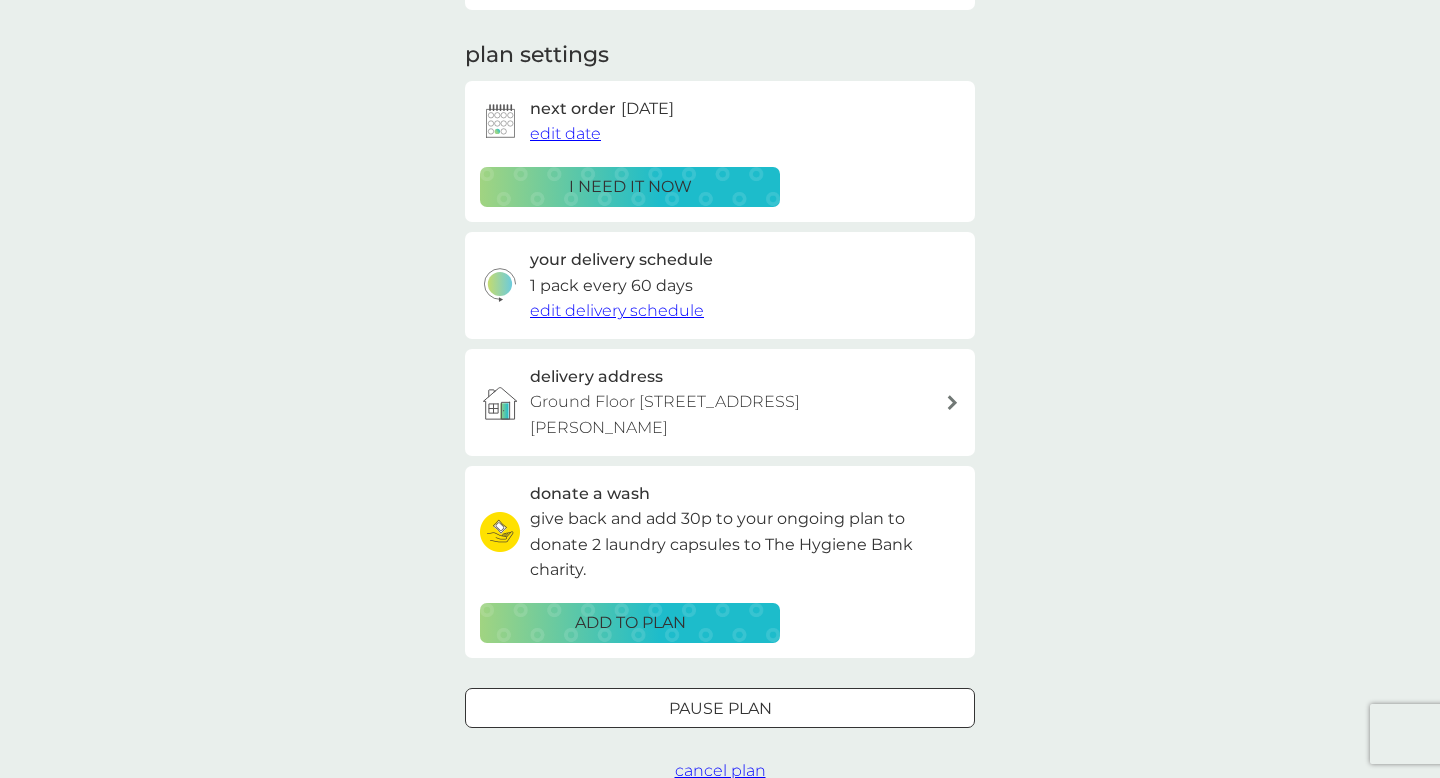 click on "delivery address Ground Floor Flat, [STREET_ADDRESS][PERSON_NAME]" at bounding box center [730, 402] 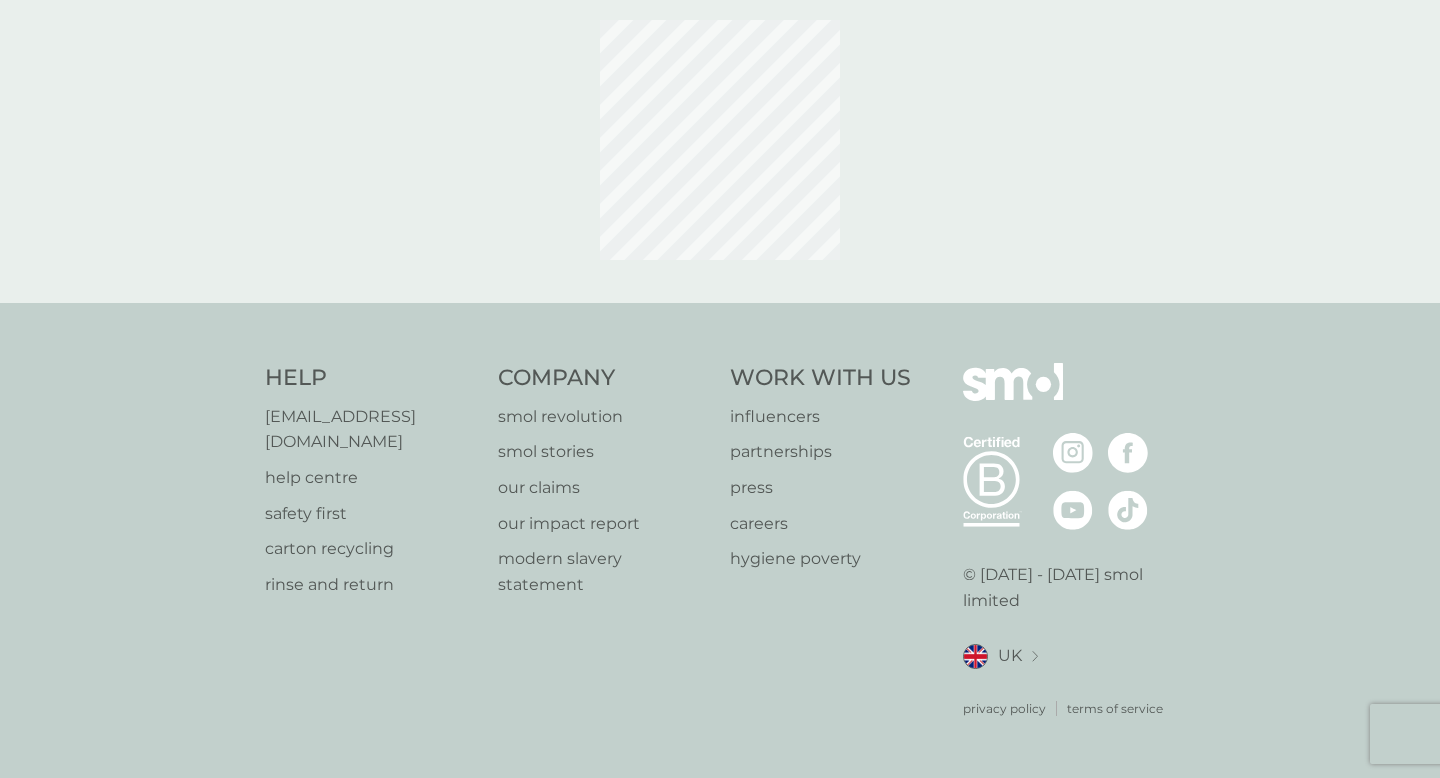 scroll, scrollTop: 0, scrollLeft: 0, axis: both 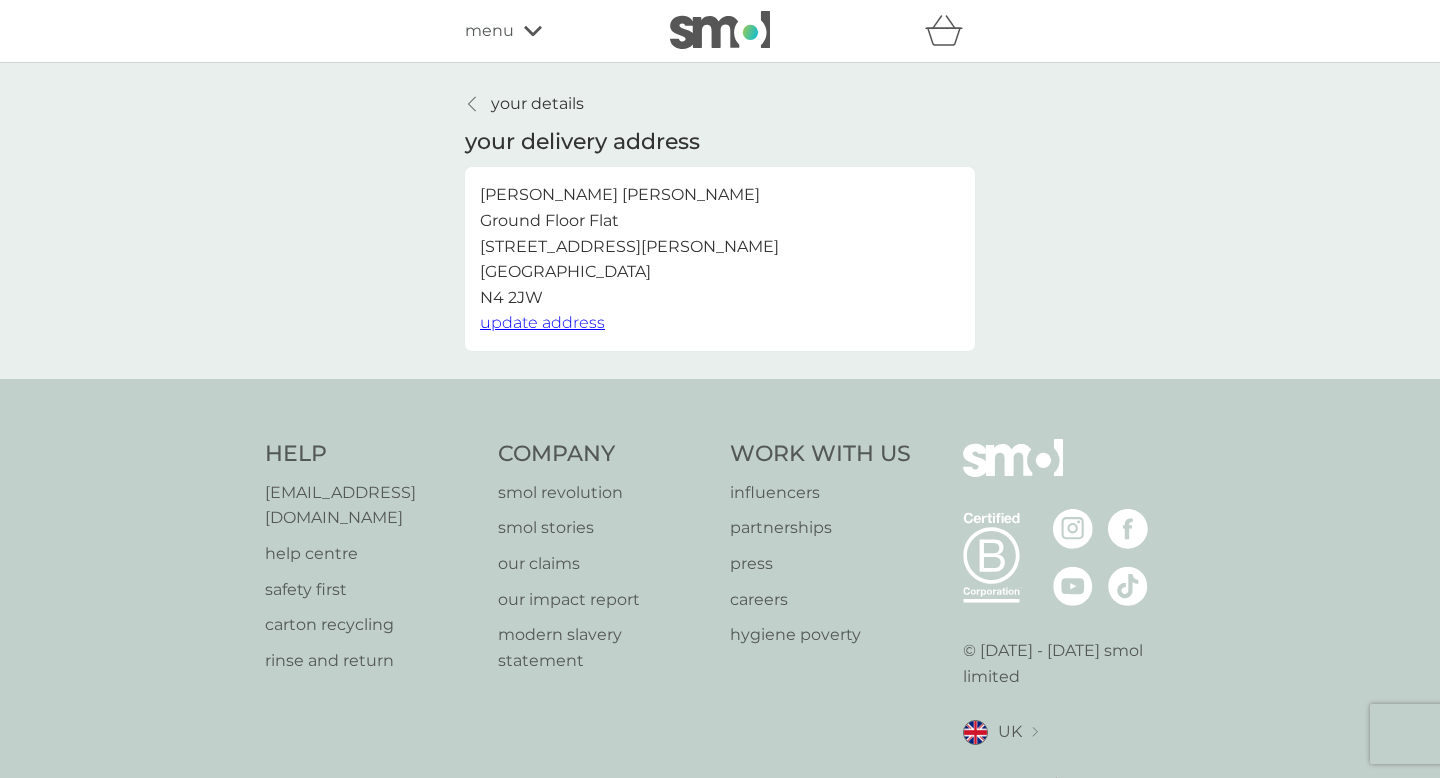 click on "update address" at bounding box center (542, 322) 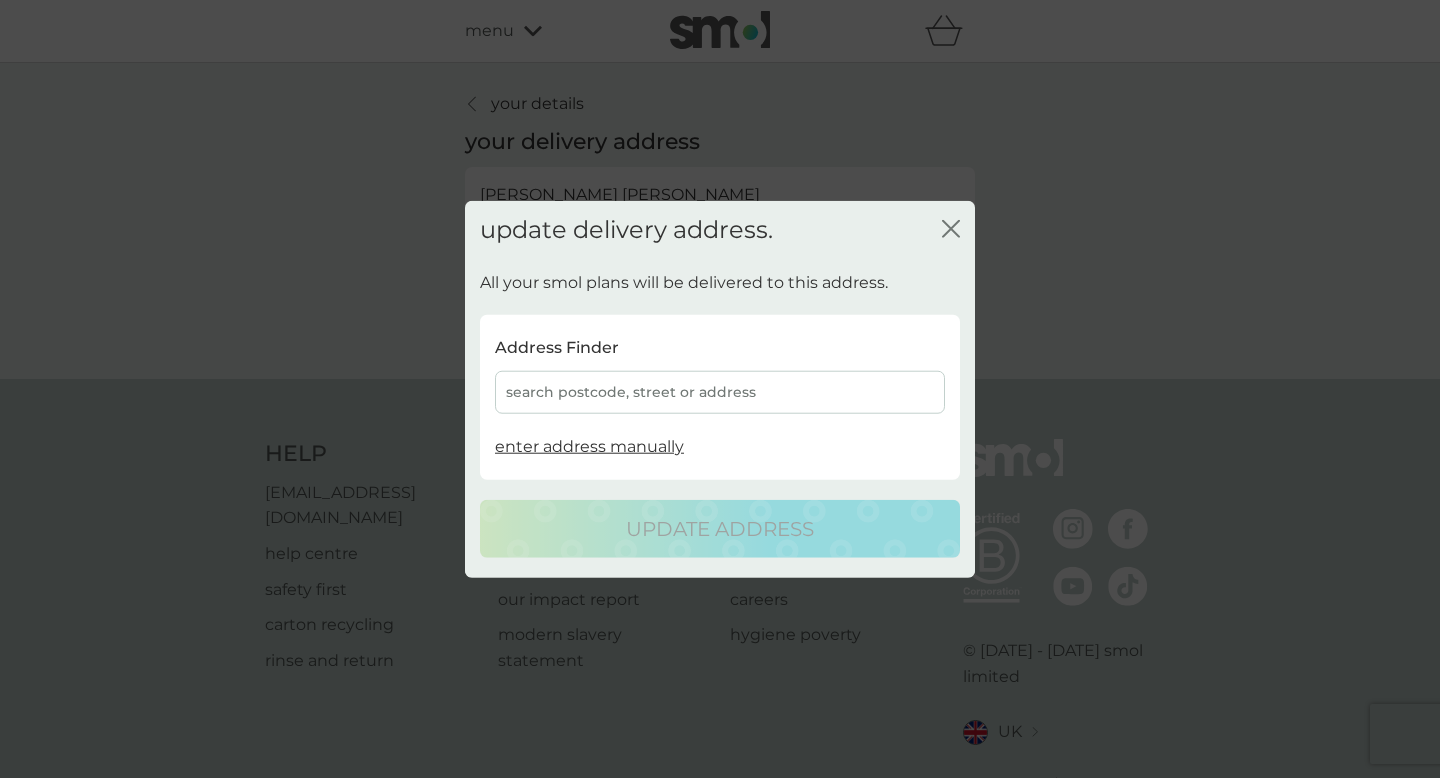 click on "search postcode, street or address" at bounding box center (720, 392) 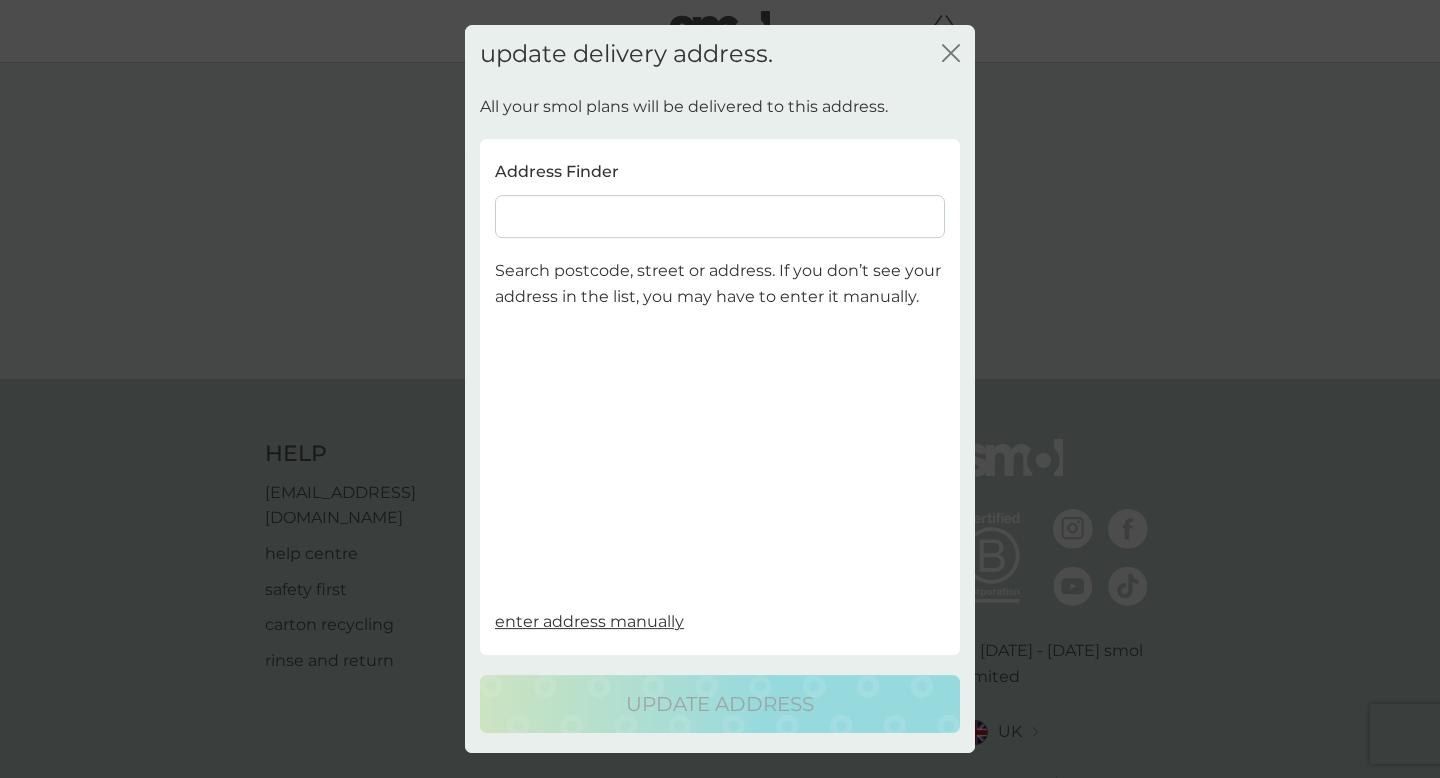 click at bounding box center (720, 216) 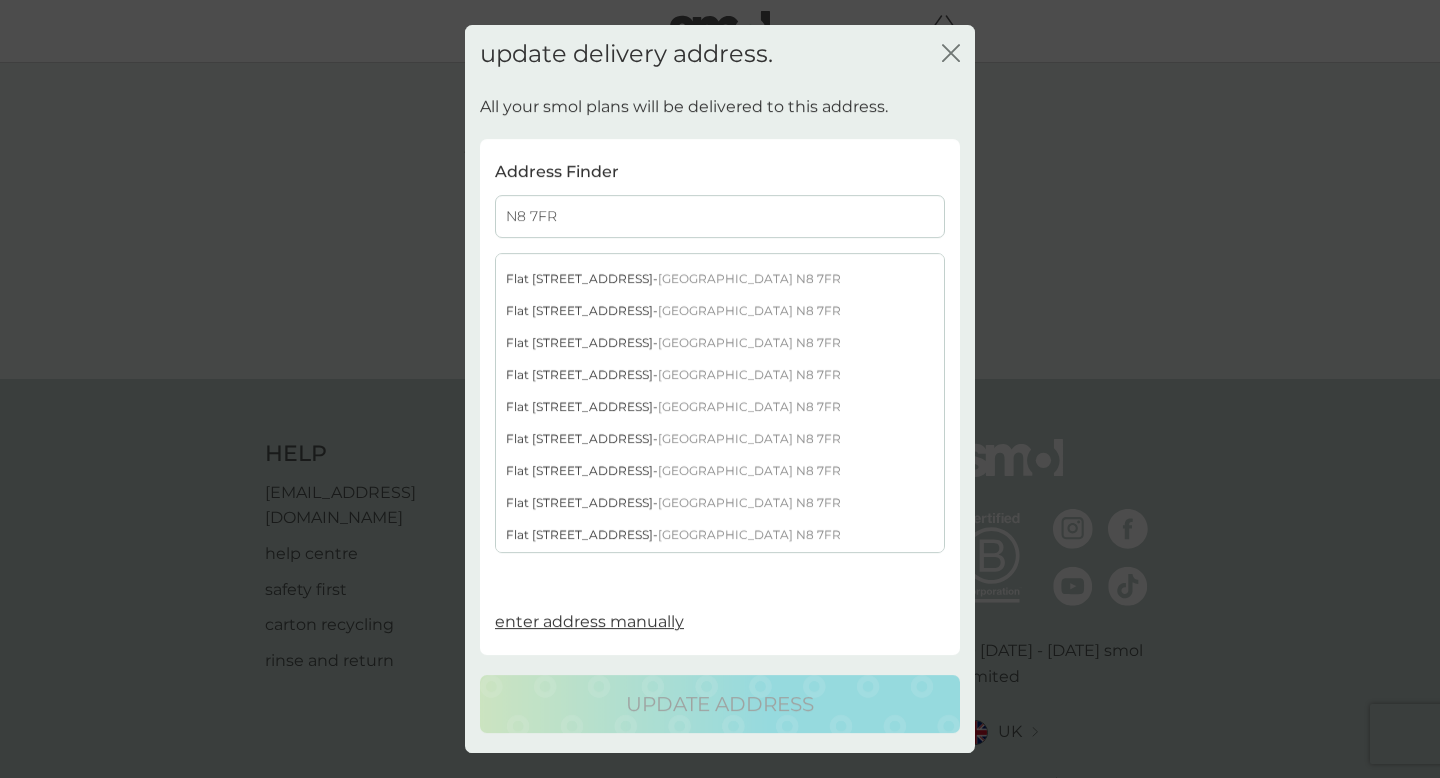 scroll, scrollTop: 794, scrollLeft: 0, axis: vertical 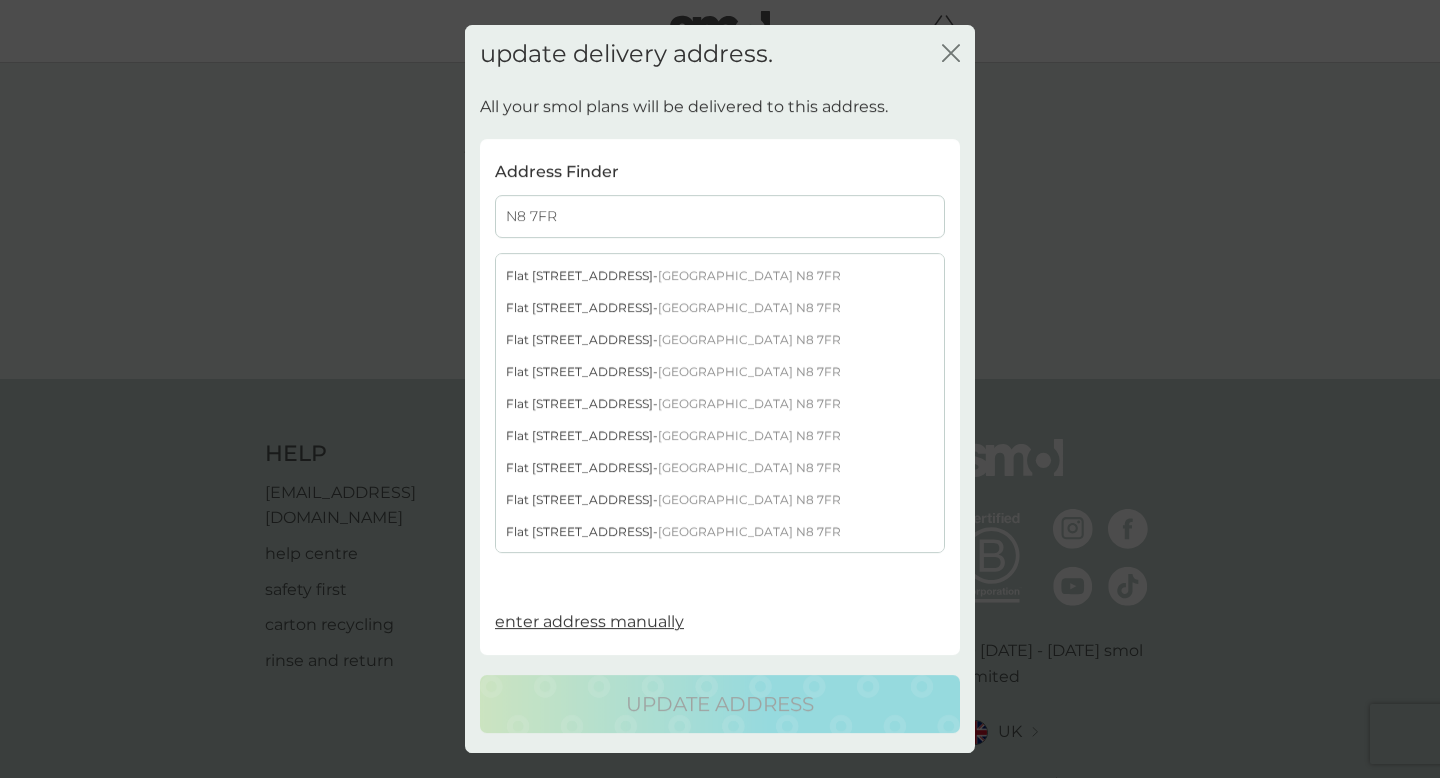 type on "N8 7FR" 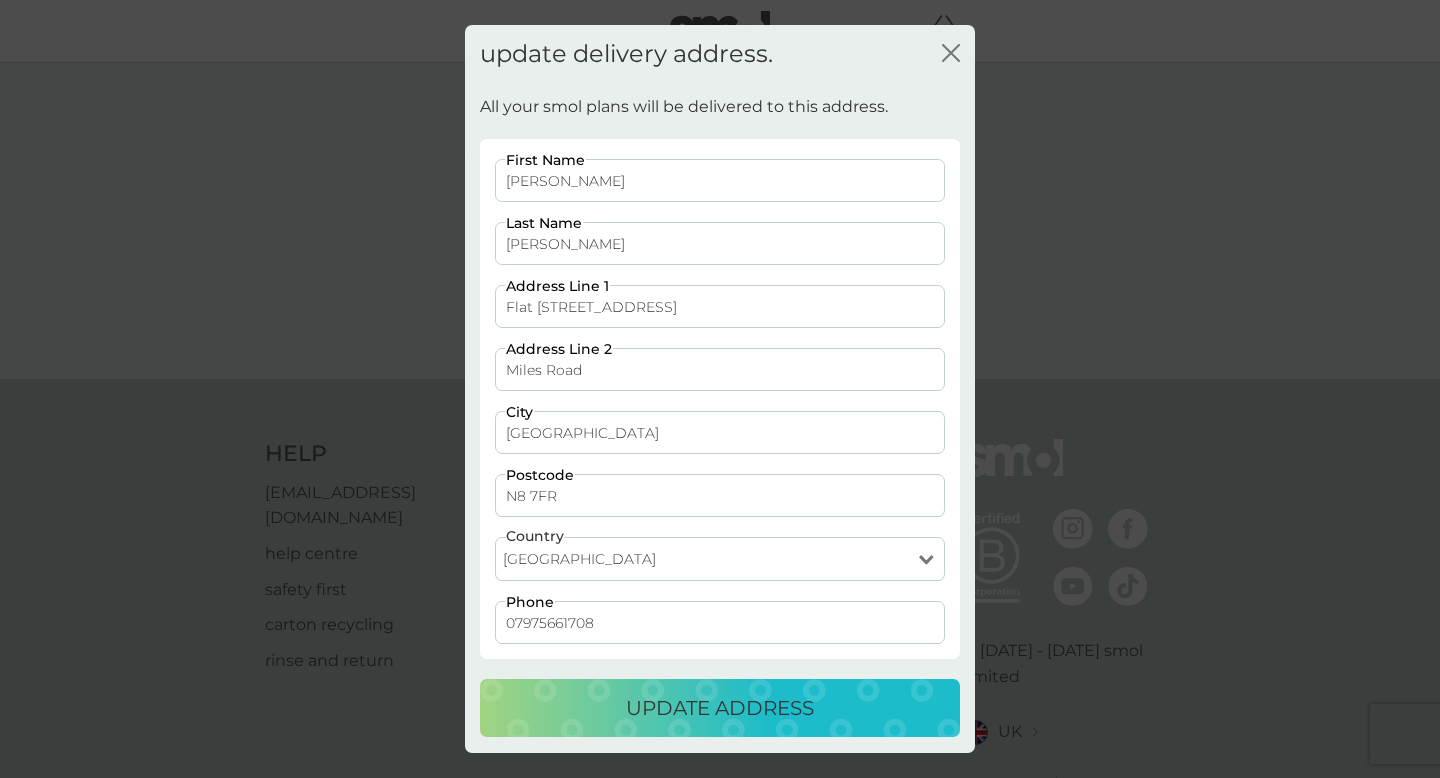 click on "update address" at bounding box center [720, 708] 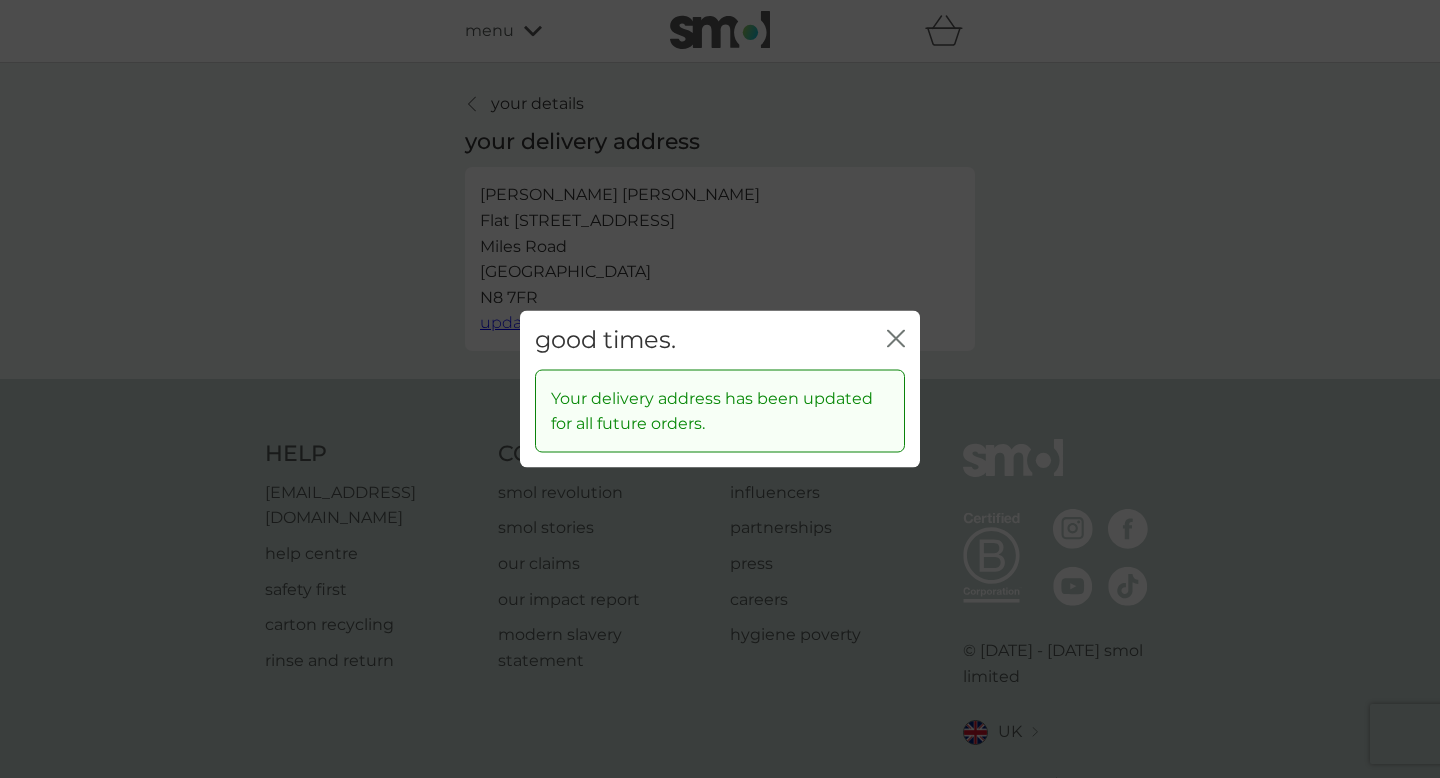 click on "close" 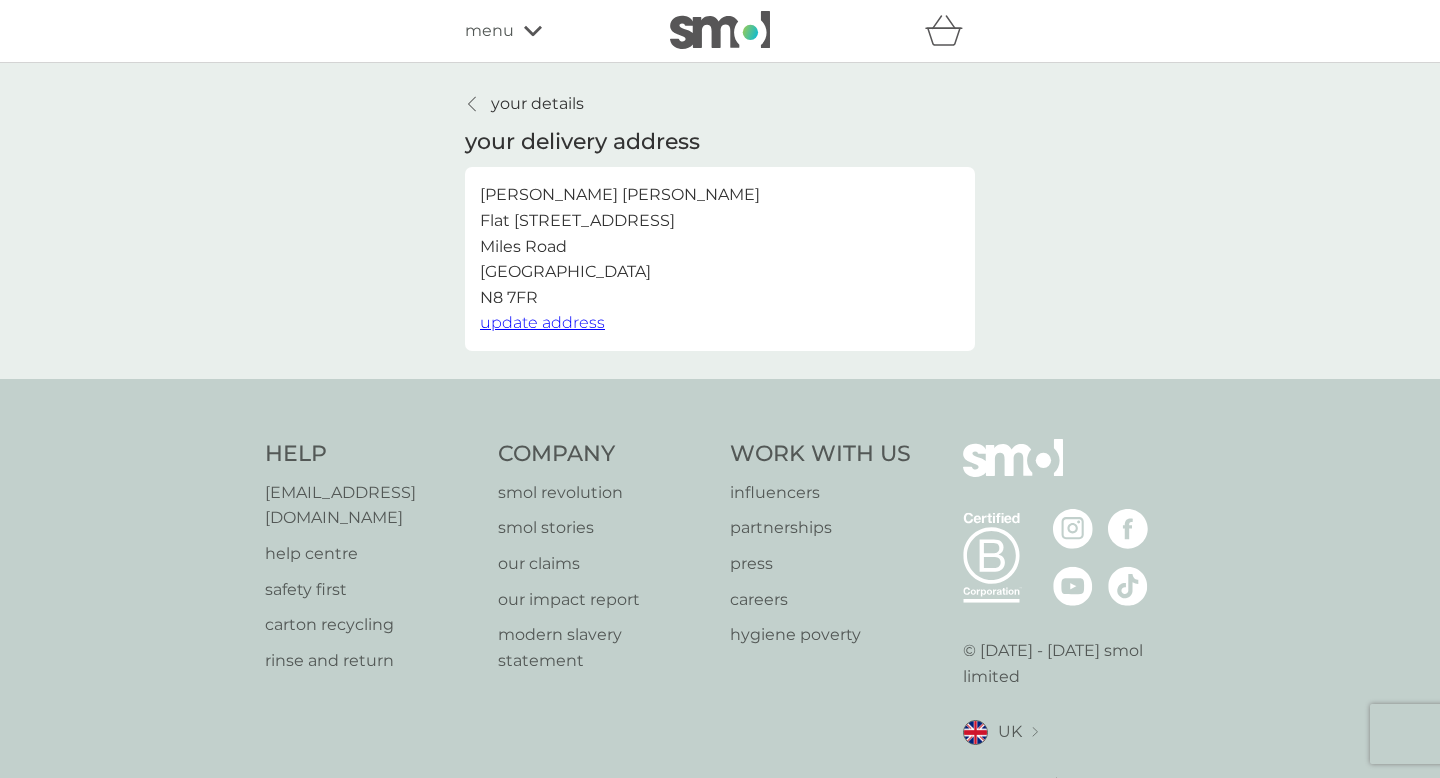 click on "your details" at bounding box center (537, 104) 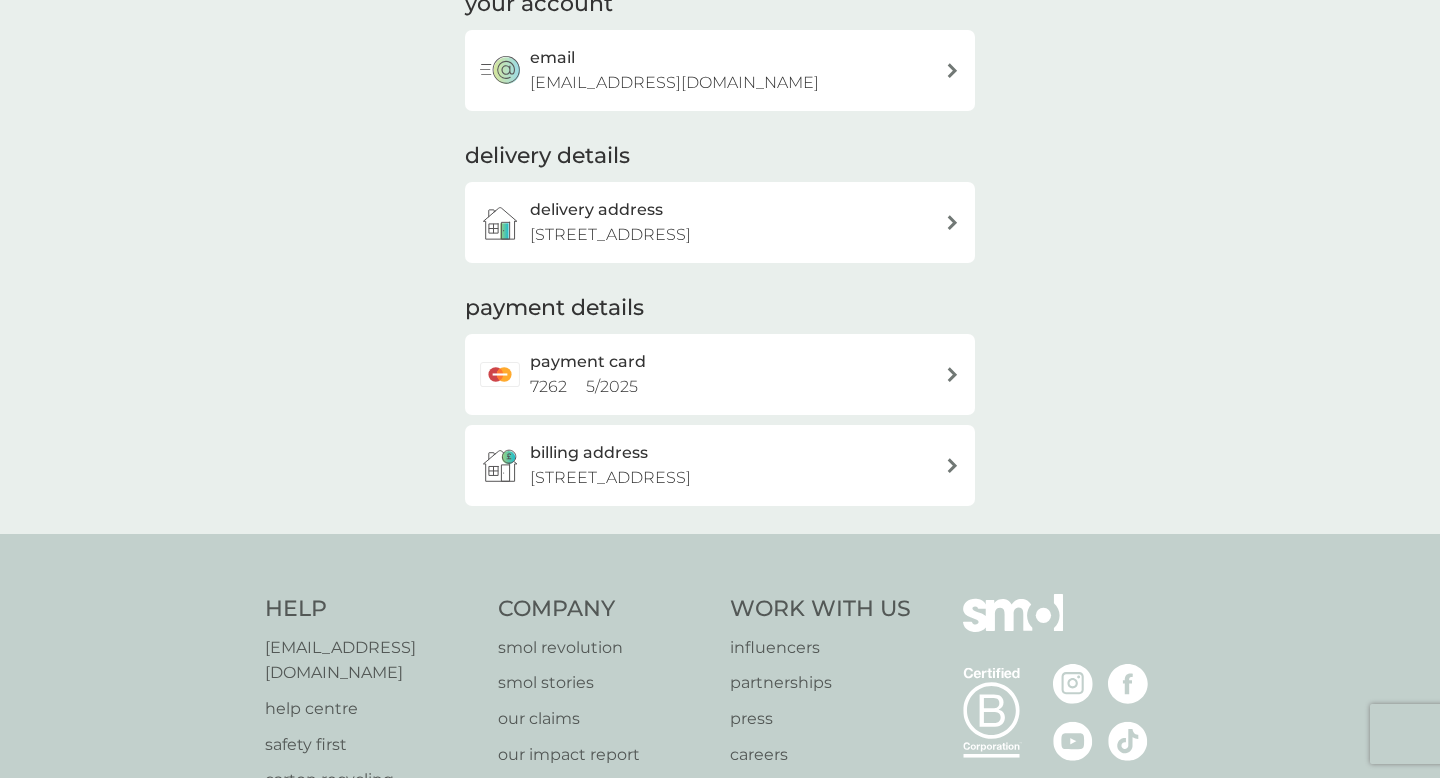 scroll, scrollTop: 0, scrollLeft: 0, axis: both 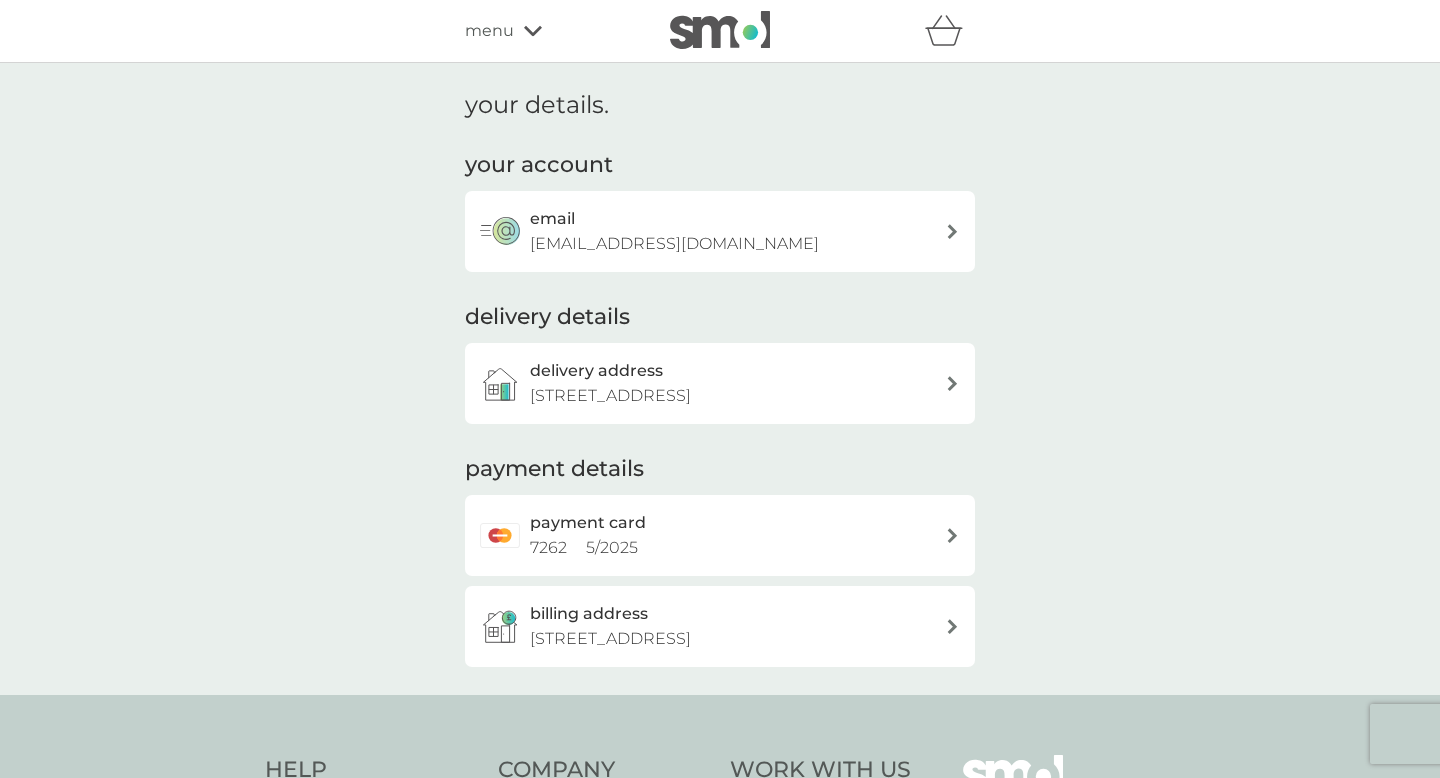 click on "payment card" at bounding box center [588, 523] 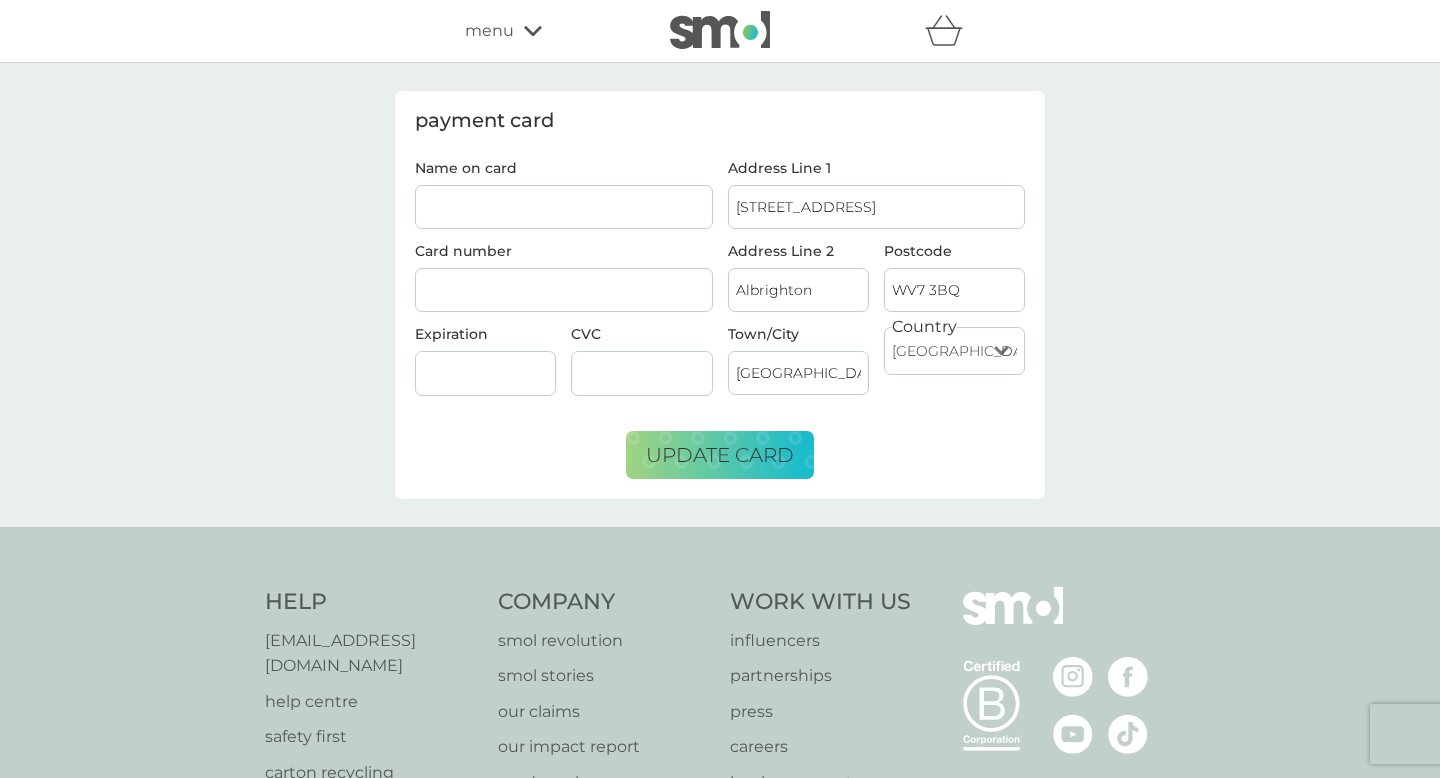 click on "Name on card" at bounding box center [564, 207] 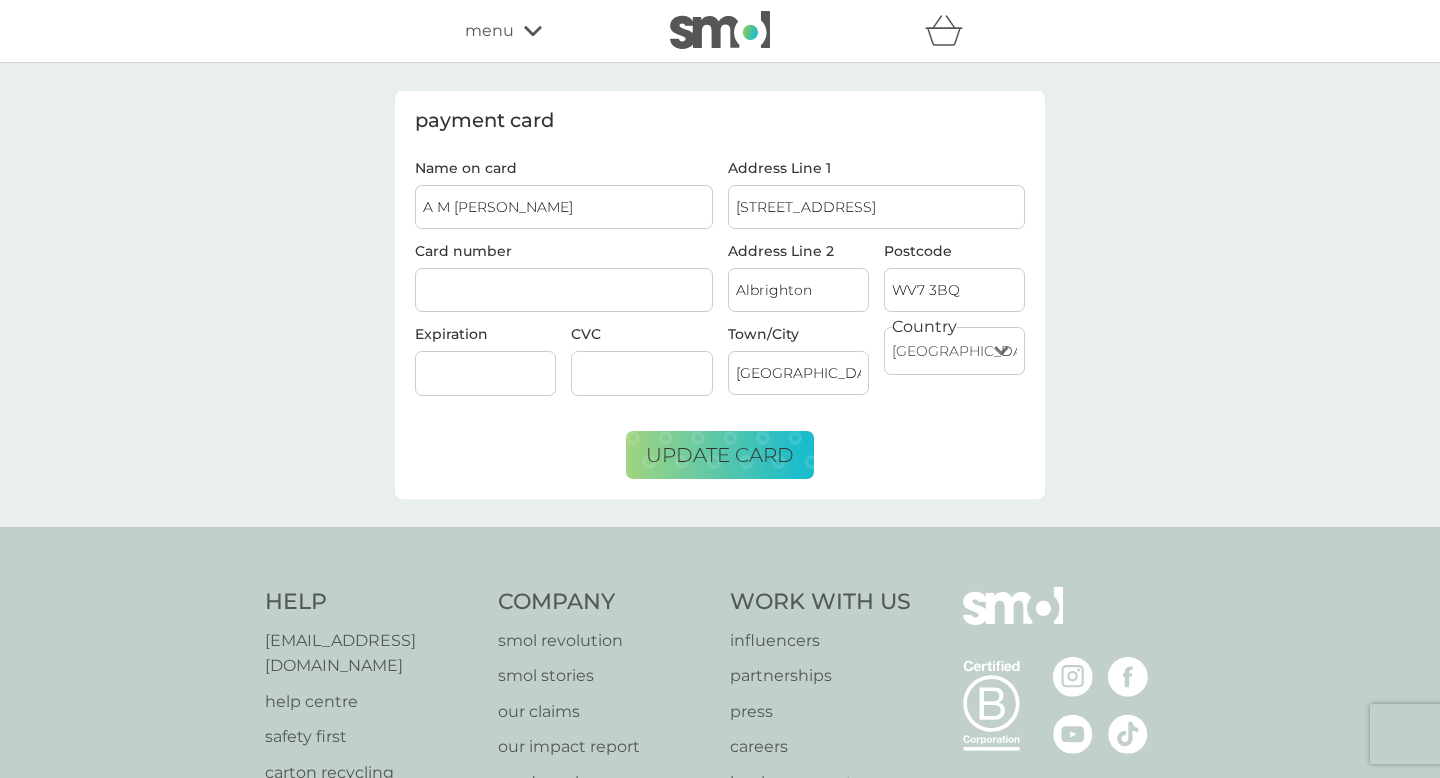 click at bounding box center [485, 373] 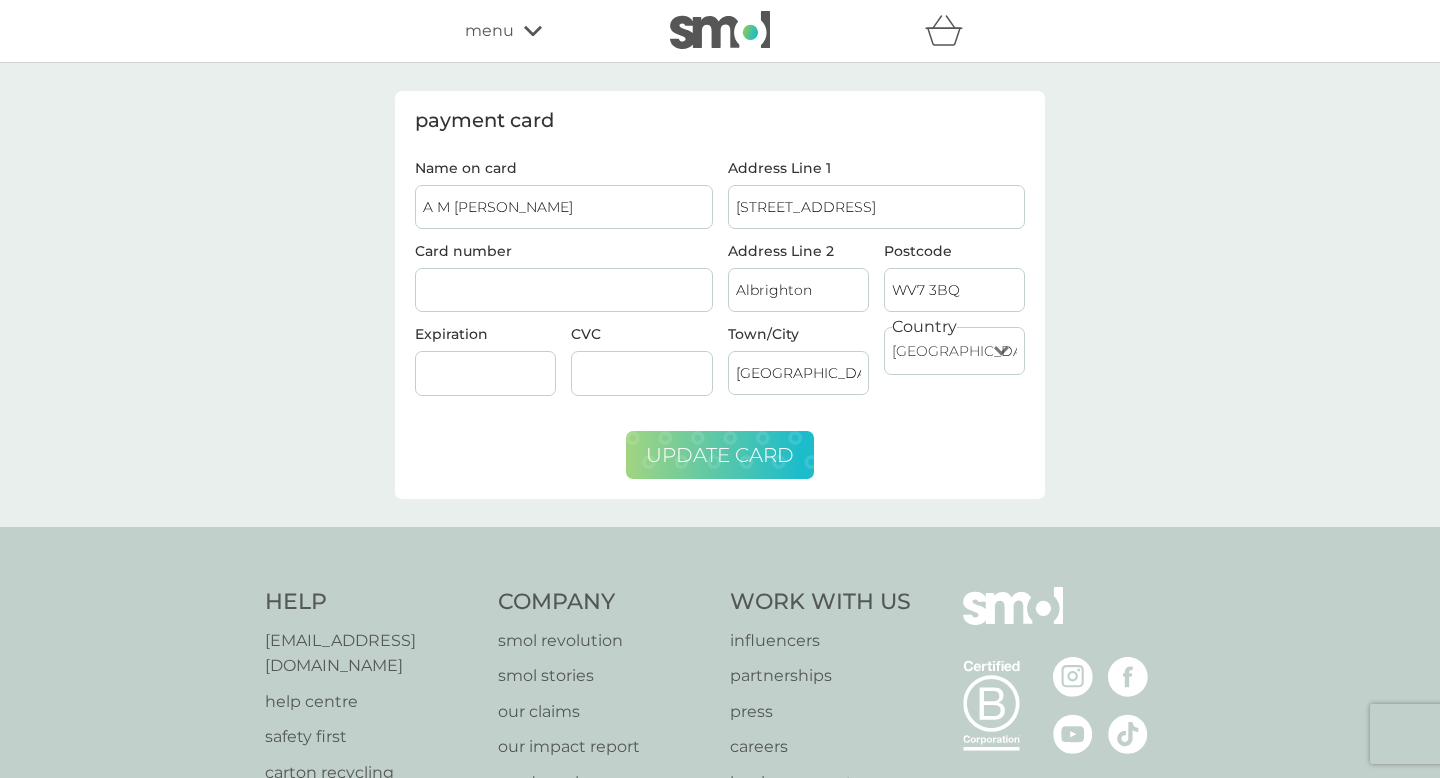 click on "update card" at bounding box center [720, 455] 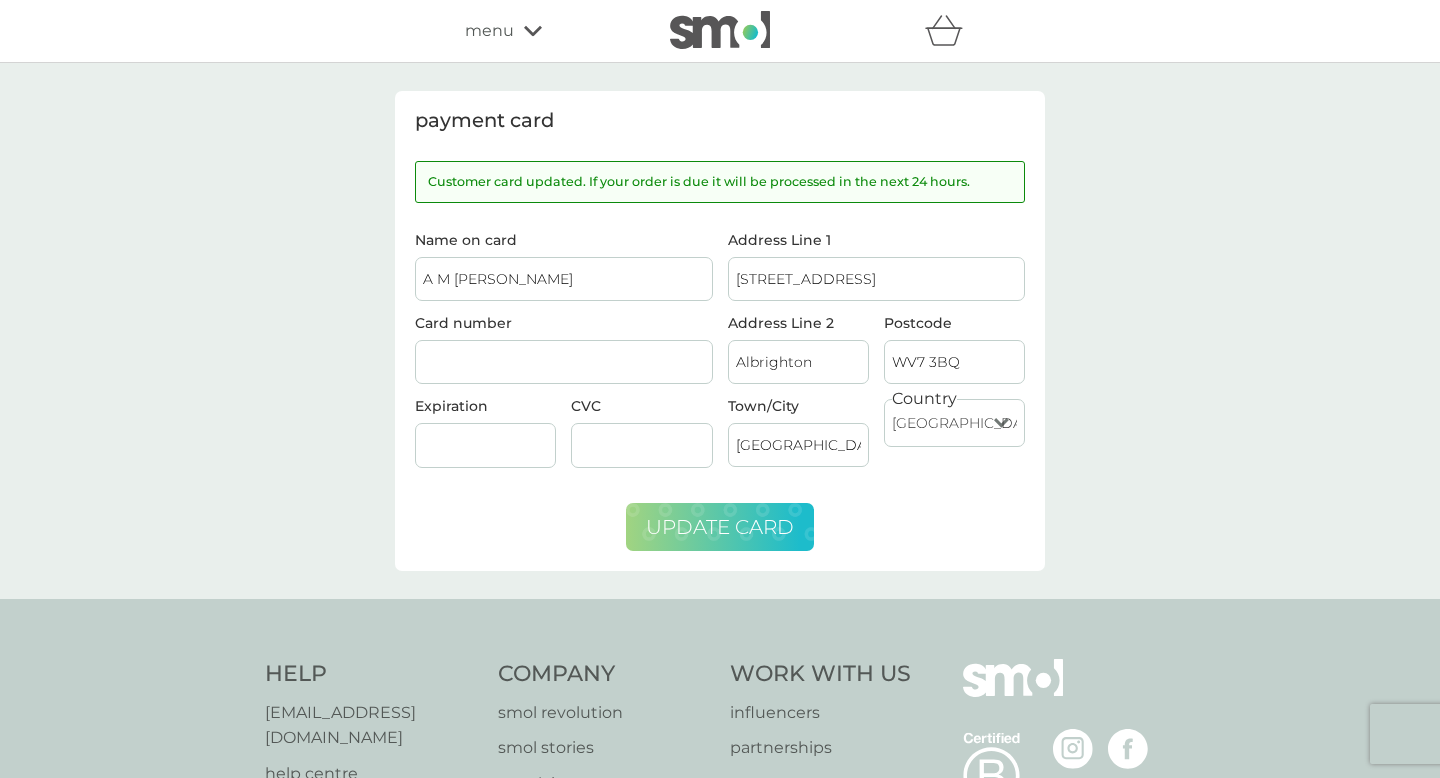 click on "update card" at bounding box center [720, 527] 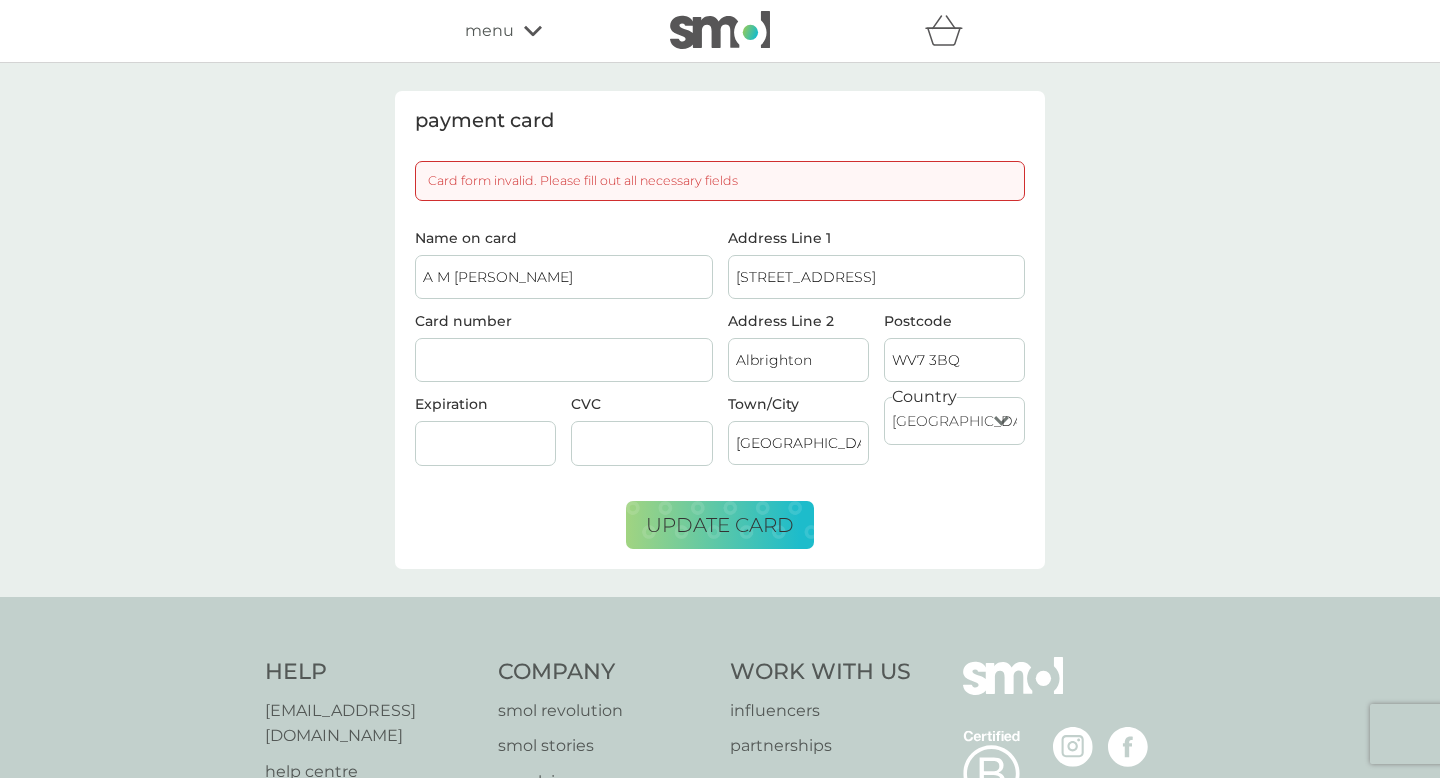 click on "menu" at bounding box center [489, 31] 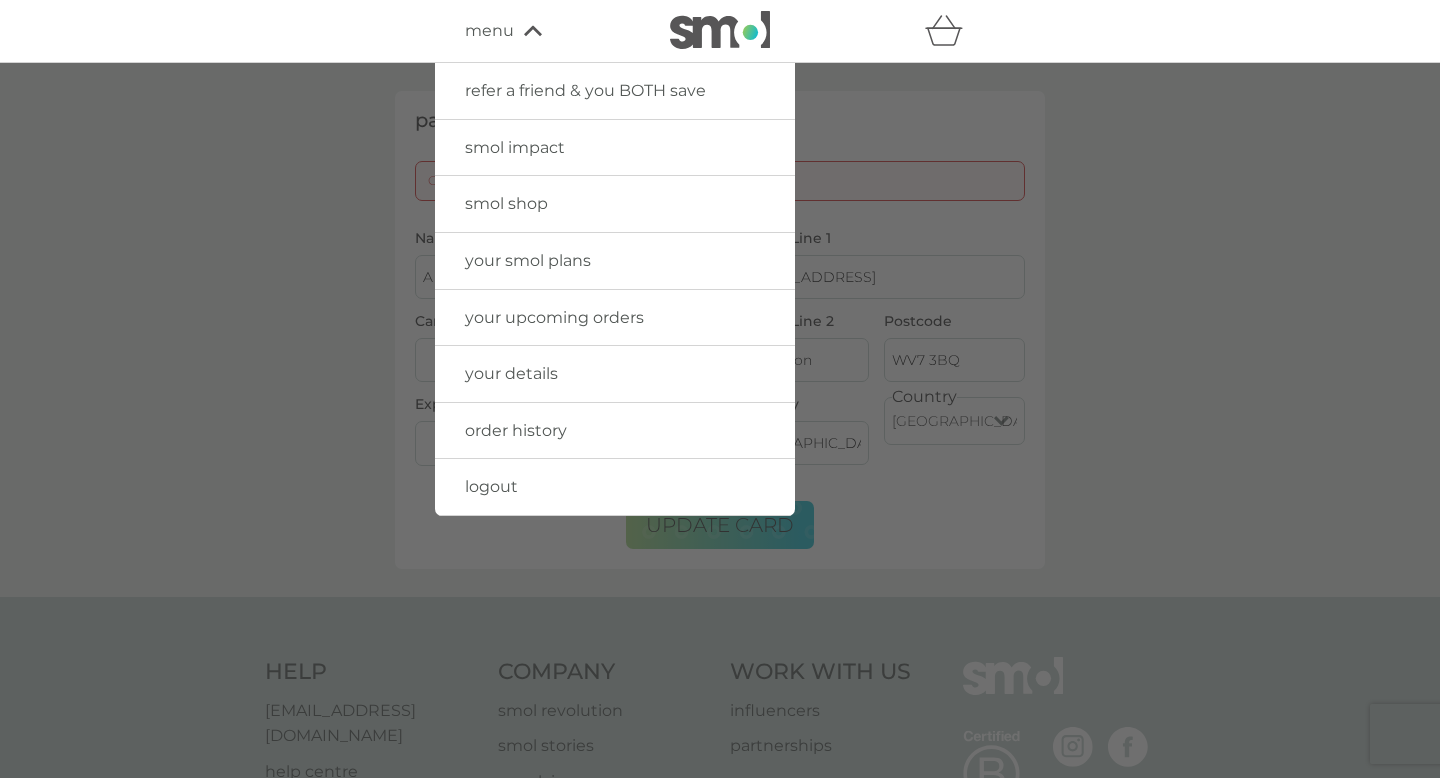 click on "your upcoming orders" at bounding box center (615, 318) 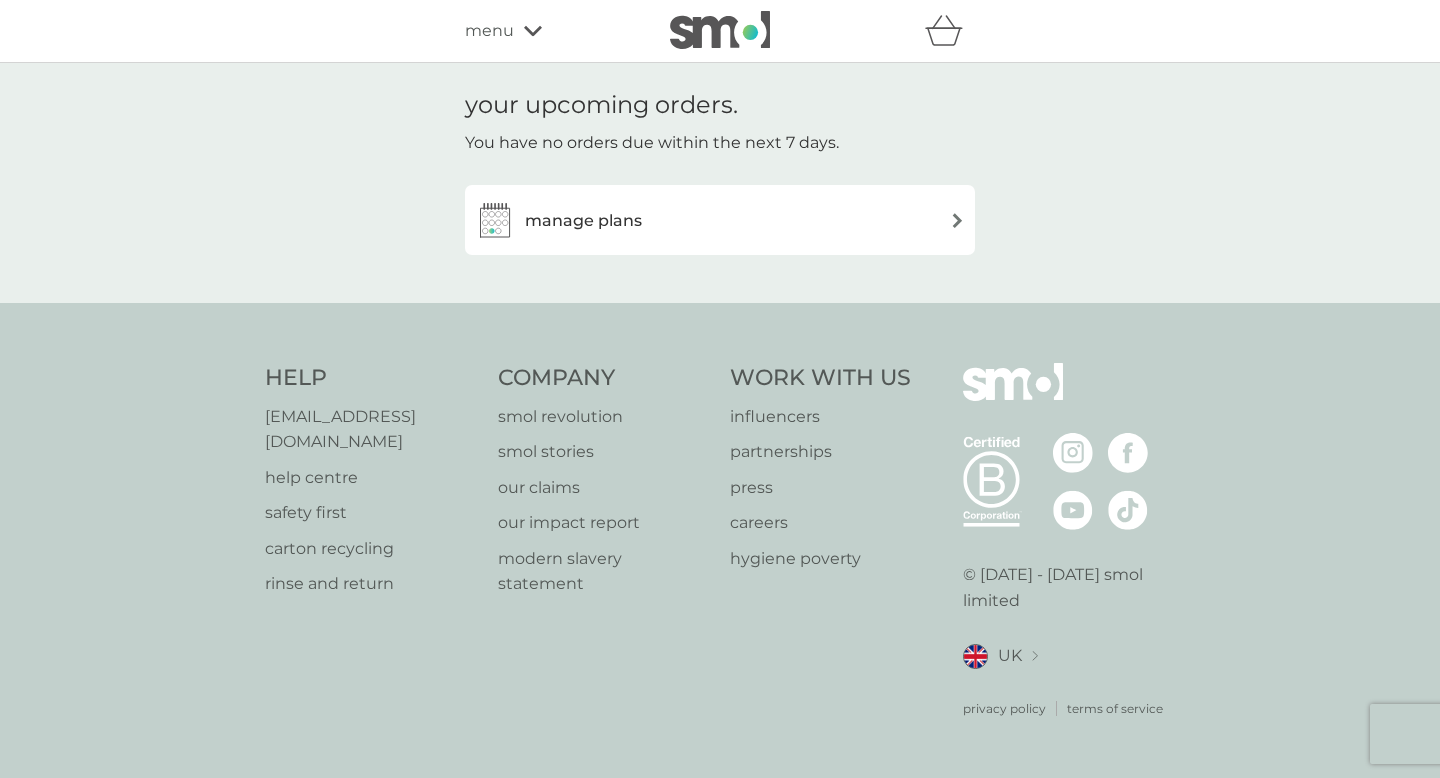 click on "manage plans" at bounding box center (583, 221) 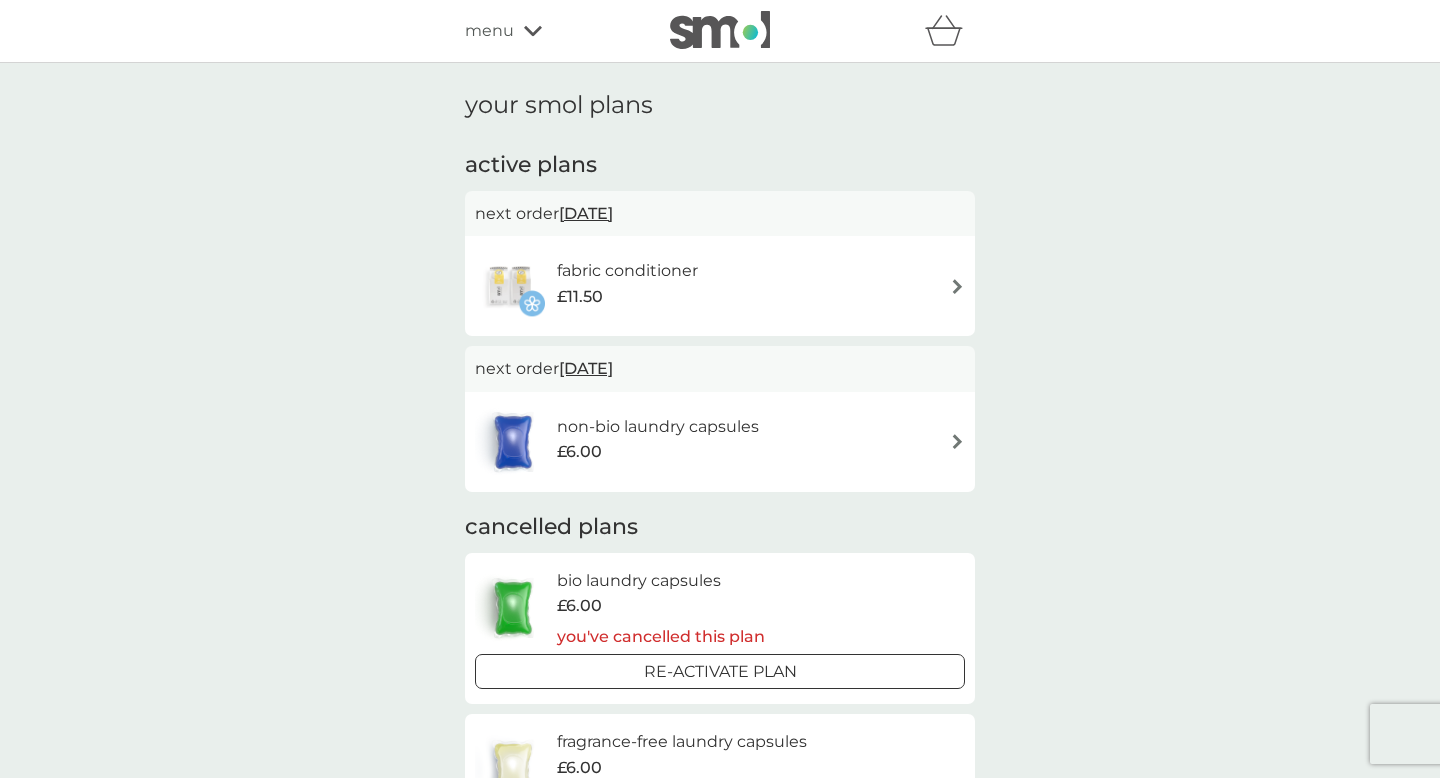 click on "fabric conditioner £11.50" at bounding box center [637, 286] 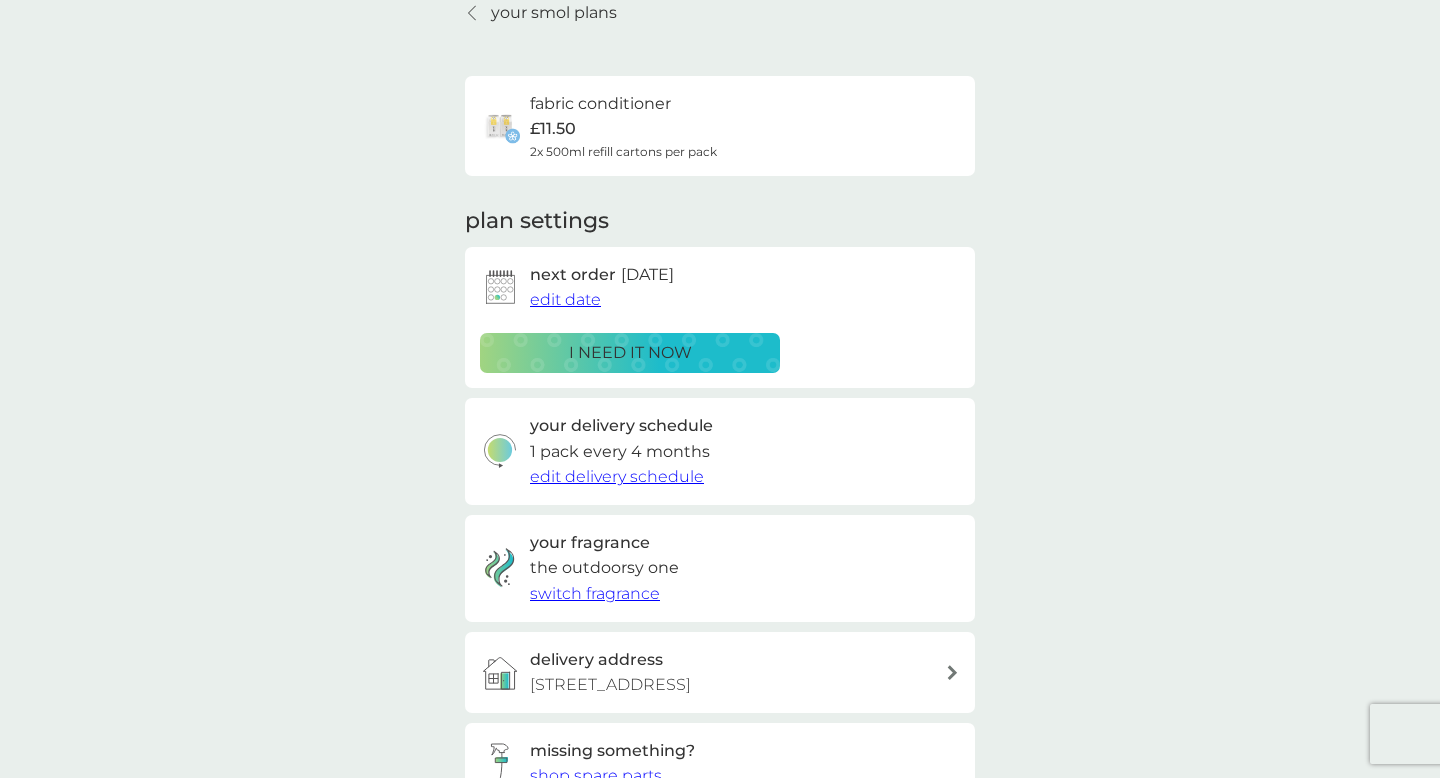 scroll, scrollTop: 93, scrollLeft: 0, axis: vertical 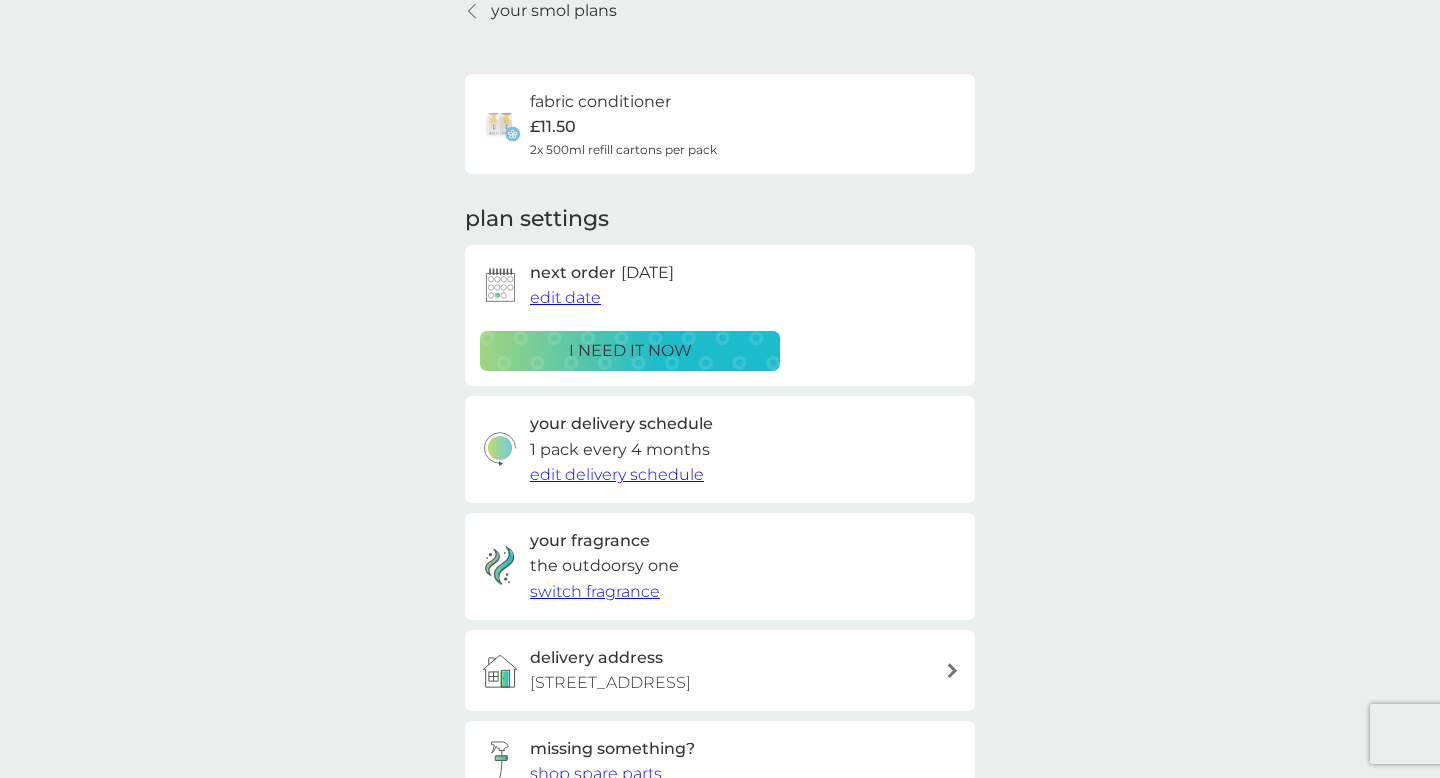 click on "edit date" at bounding box center [565, 297] 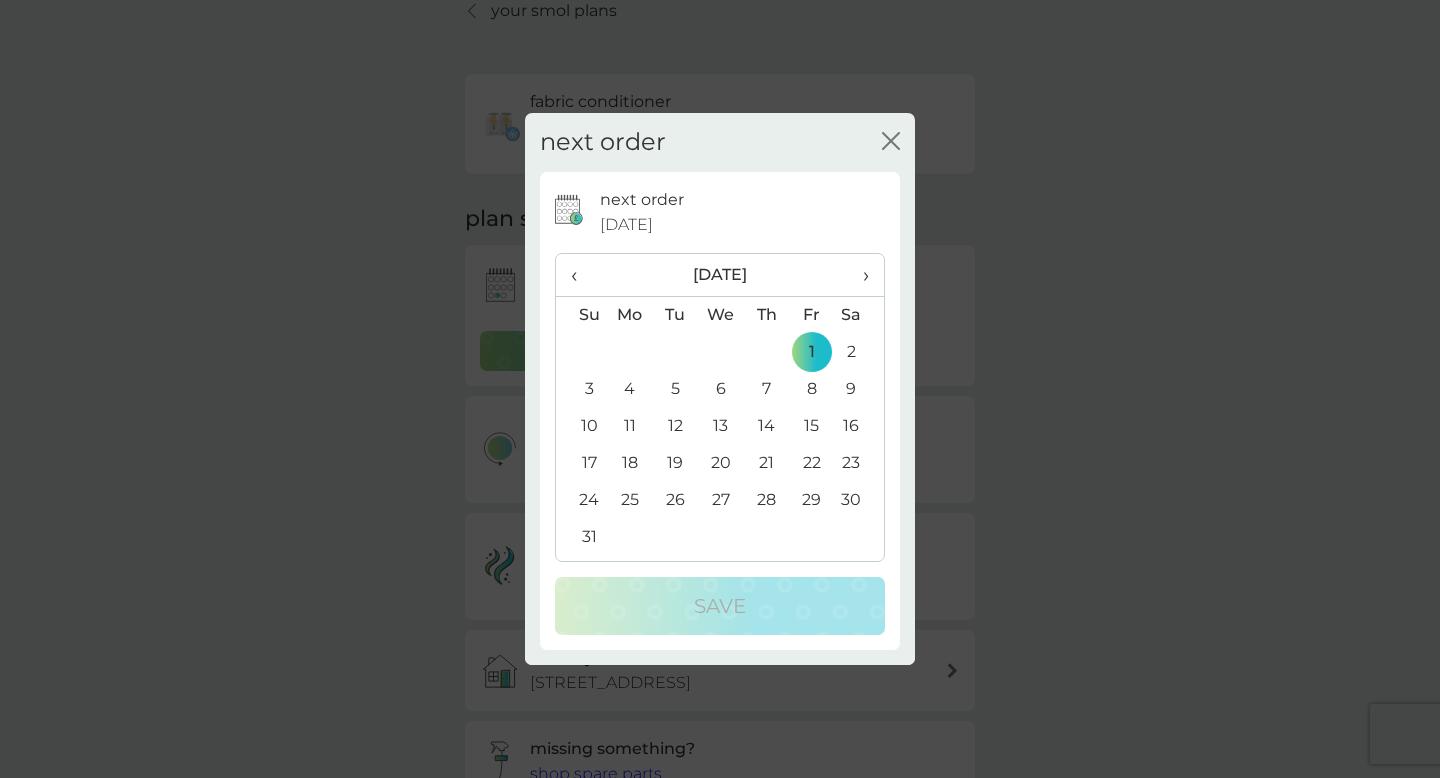 click on "›" at bounding box center [859, 275] 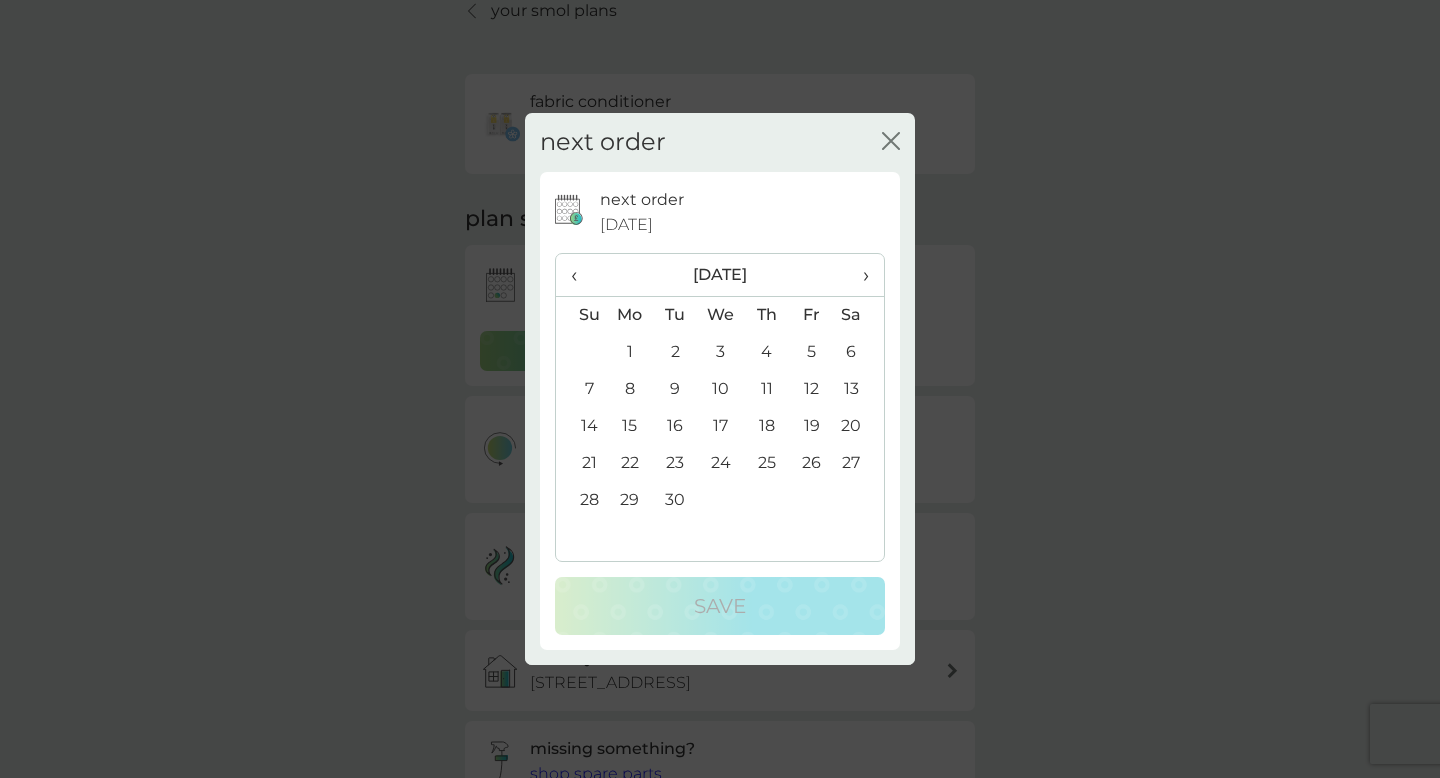 click on "1" at bounding box center [630, 352] 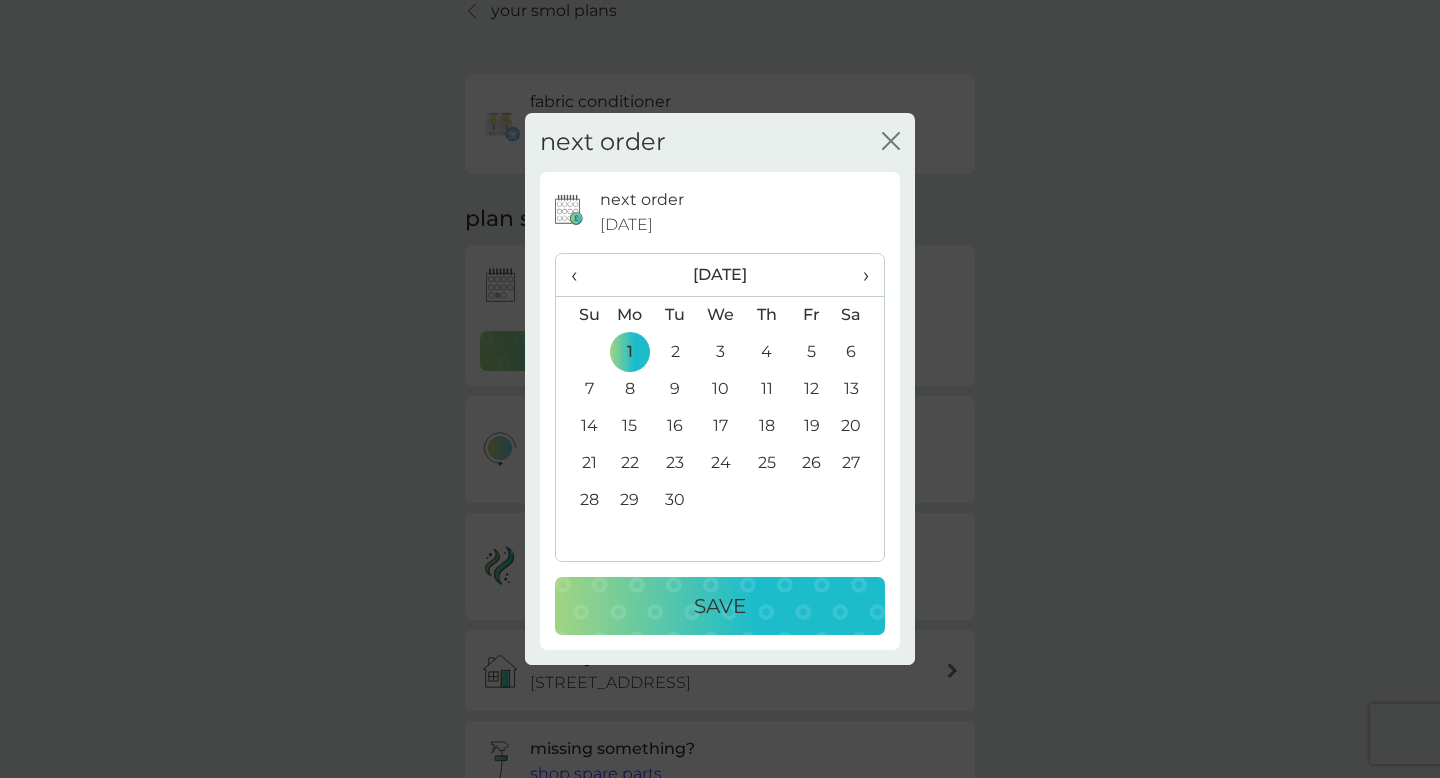 click on "Save" at bounding box center (720, 606) 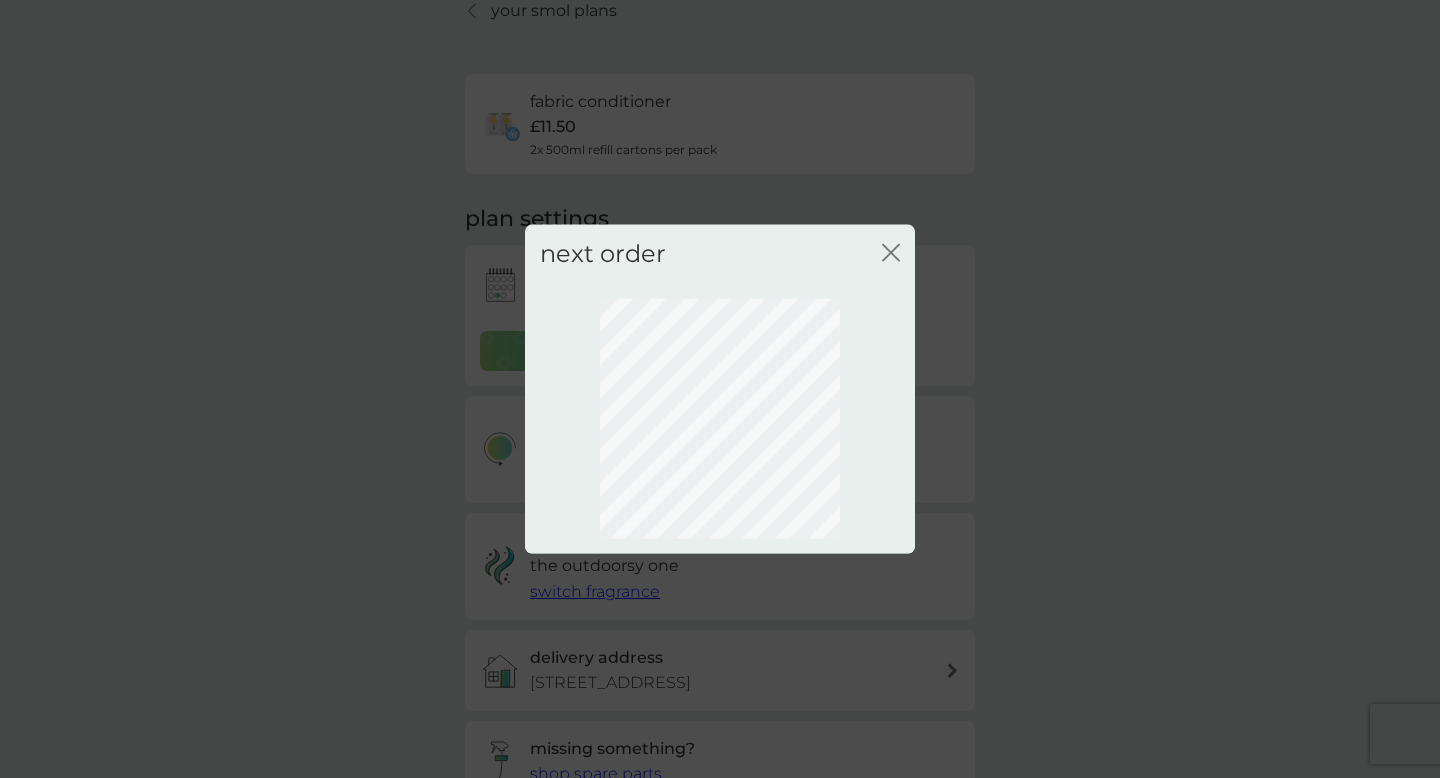 scroll, scrollTop: 60, scrollLeft: 0, axis: vertical 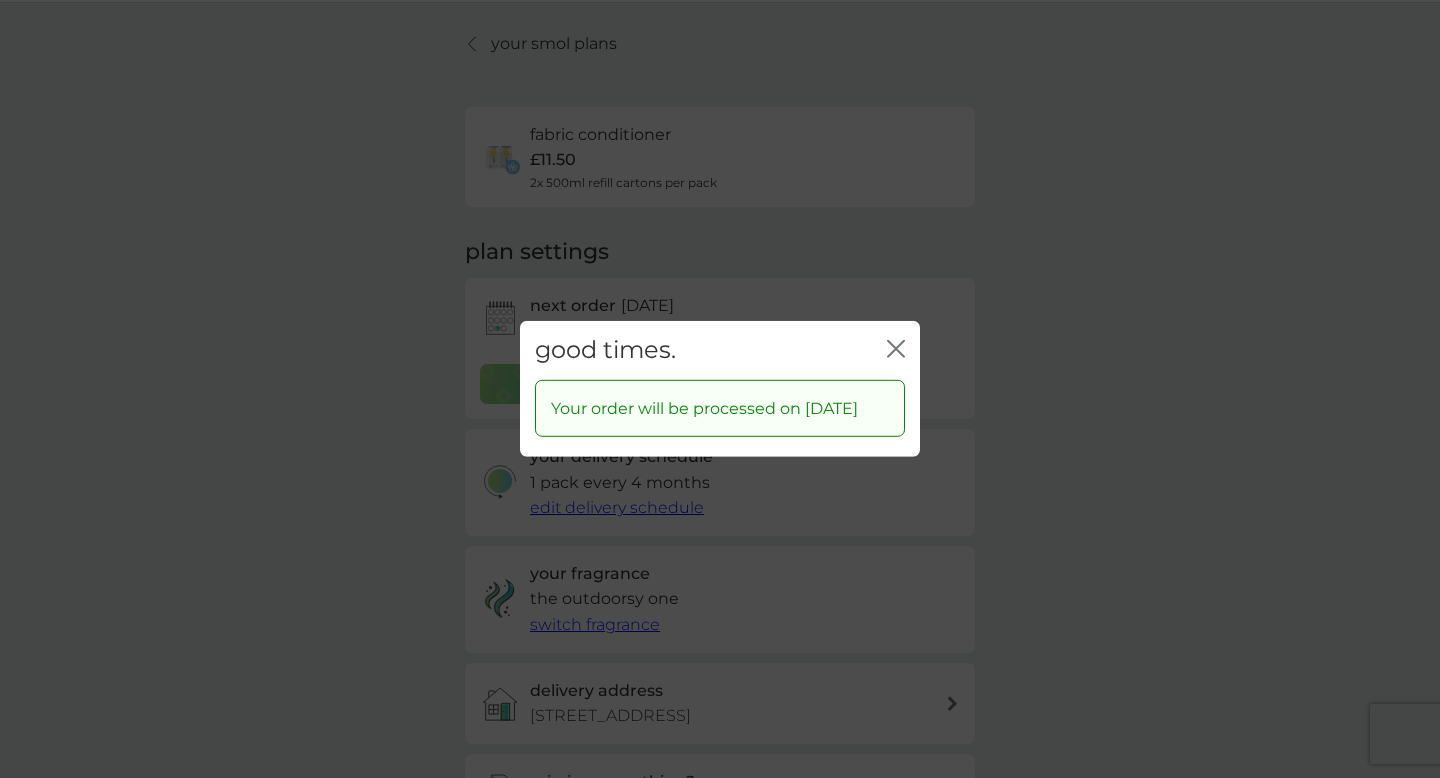 click on "good times. close" at bounding box center (720, 350) 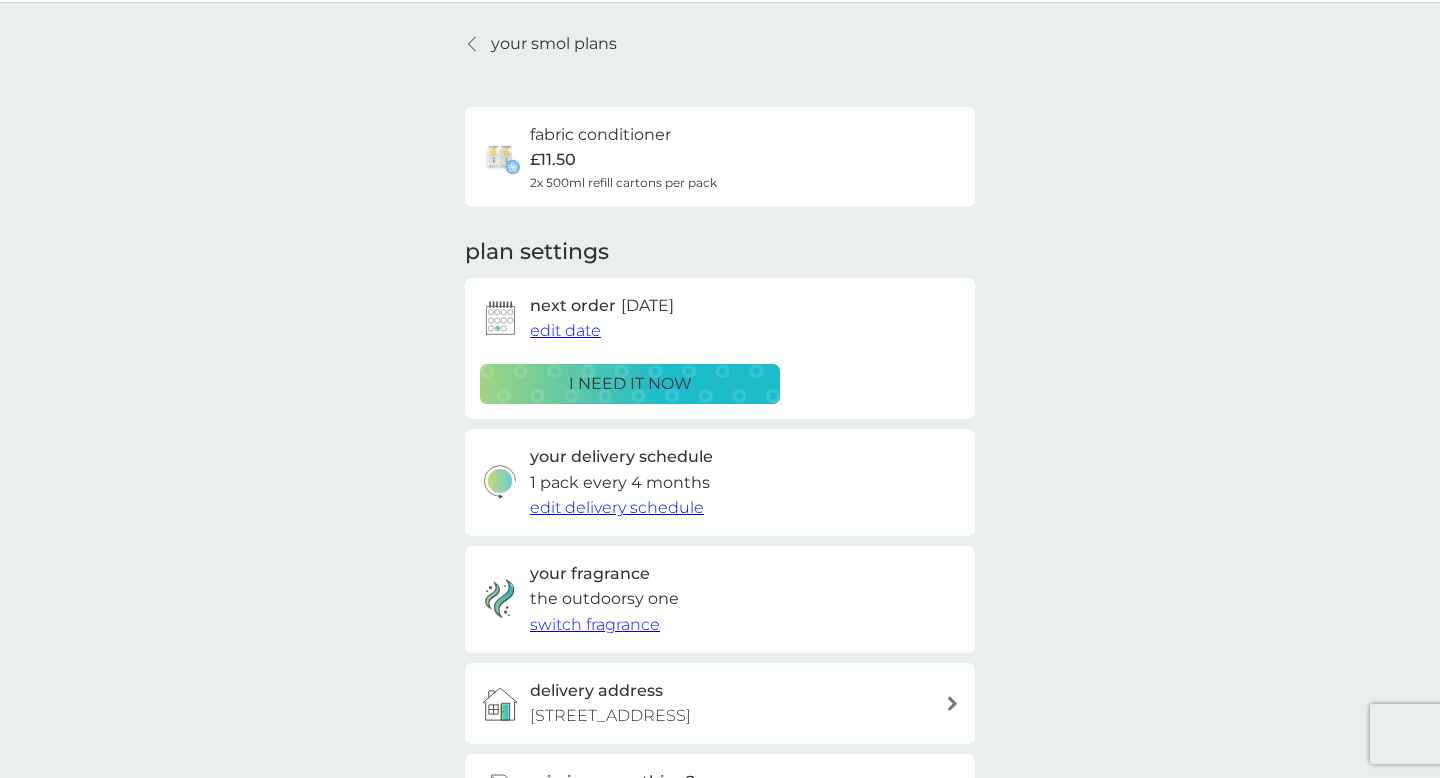 click on "your smol plans" at bounding box center [554, 44] 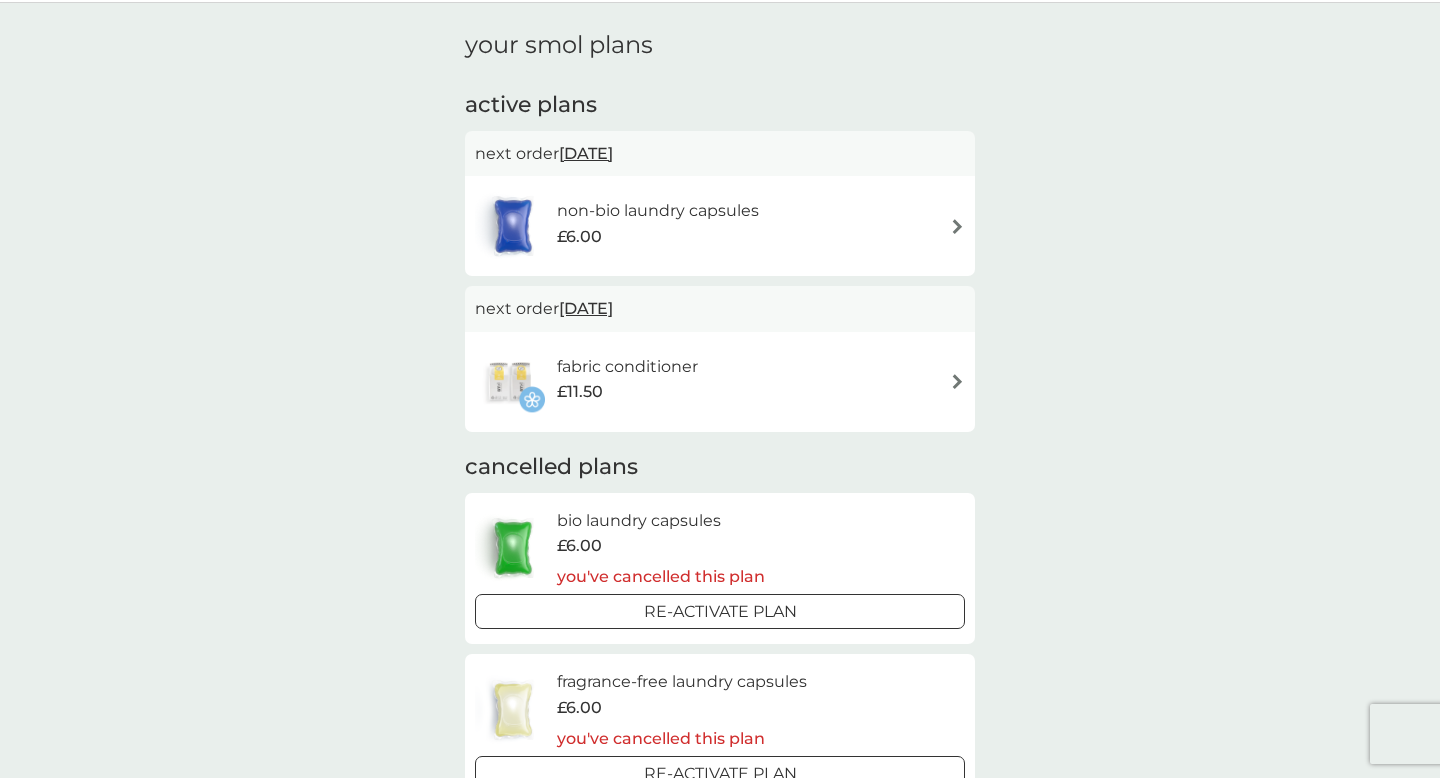 scroll, scrollTop: 0, scrollLeft: 0, axis: both 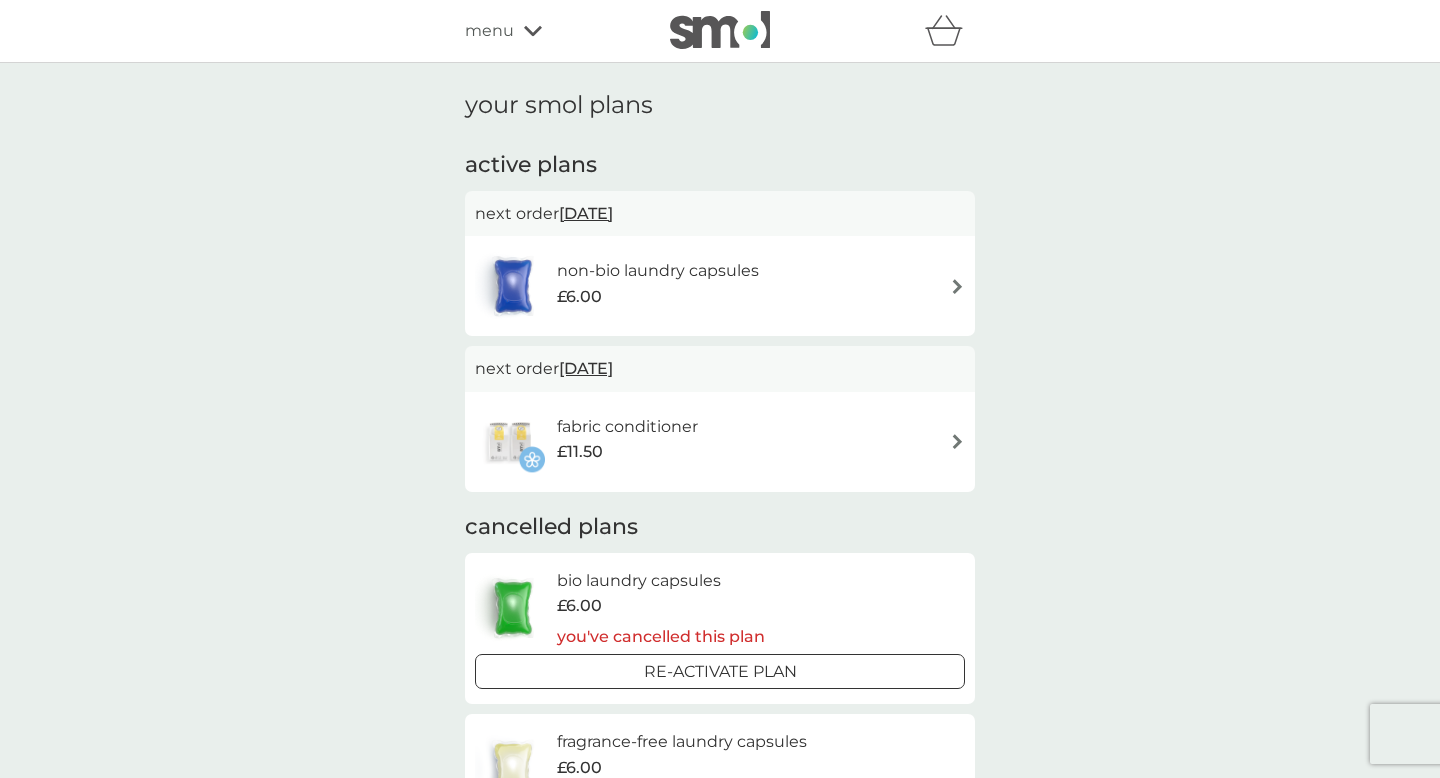 click on "£6.00" at bounding box center (658, 297) 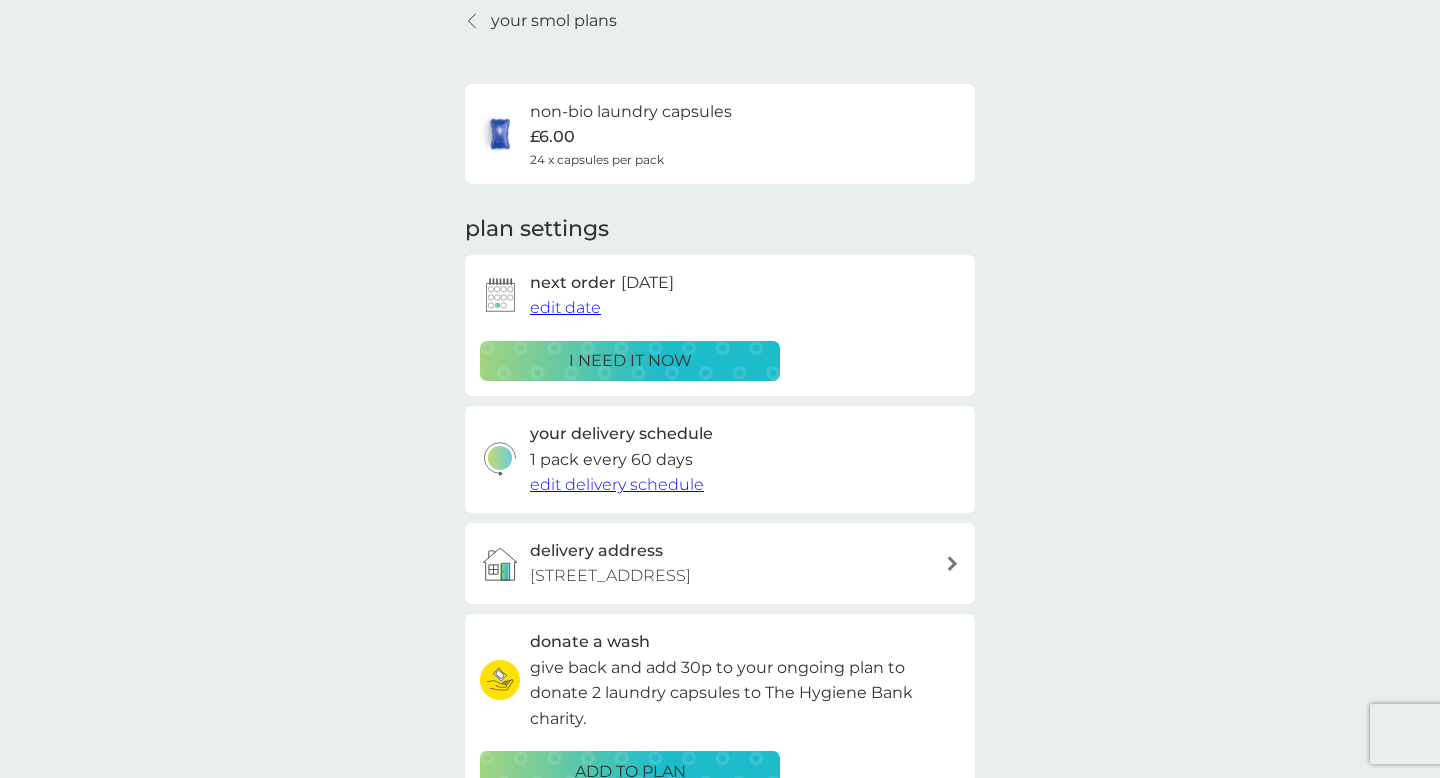 scroll, scrollTop: 0, scrollLeft: 0, axis: both 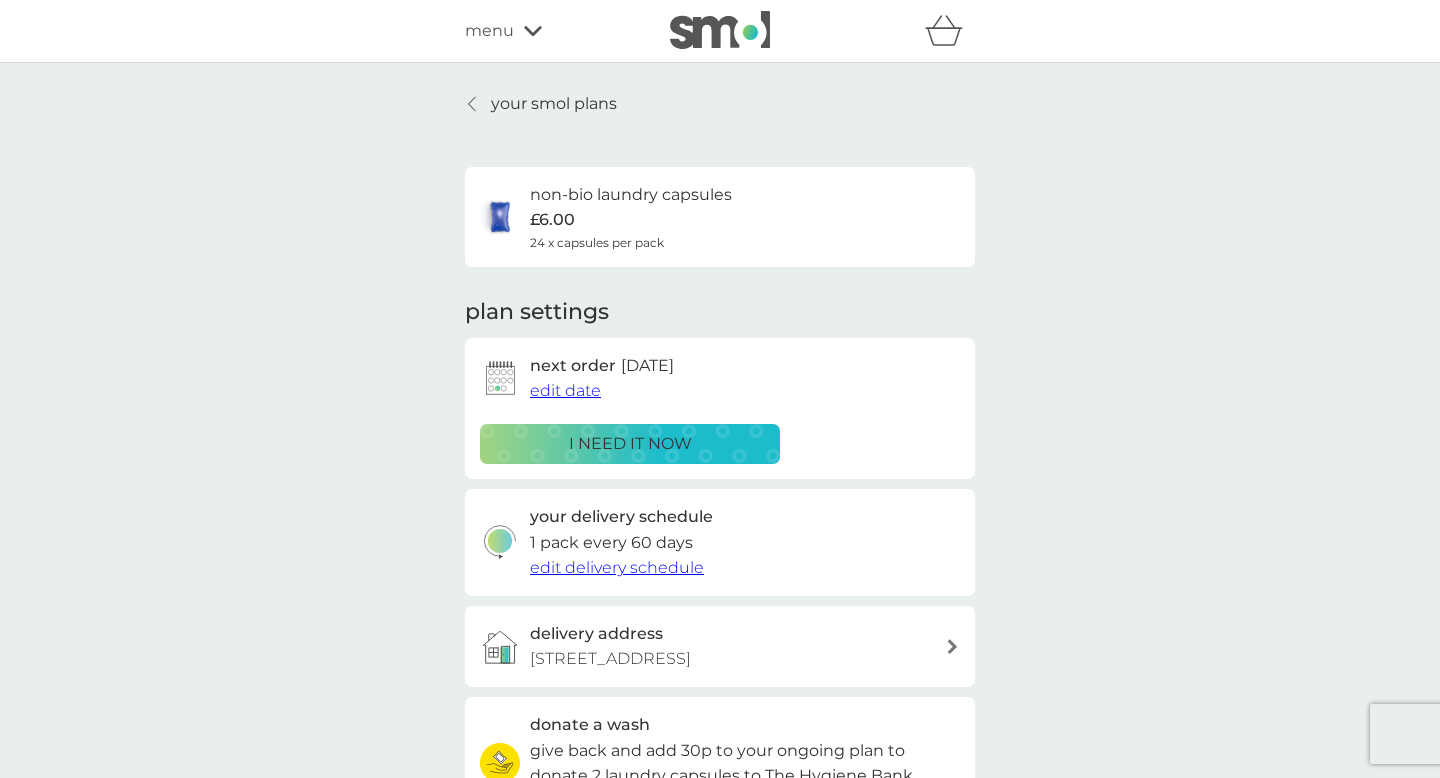 click on "your smol plans" at bounding box center (554, 104) 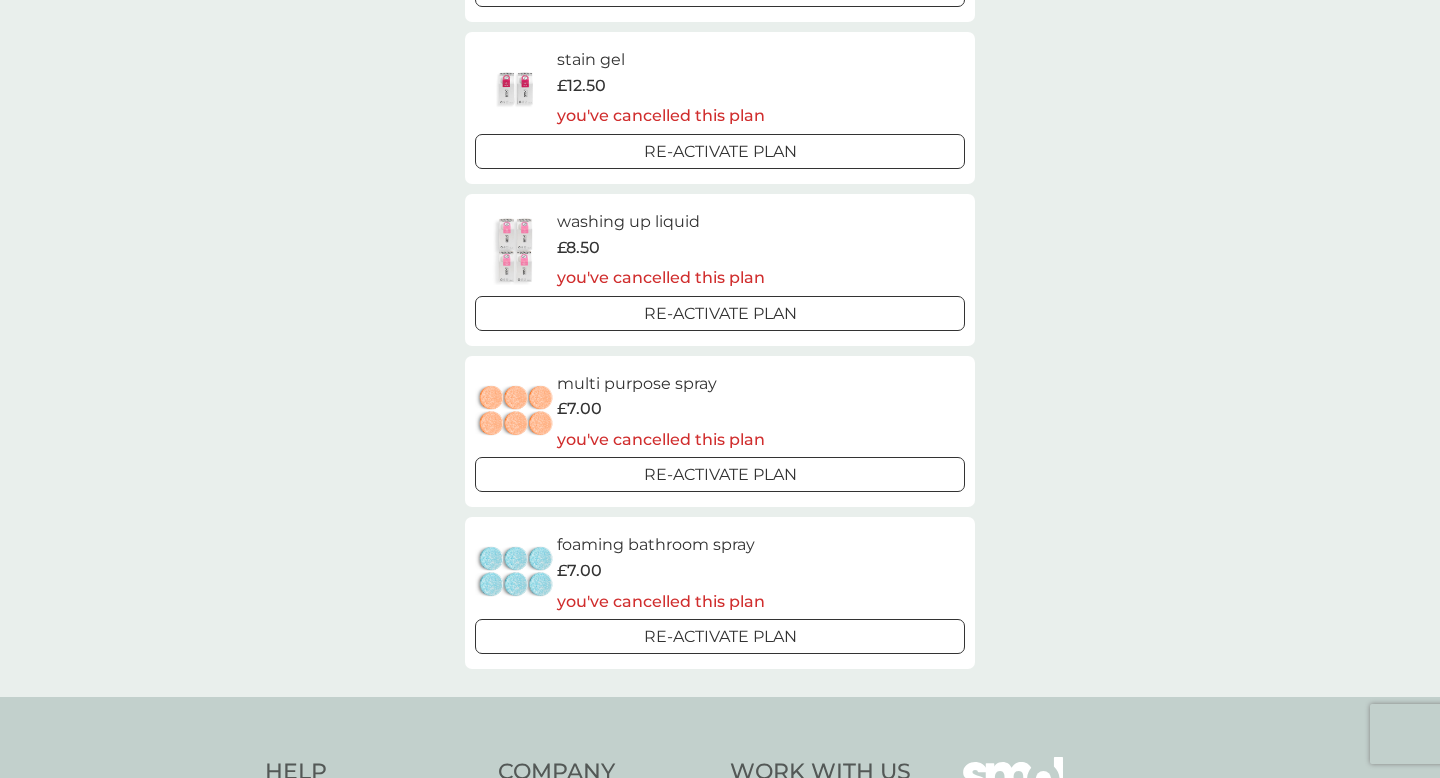 scroll, scrollTop: 909, scrollLeft: 0, axis: vertical 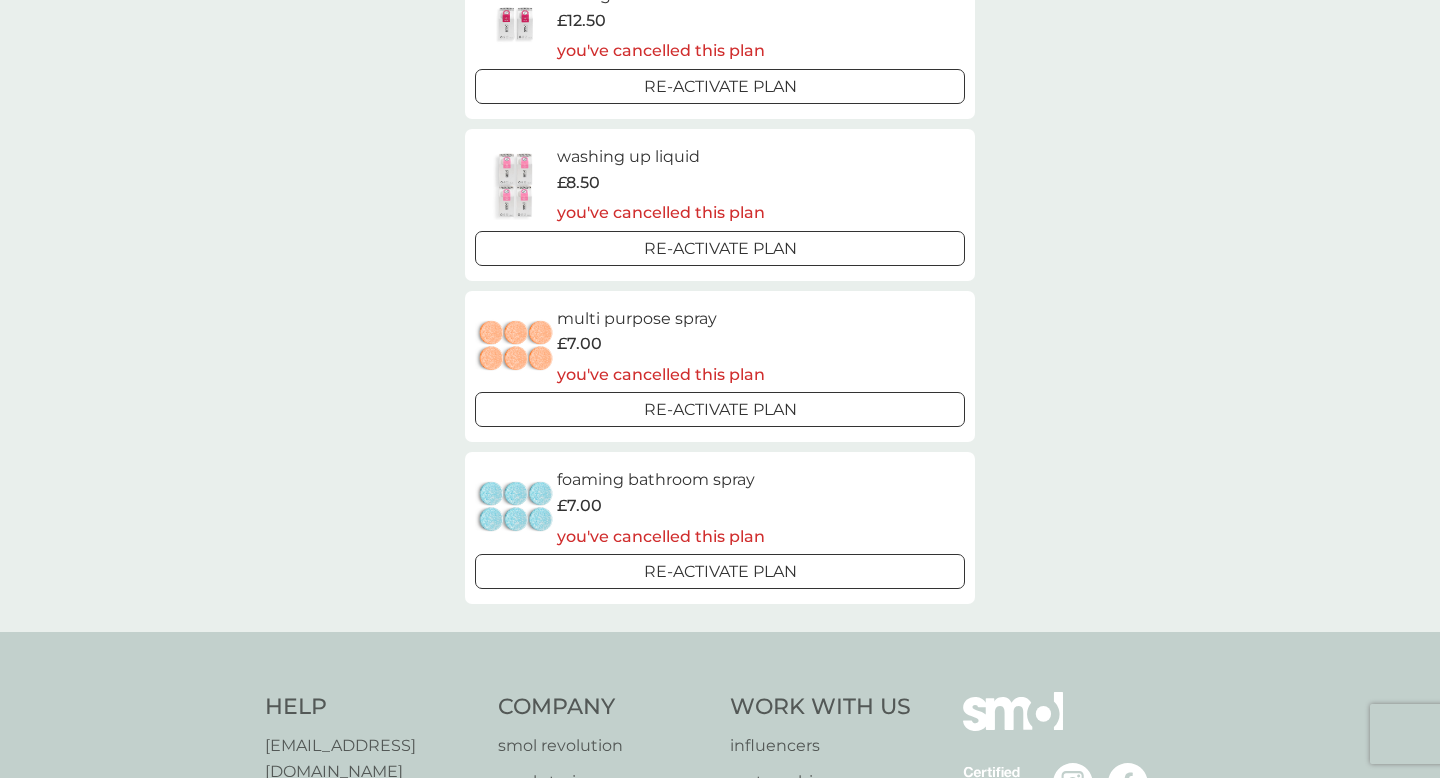 click on "Re-activate Plan" at bounding box center [720, 571] 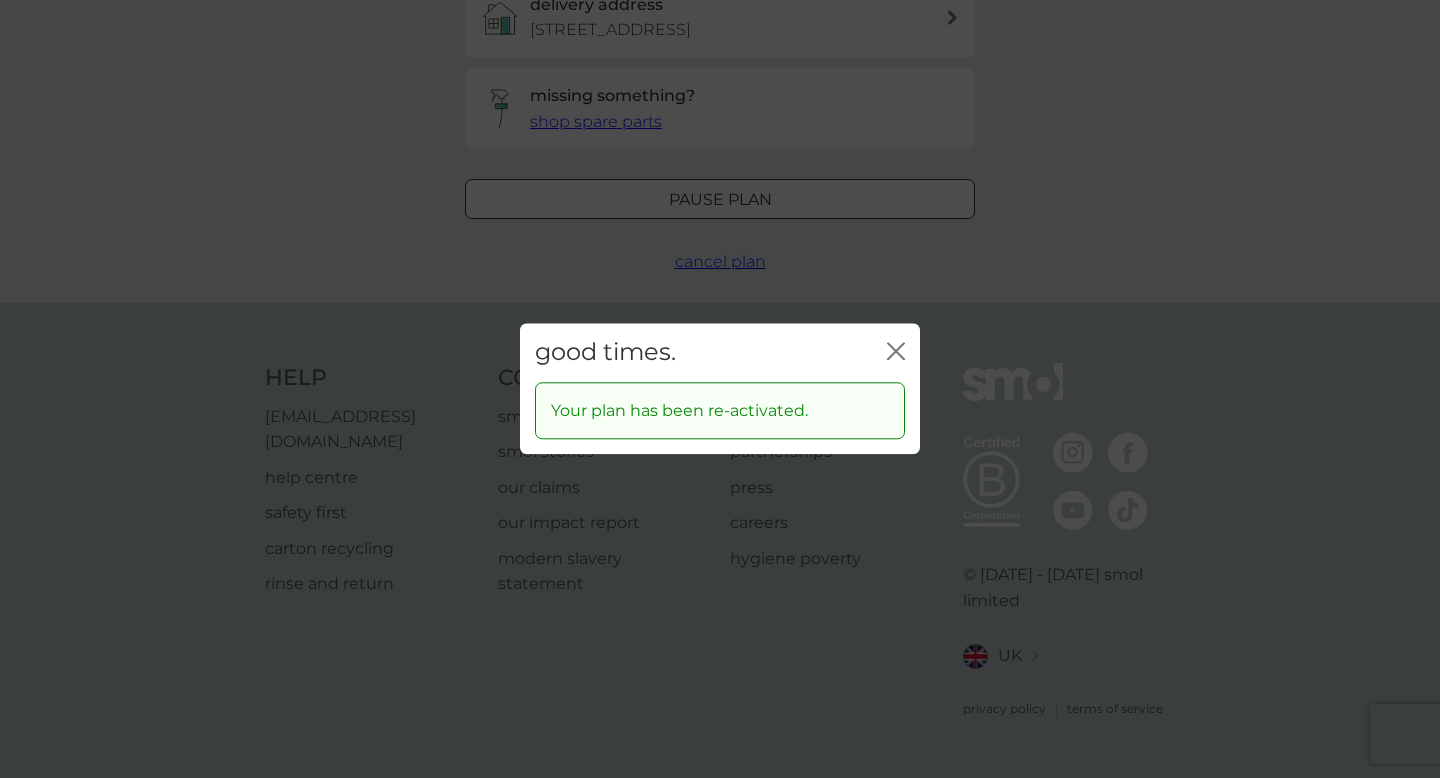 scroll, scrollTop: 0, scrollLeft: 0, axis: both 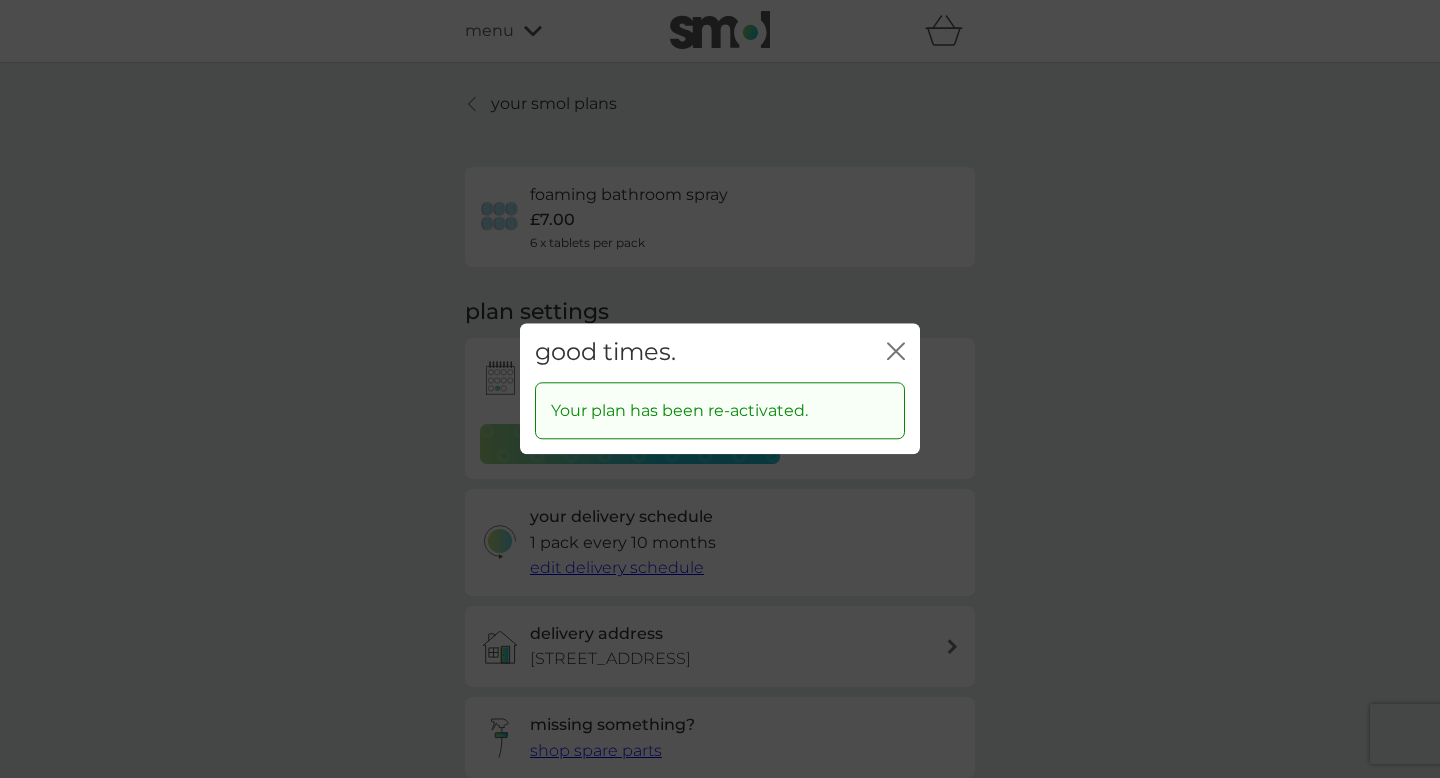 click on "close" 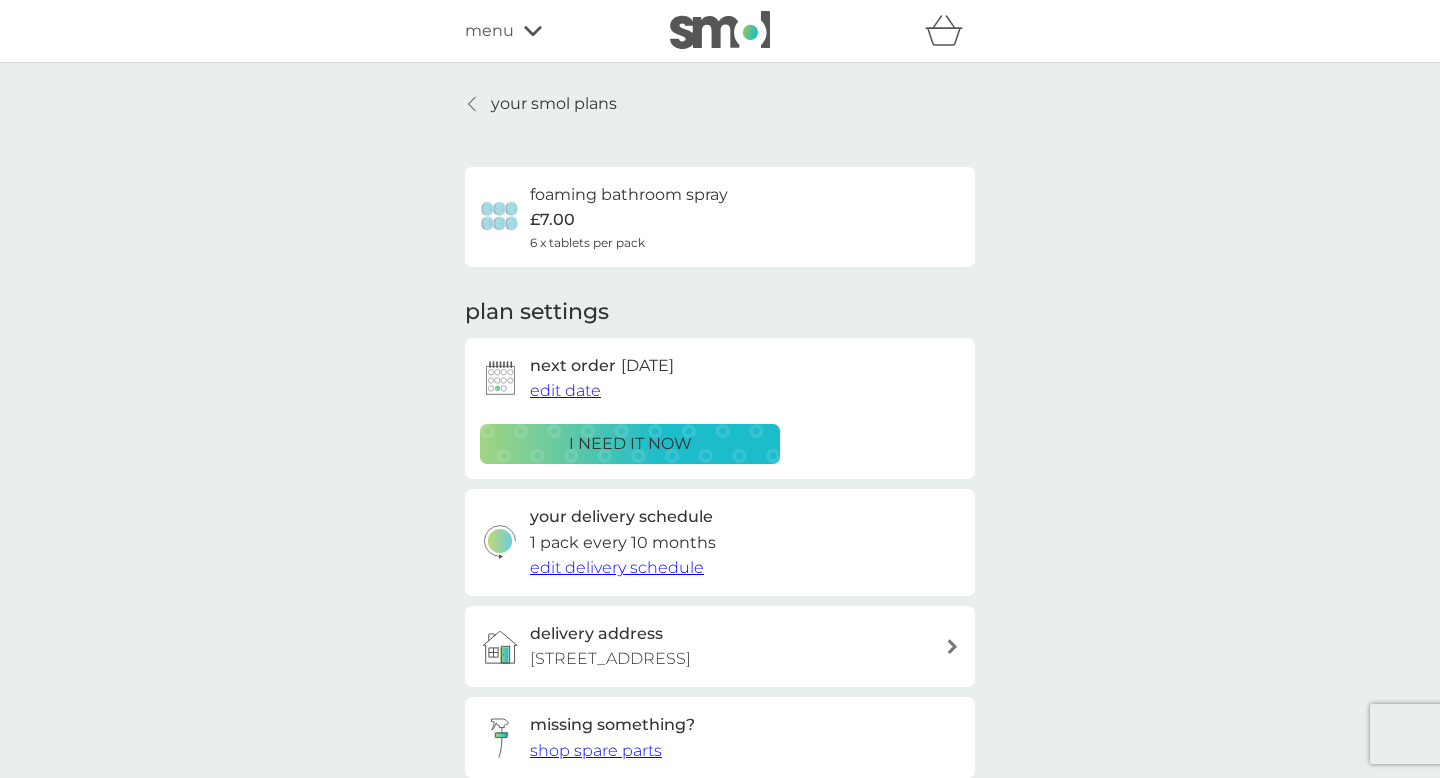 click on "your smol plans" at bounding box center [554, 104] 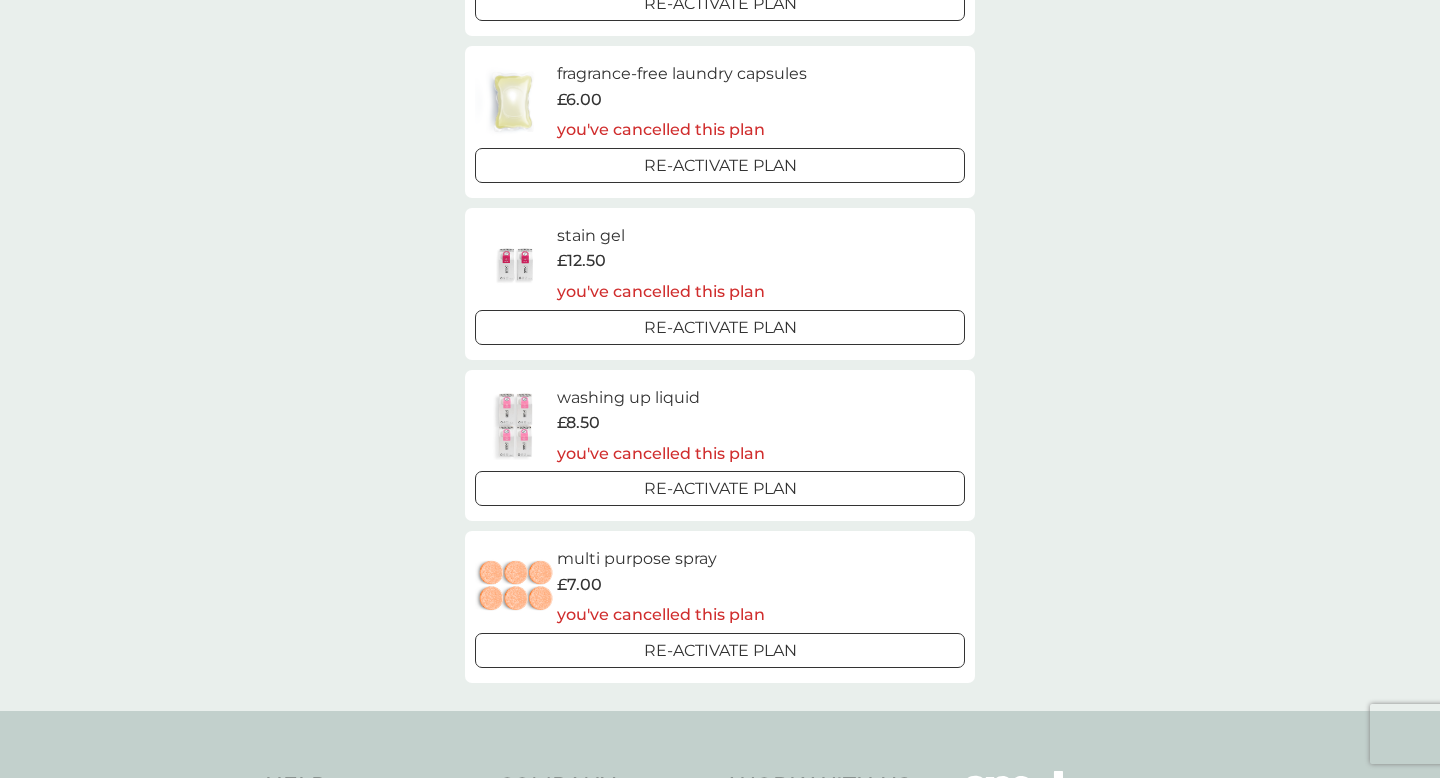 scroll, scrollTop: 0, scrollLeft: 0, axis: both 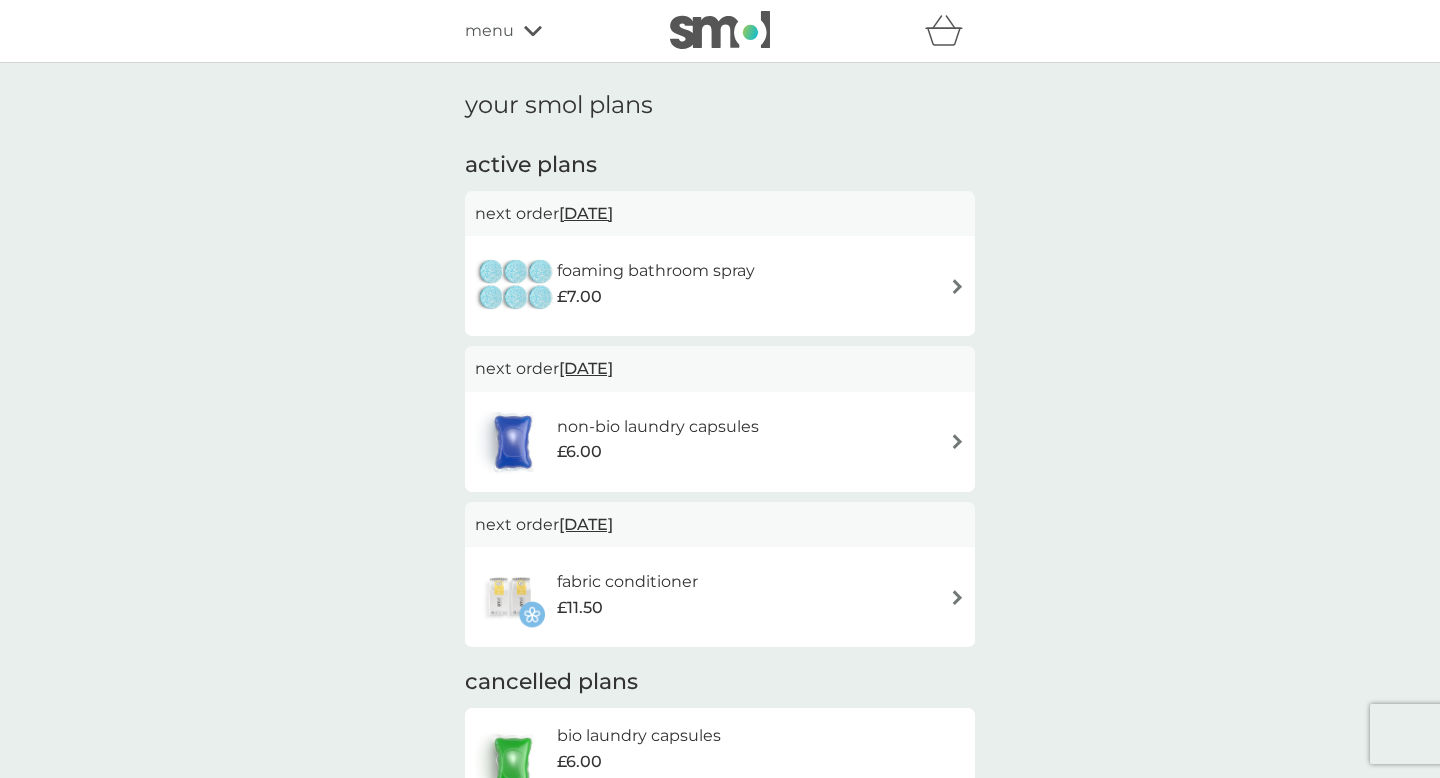 click on "menu" at bounding box center [489, 31] 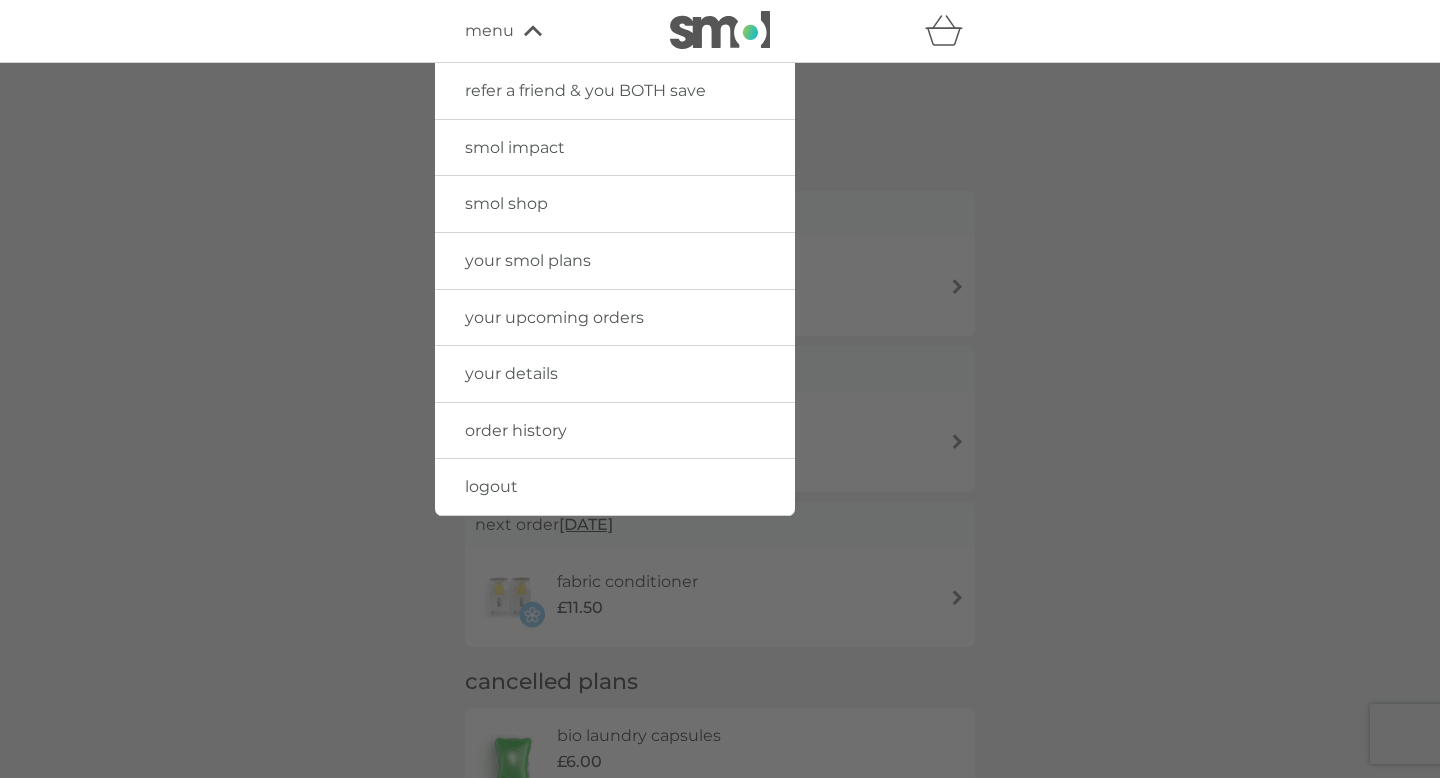click on "your upcoming orders" at bounding box center [554, 317] 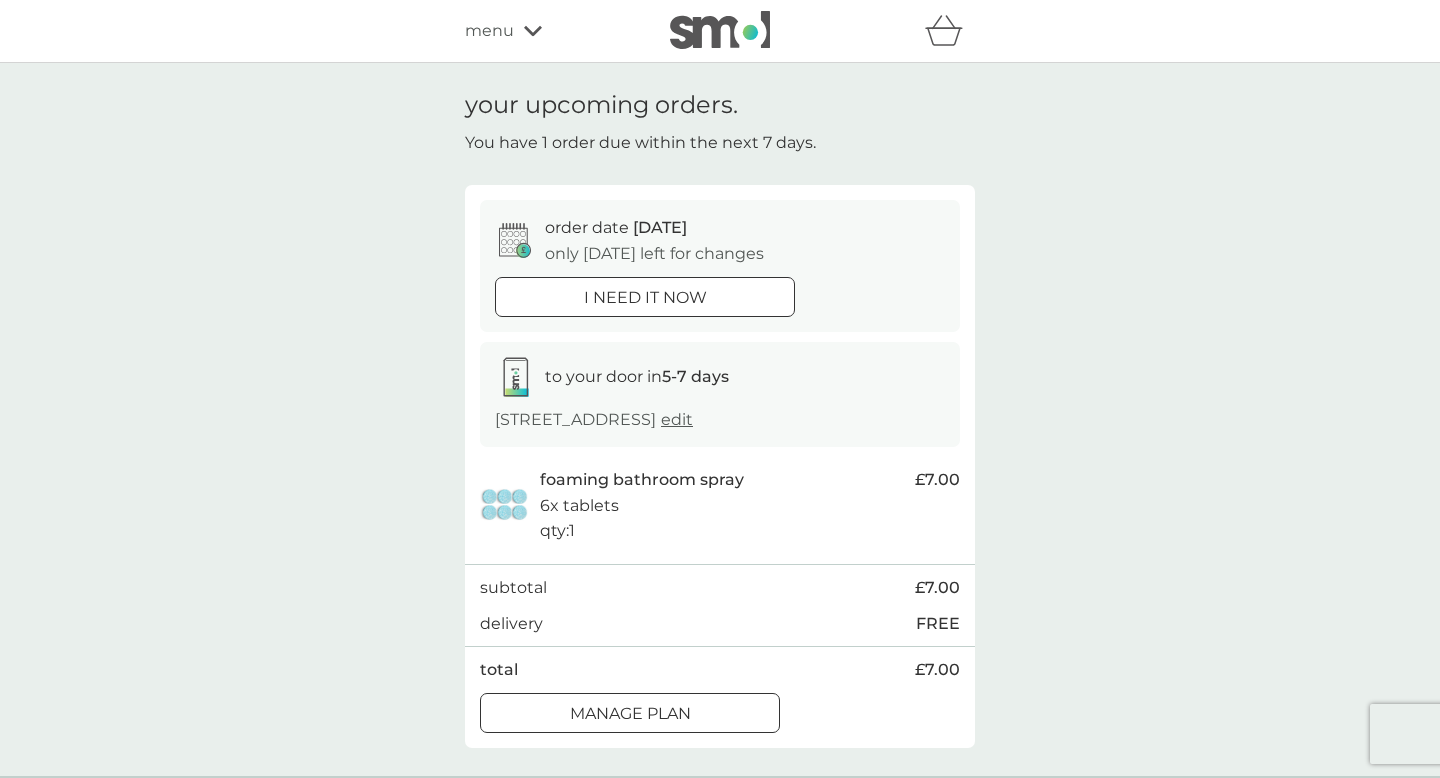 click on "menu" at bounding box center (550, 31) 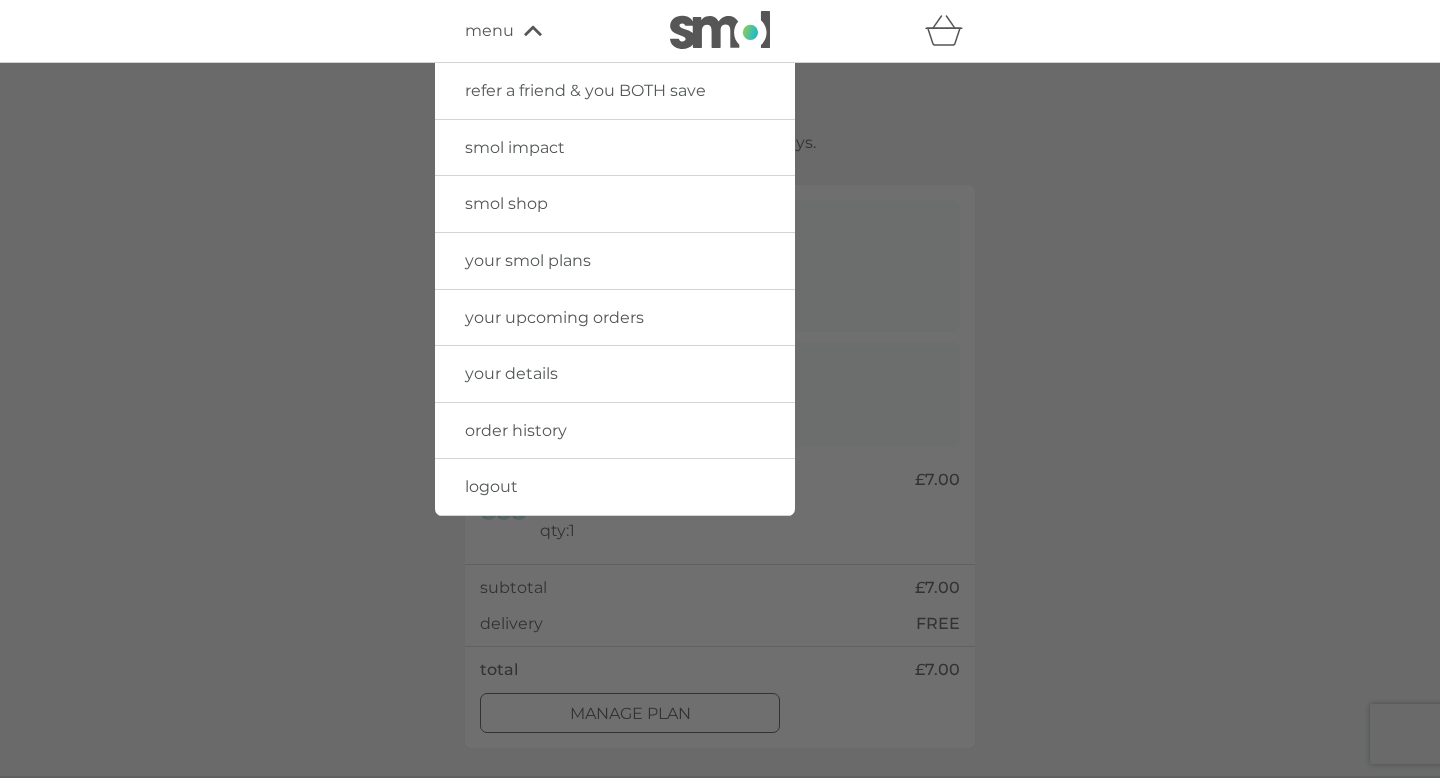 click 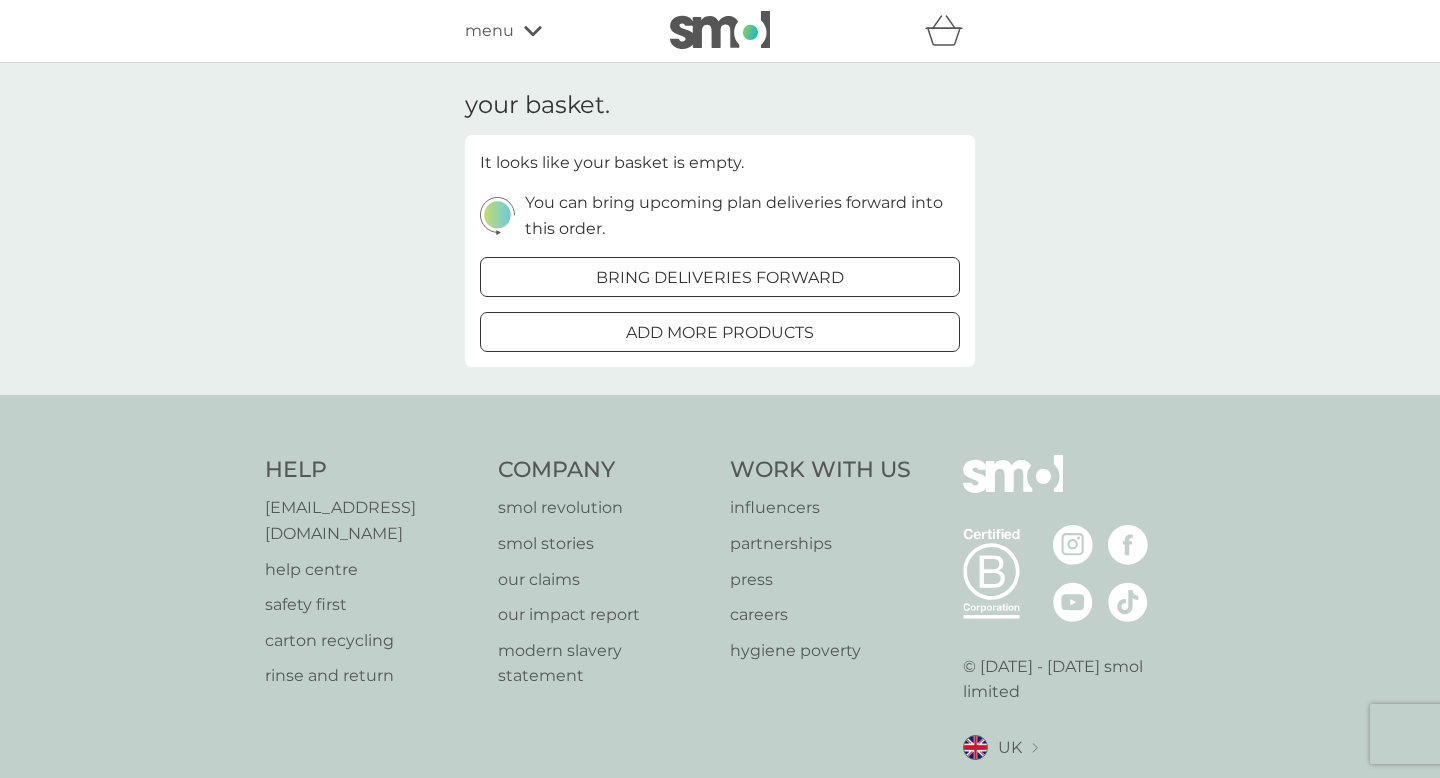 click on "menu" at bounding box center (489, 31) 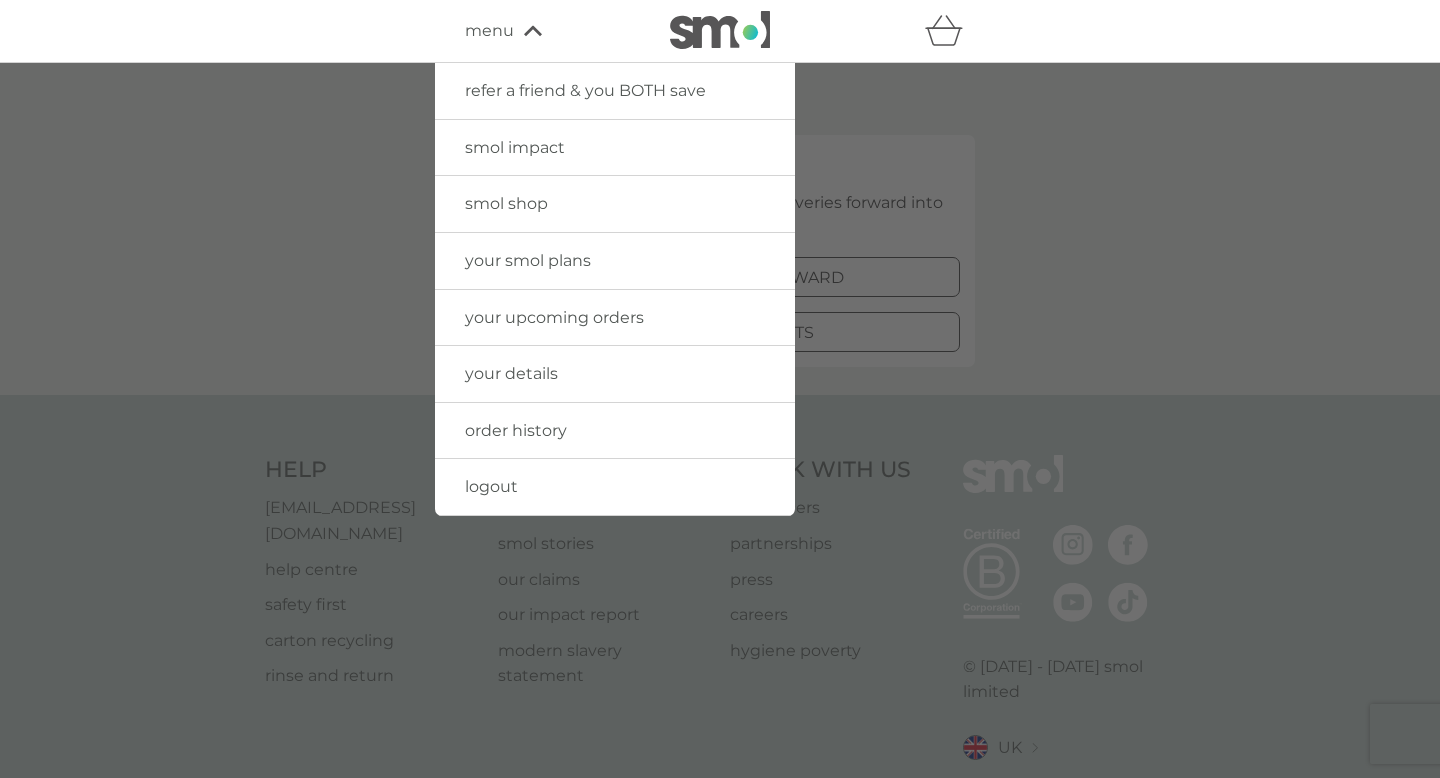 click on "your smol plans" at bounding box center (528, 260) 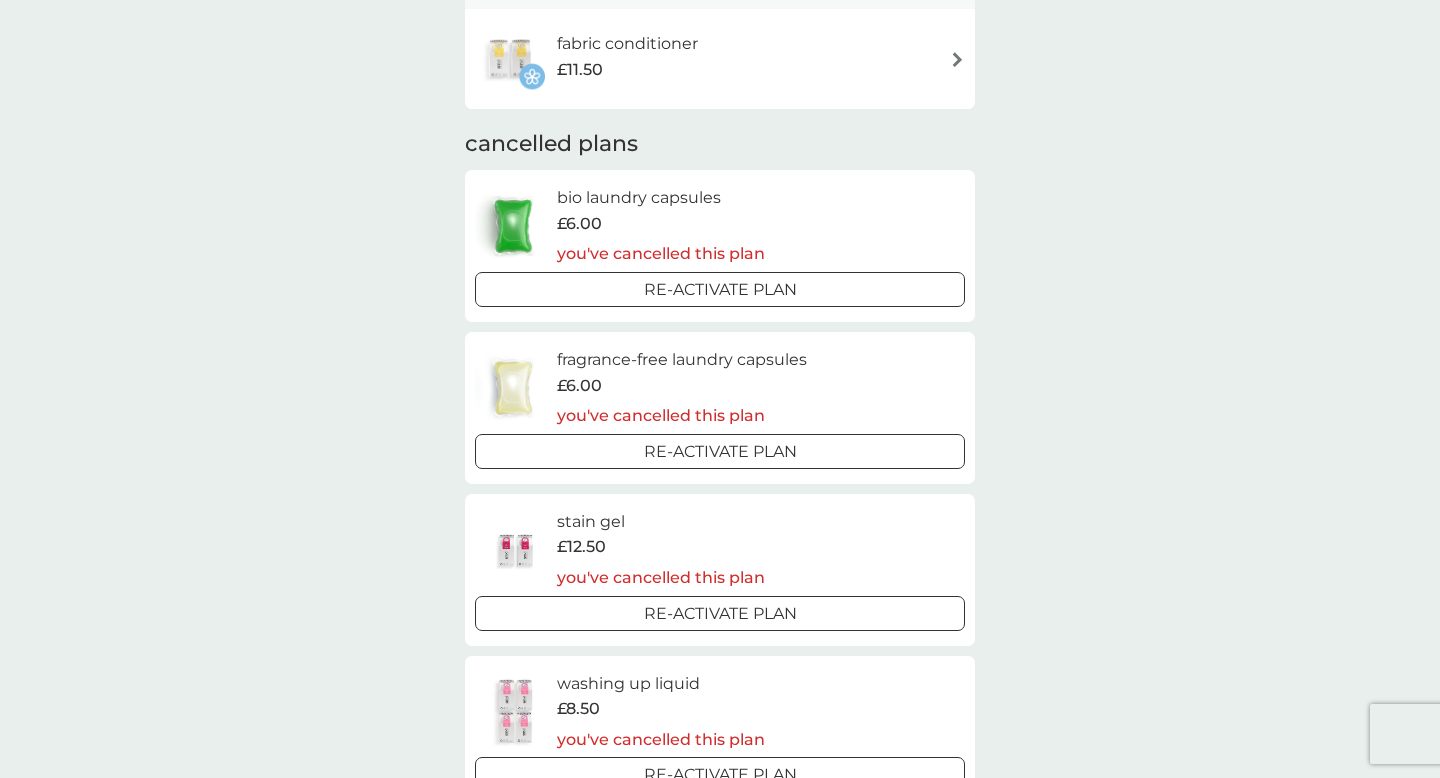 scroll, scrollTop: 0, scrollLeft: 0, axis: both 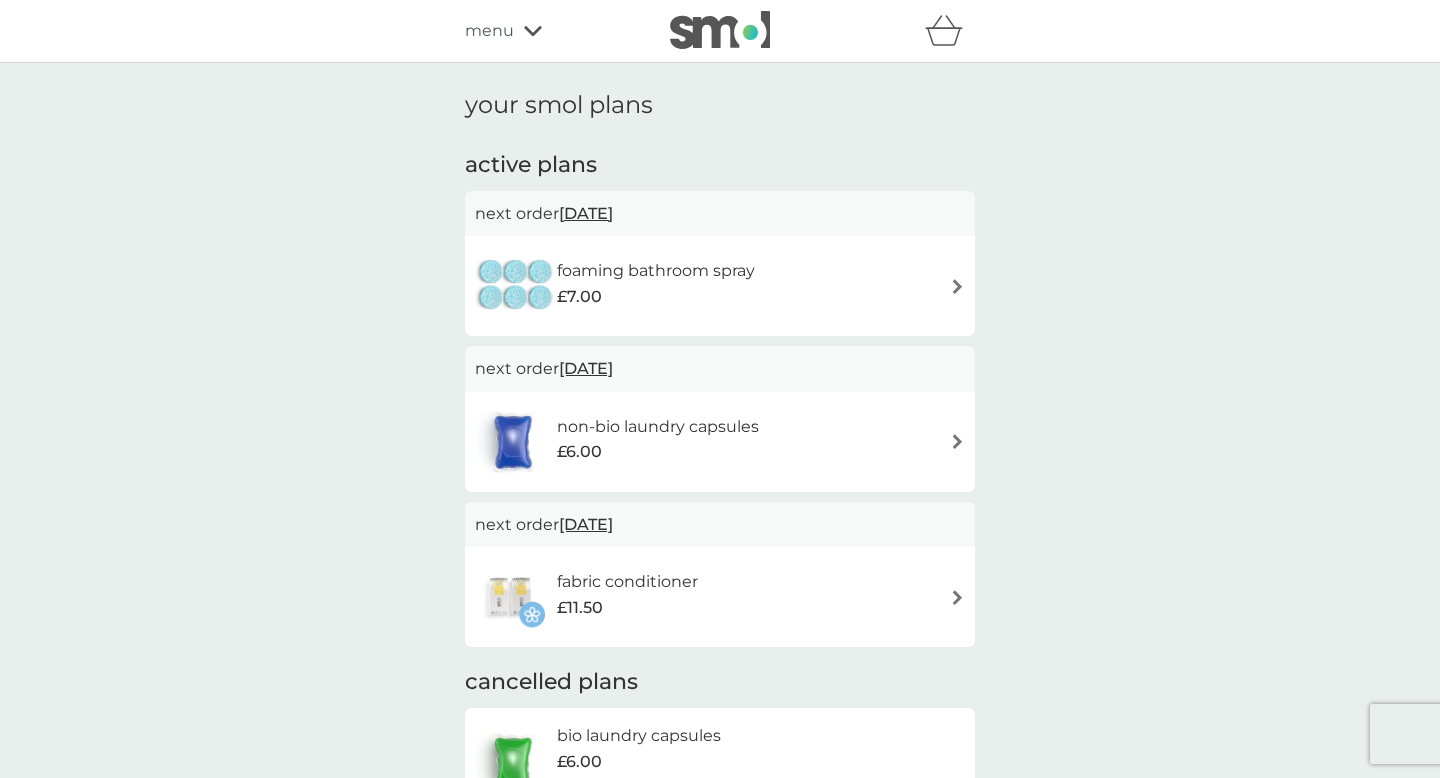 click on "menu" at bounding box center (489, 31) 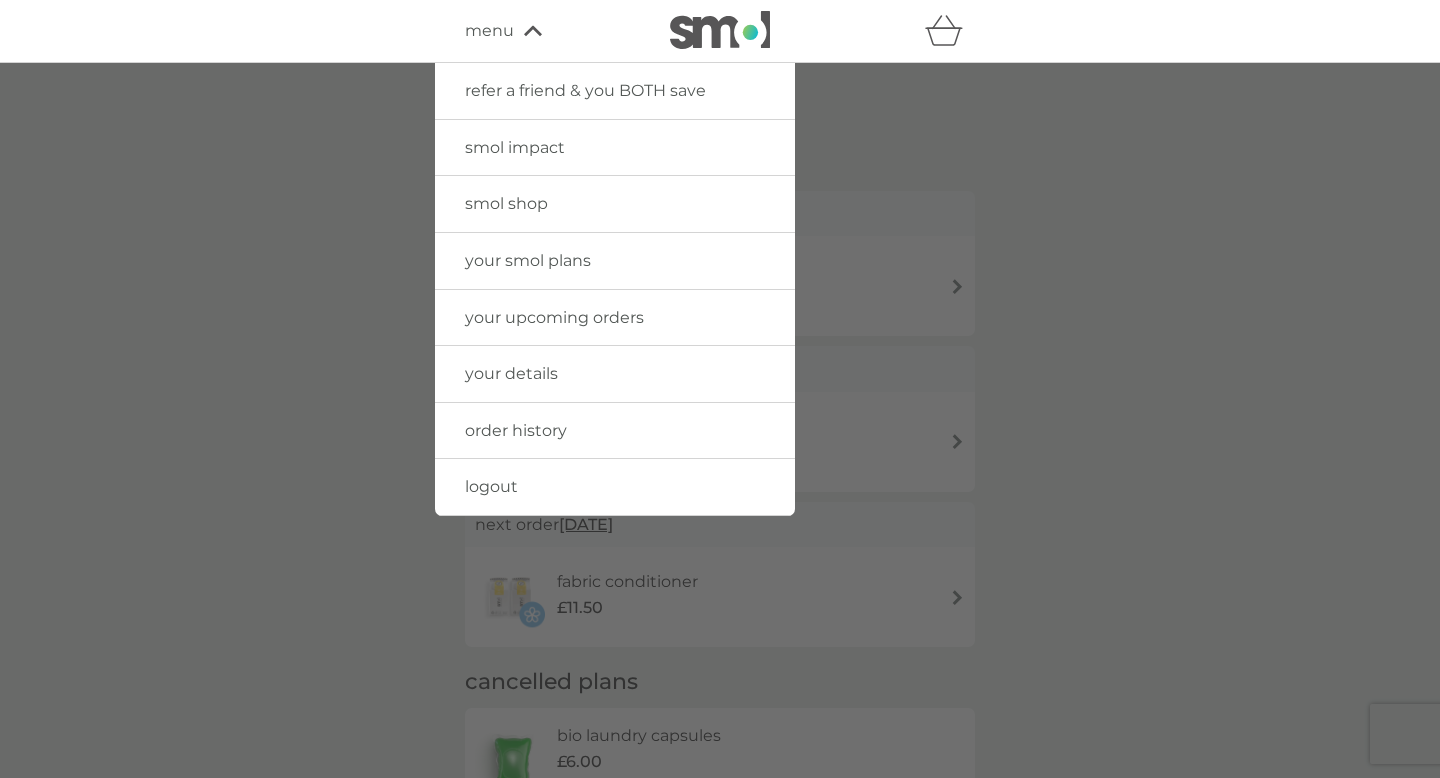 click 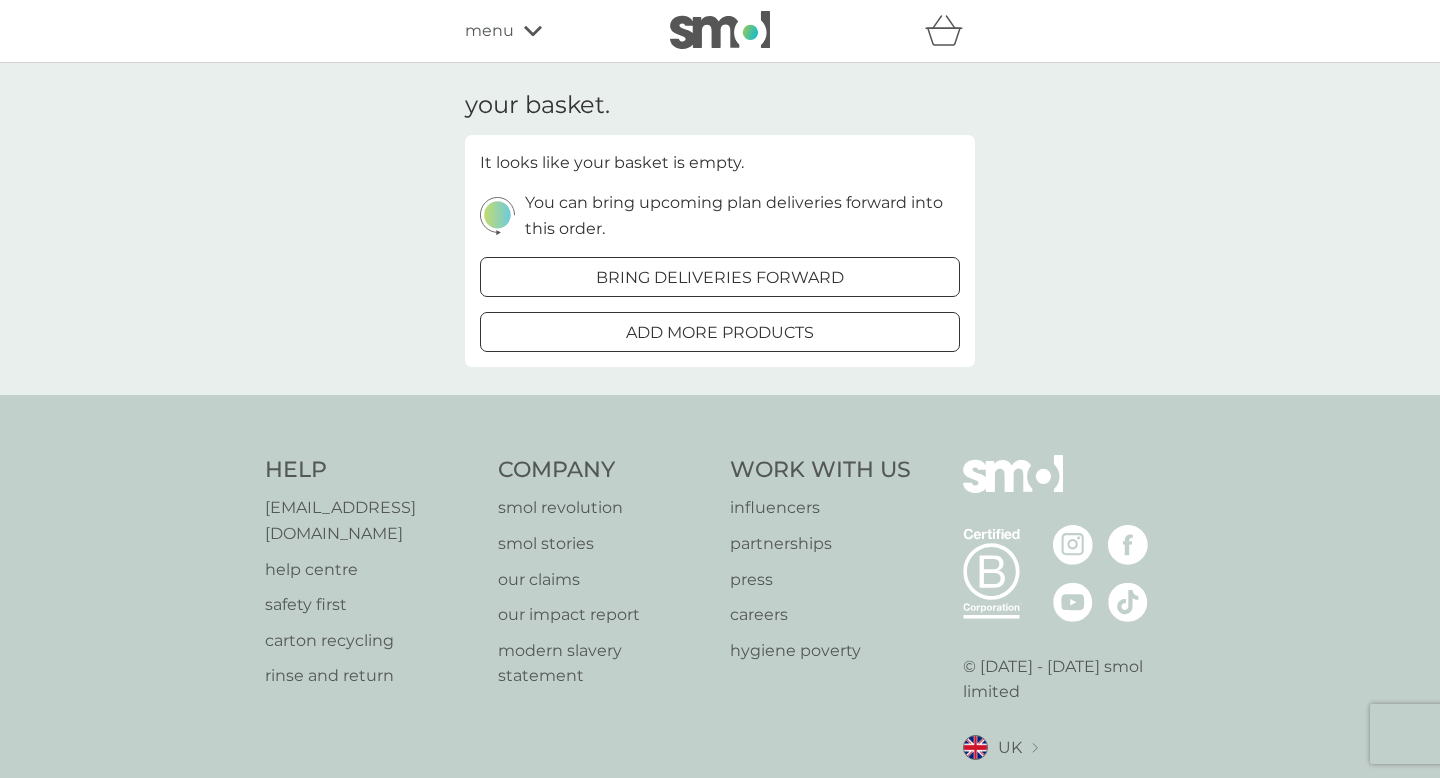 click 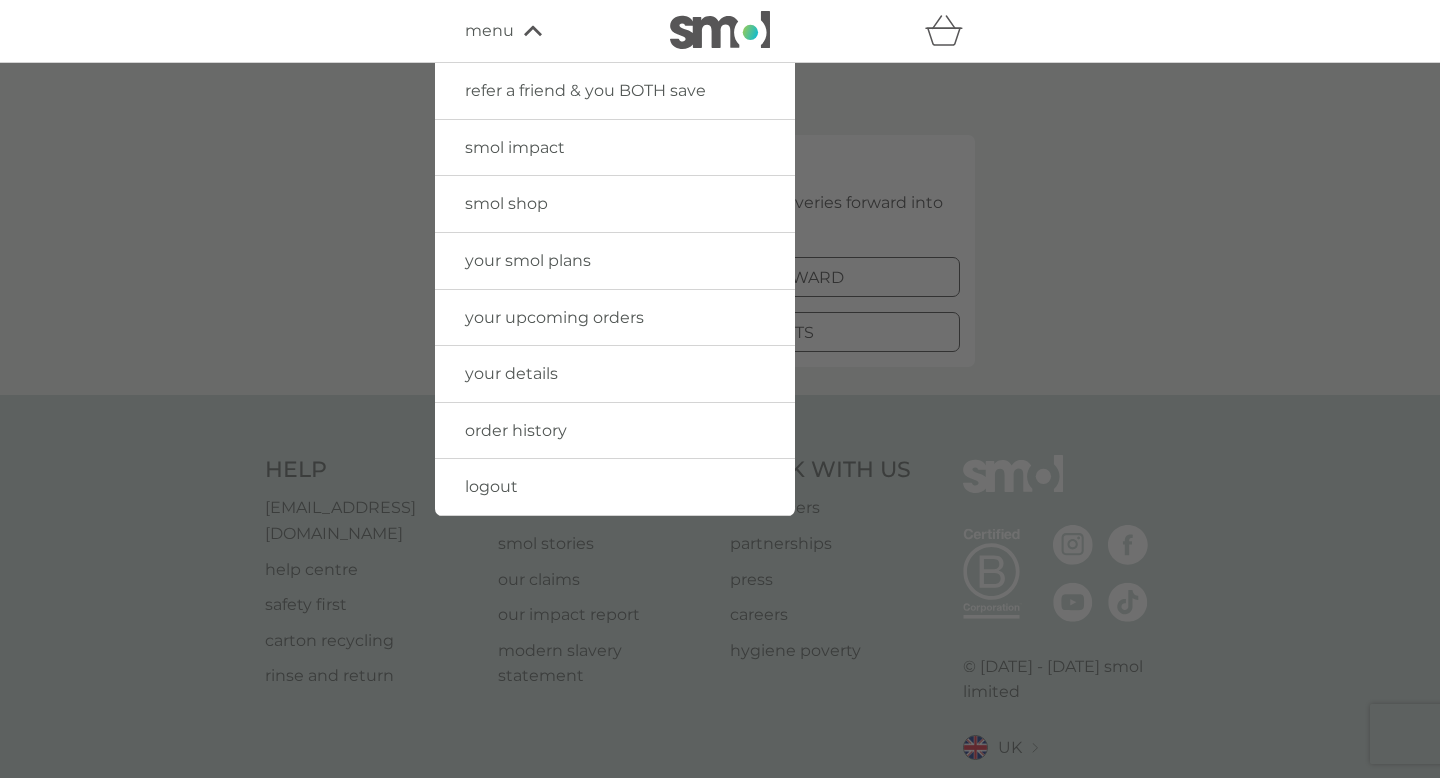 click on "your upcoming orders" at bounding box center [554, 317] 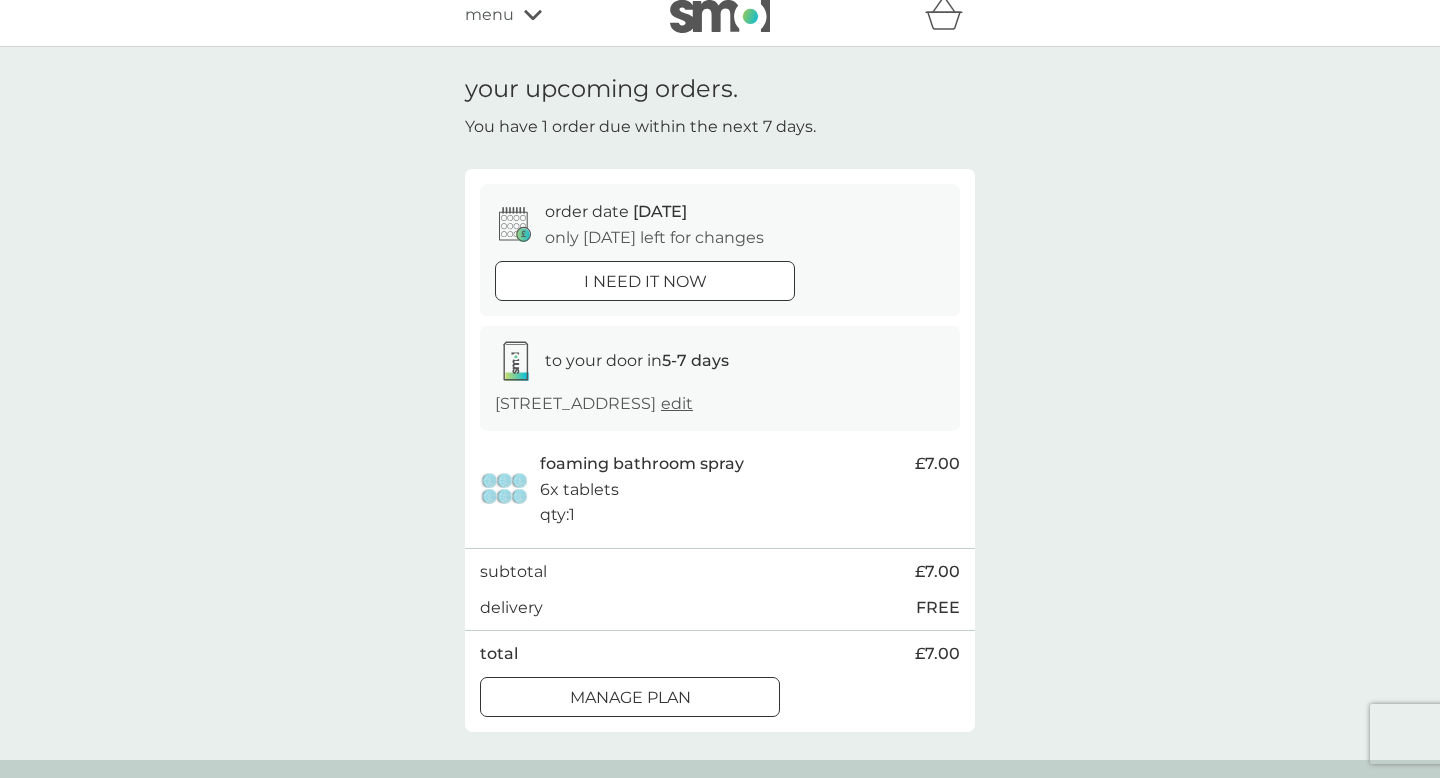 scroll, scrollTop: 0, scrollLeft: 0, axis: both 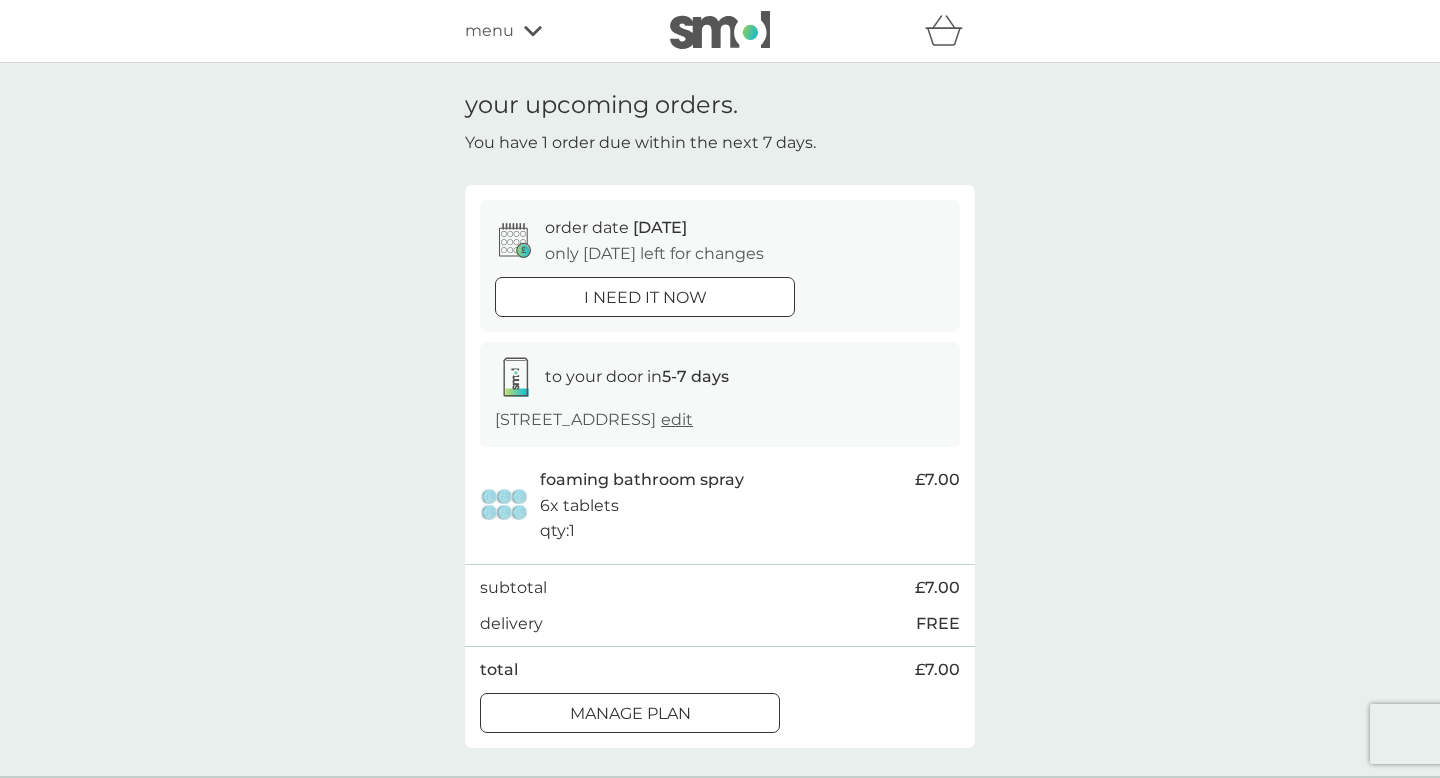 click on "menu" at bounding box center (489, 31) 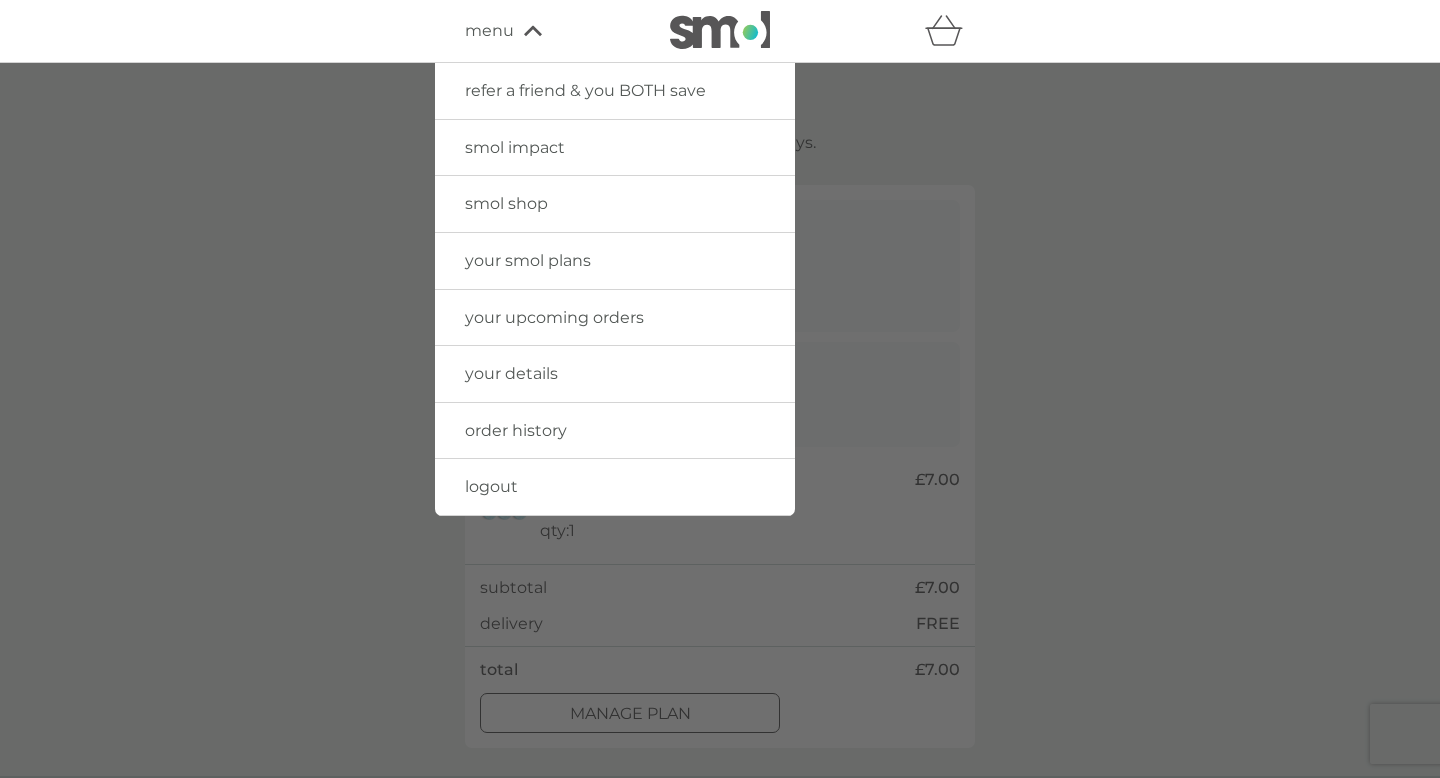 click on "your upcoming orders" at bounding box center [554, 317] 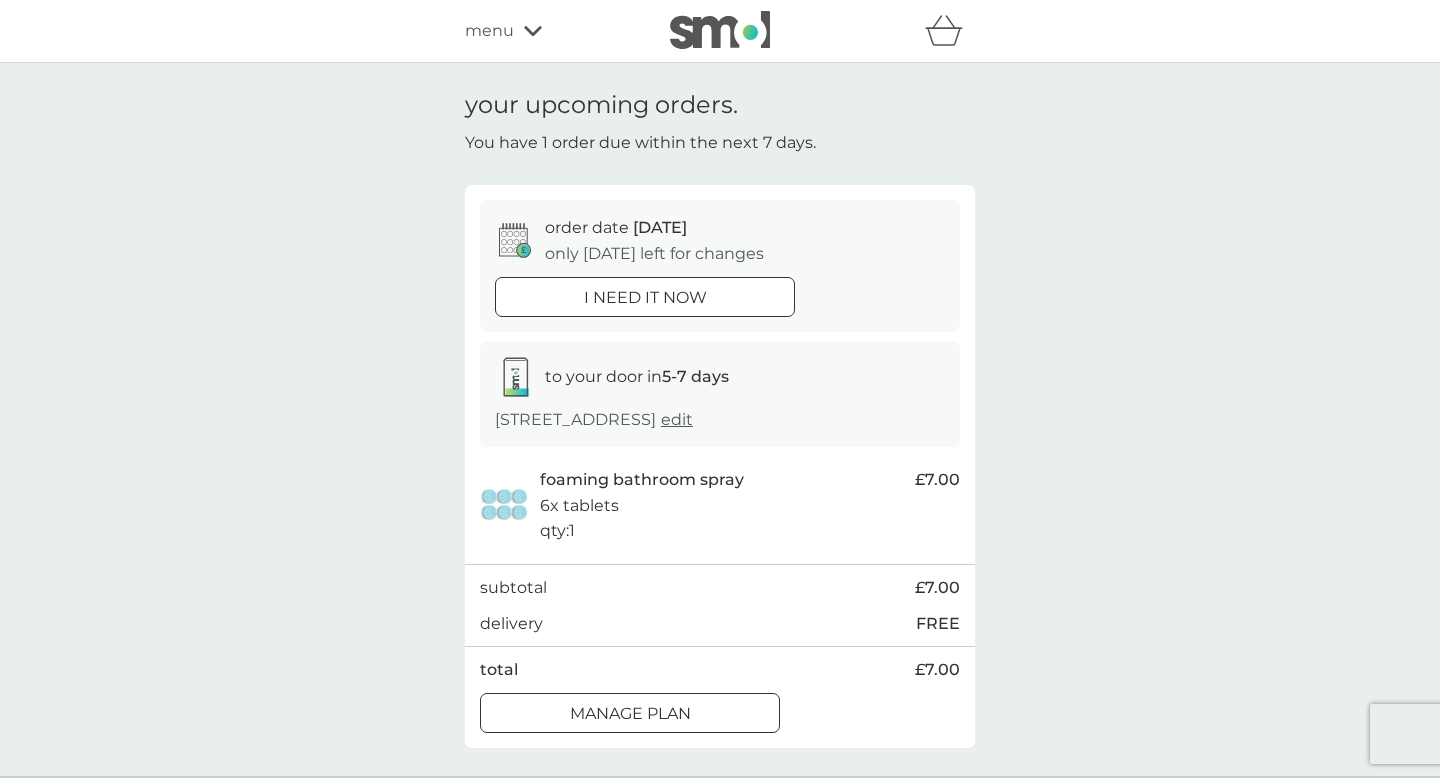 click on "menu" at bounding box center (489, 31) 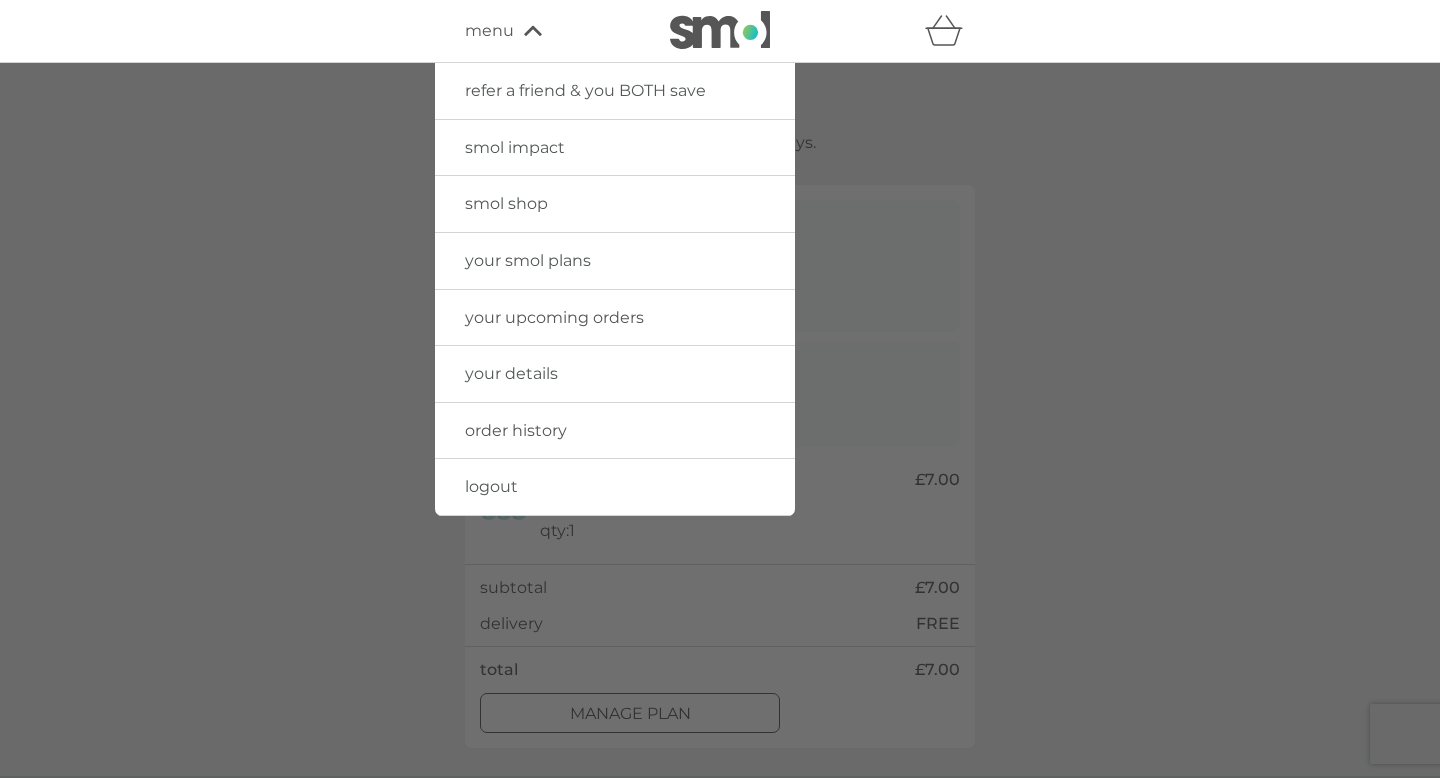 click on "your upcoming orders" at bounding box center (554, 317) 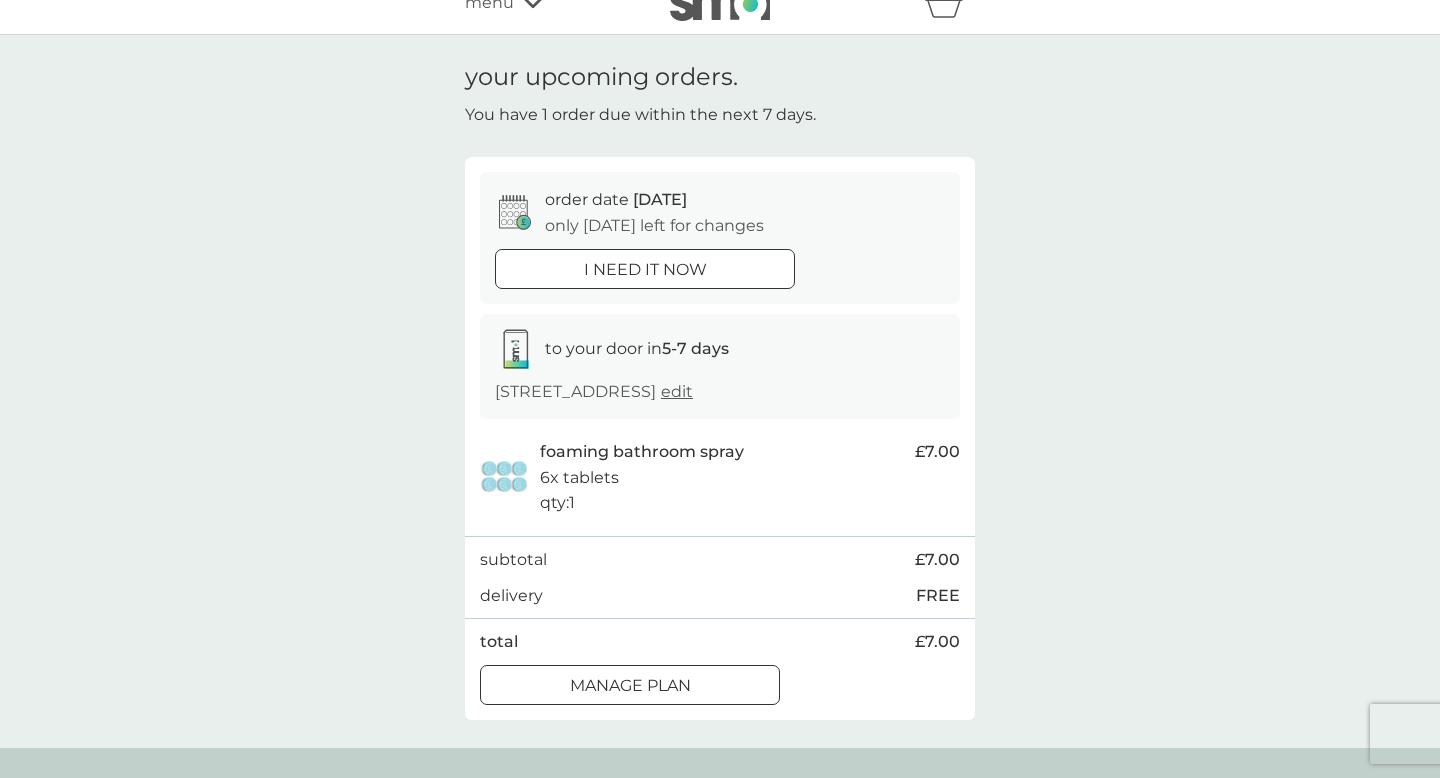 scroll, scrollTop: 0, scrollLeft: 0, axis: both 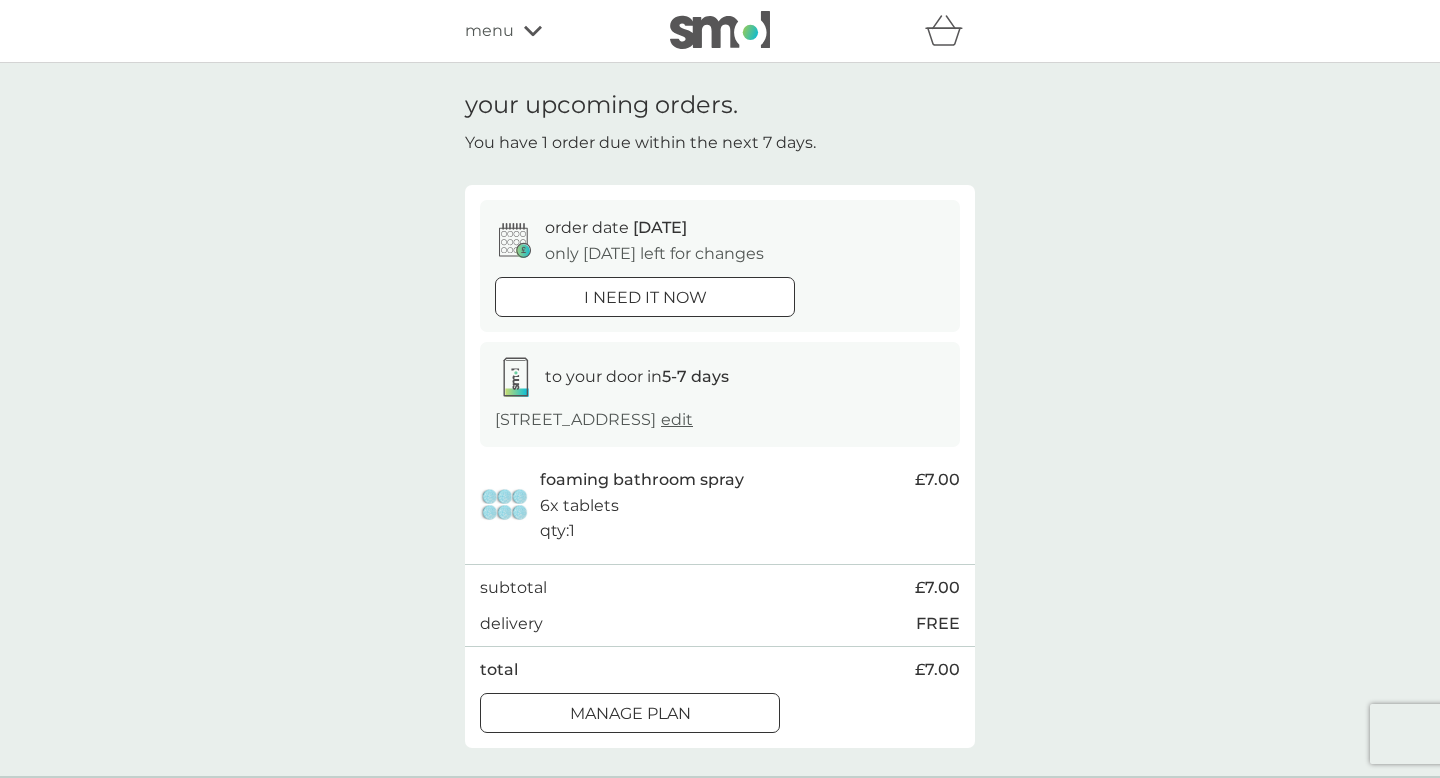 click on "menu" at bounding box center [489, 31] 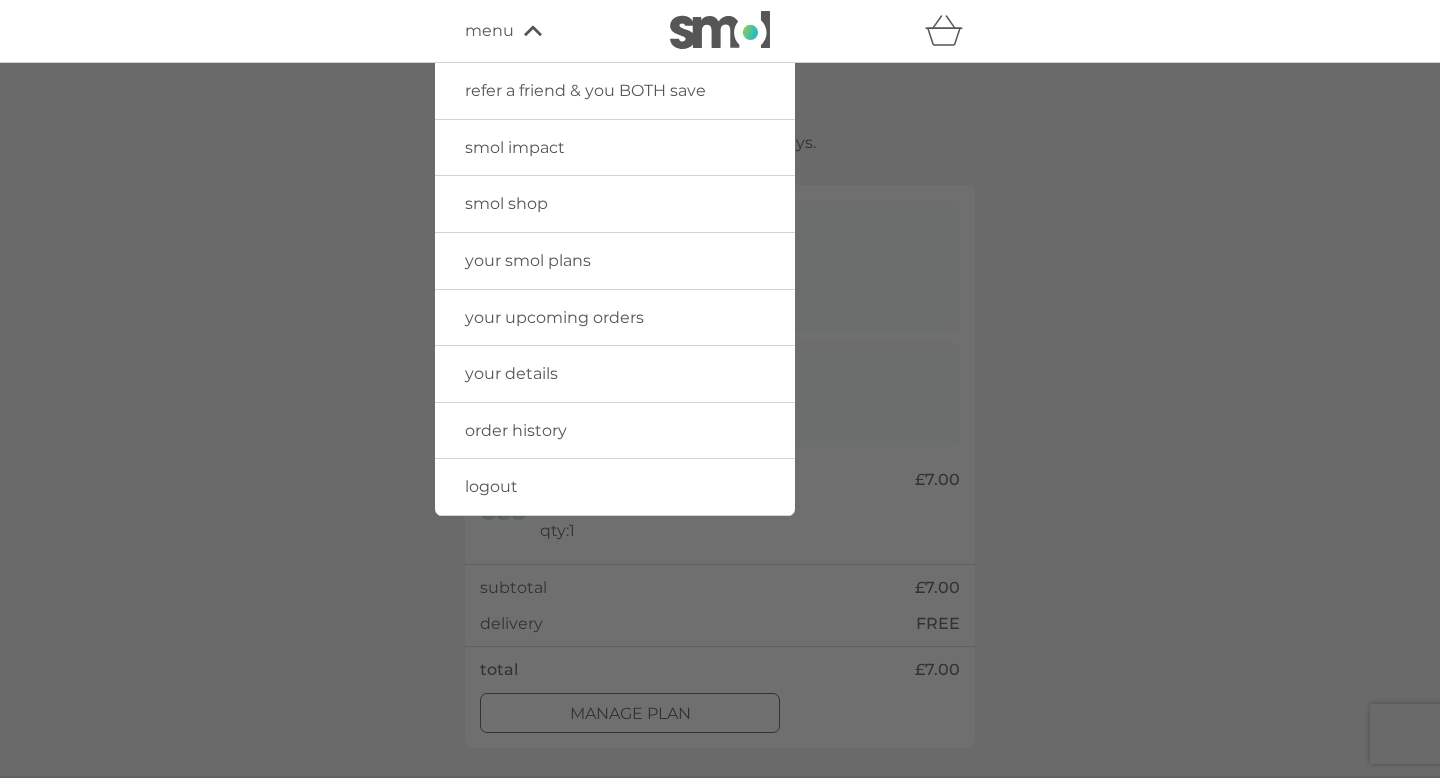 click on "your upcoming orders" at bounding box center [554, 317] 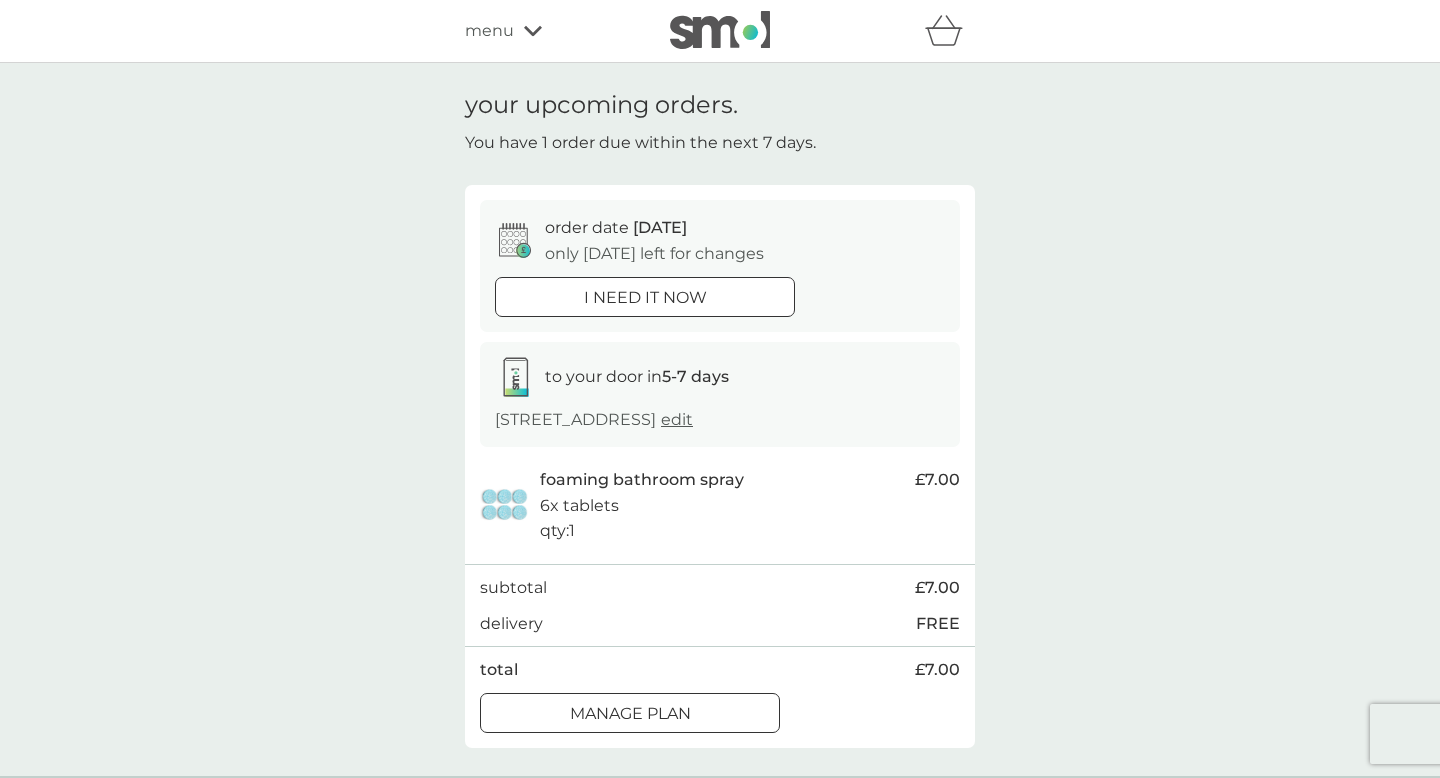 click on "menu" at bounding box center [489, 31] 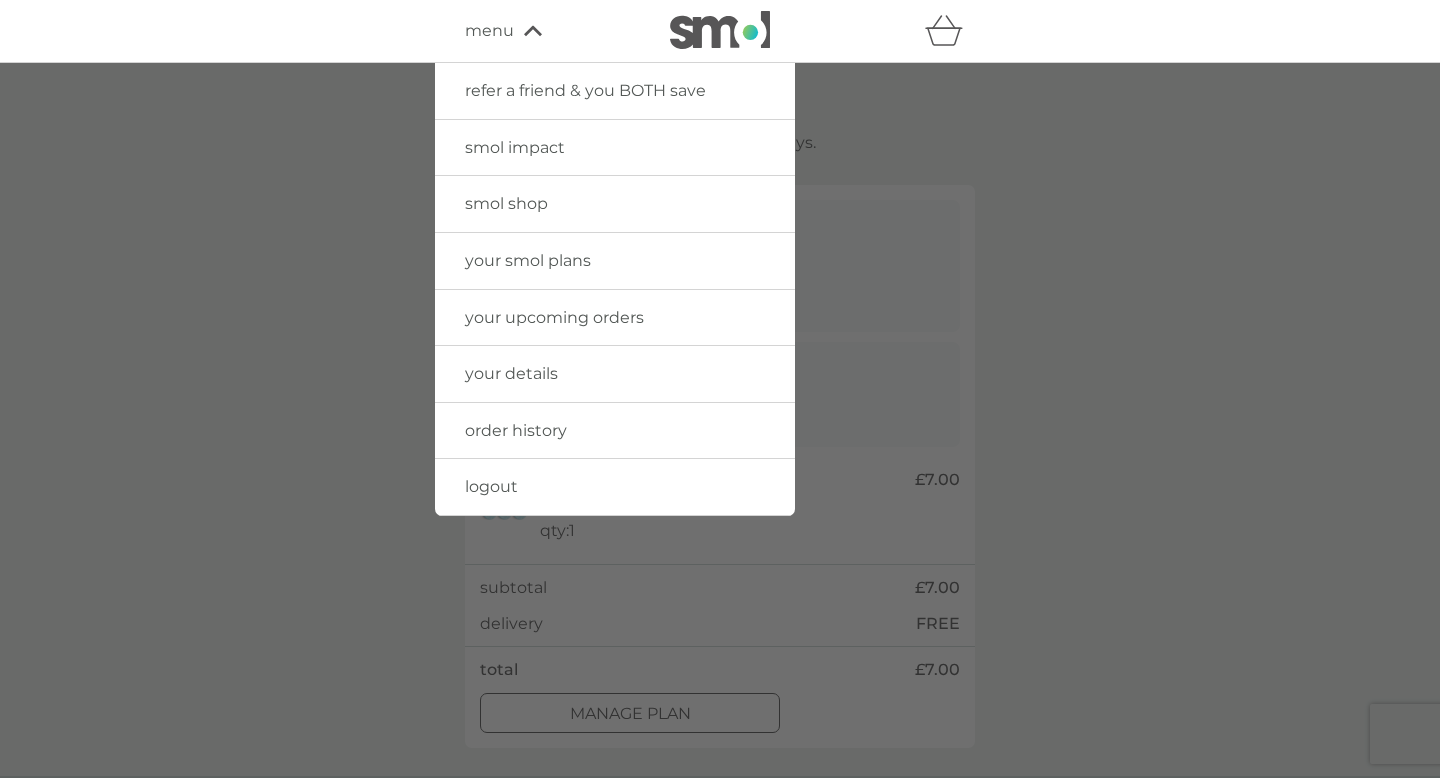 click on "your details" at bounding box center (511, 373) 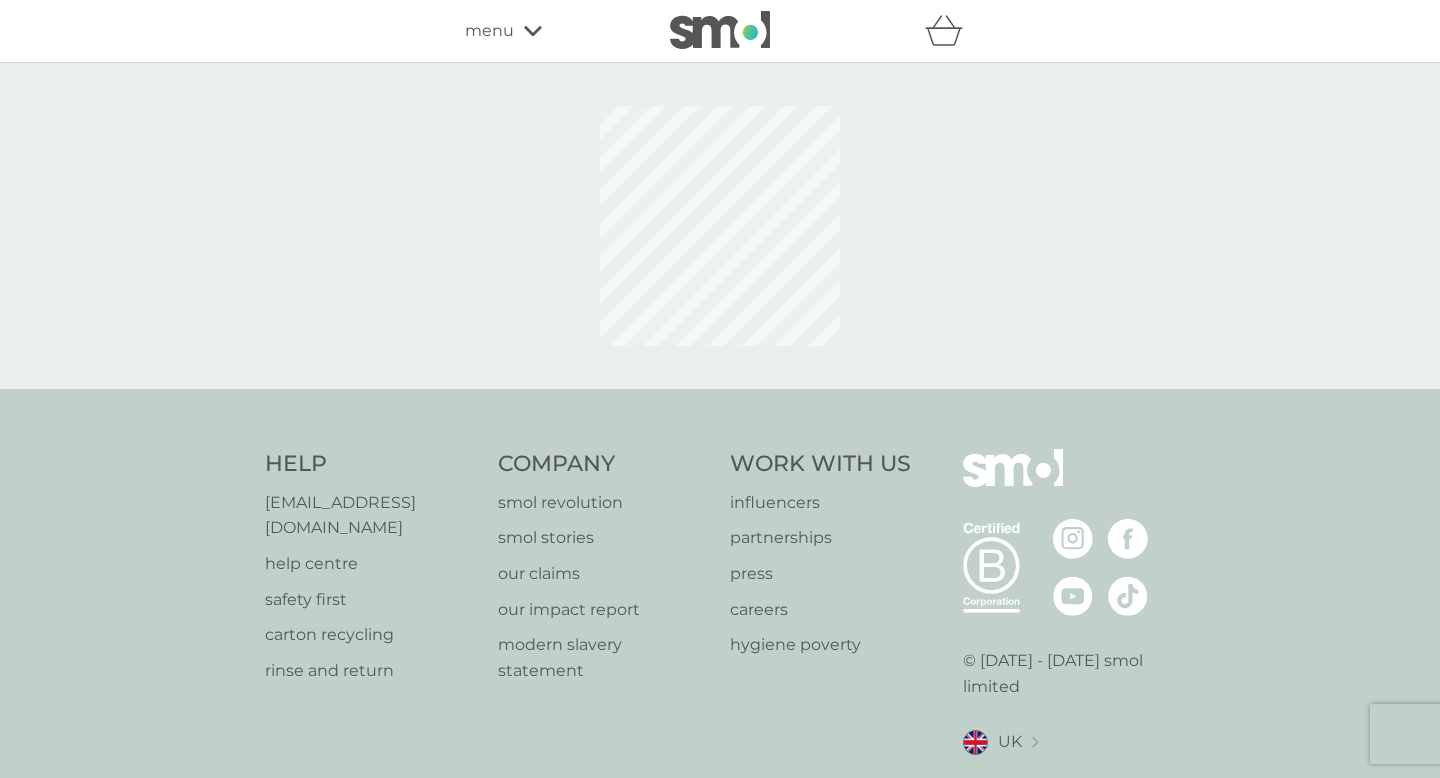 click on "menu" at bounding box center (550, 31) 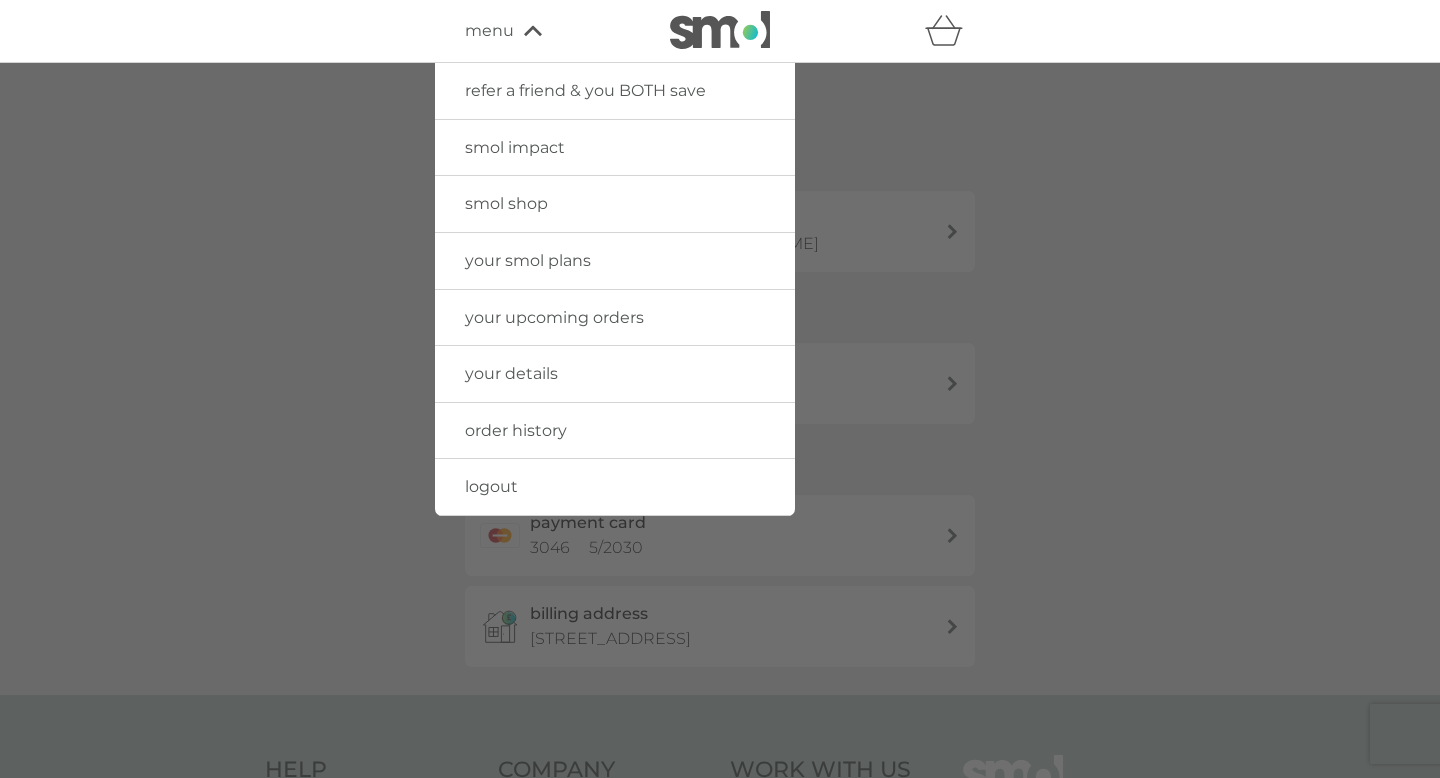 click on "smol shop" at bounding box center [506, 203] 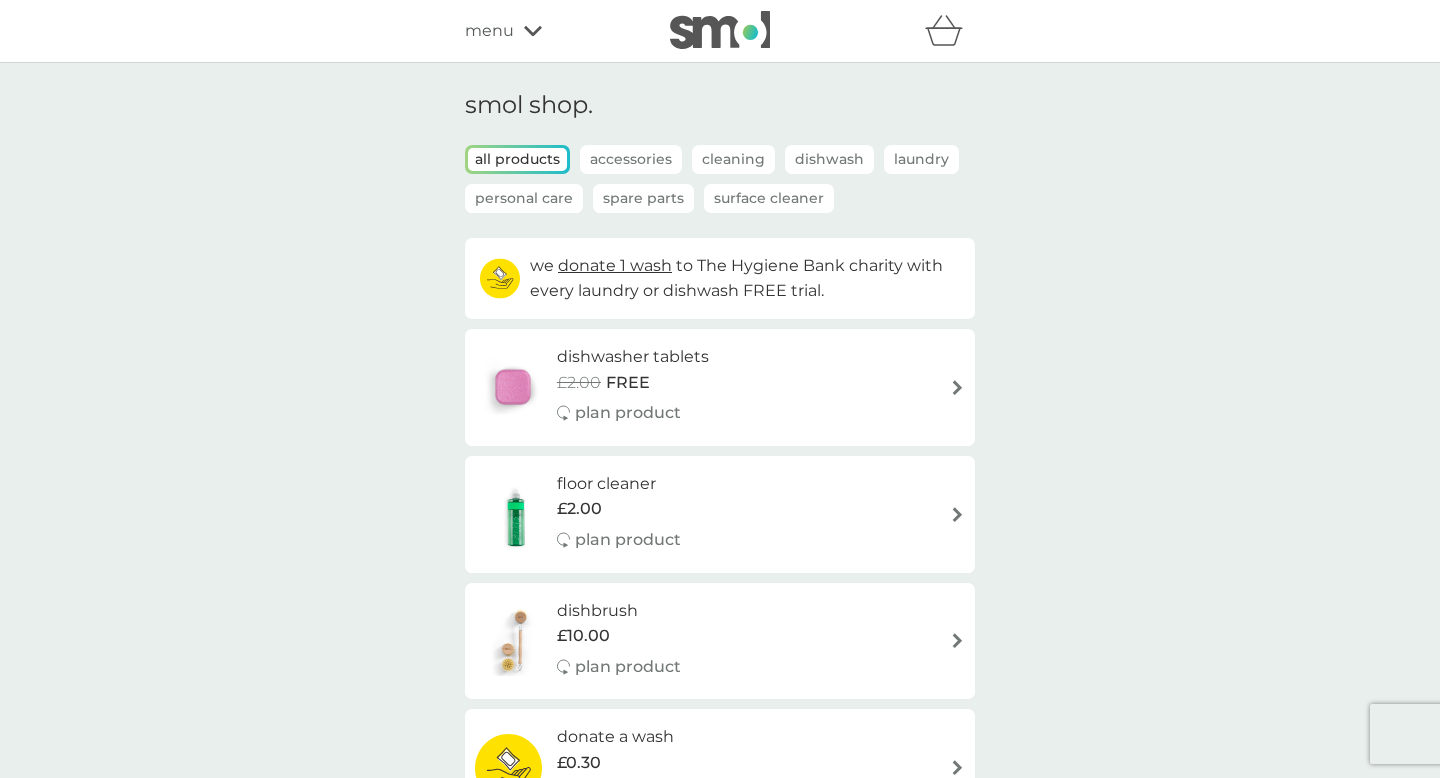 click on "dishwasher tablets £2.00 FREE plan product" at bounding box center [720, 387] 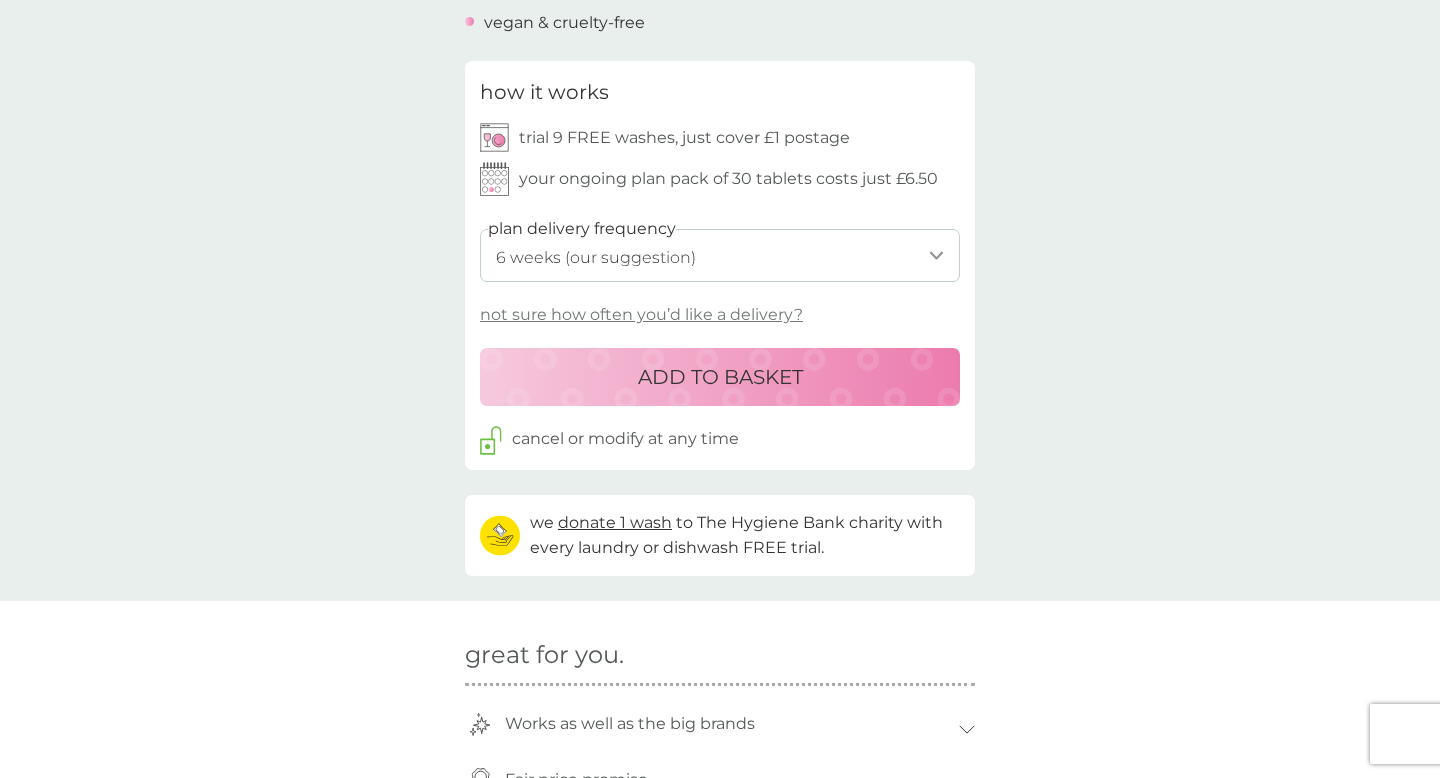 scroll, scrollTop: 884, scrollLeft: 0, axis: vertical 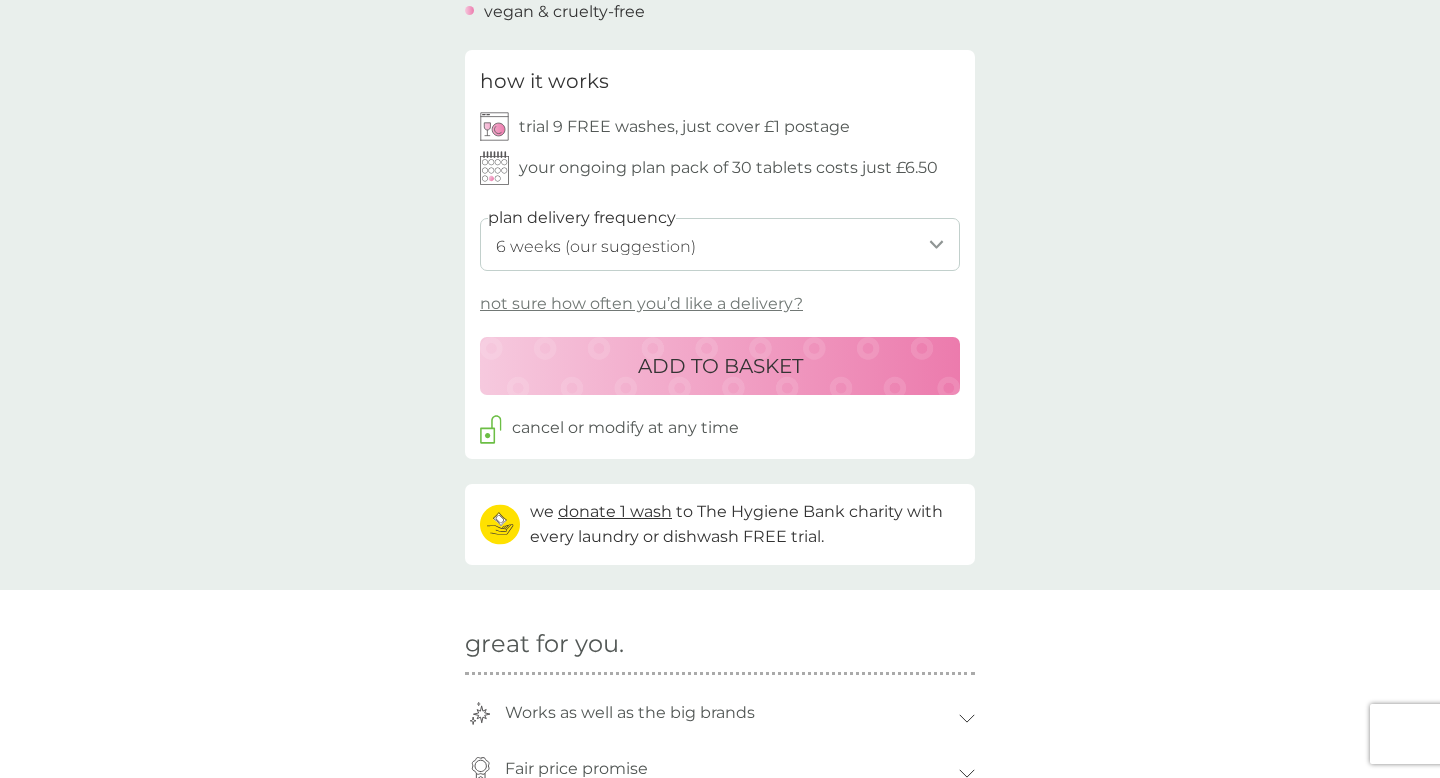 click on "ADD TO BASKET" at bounding box center (720, 366) 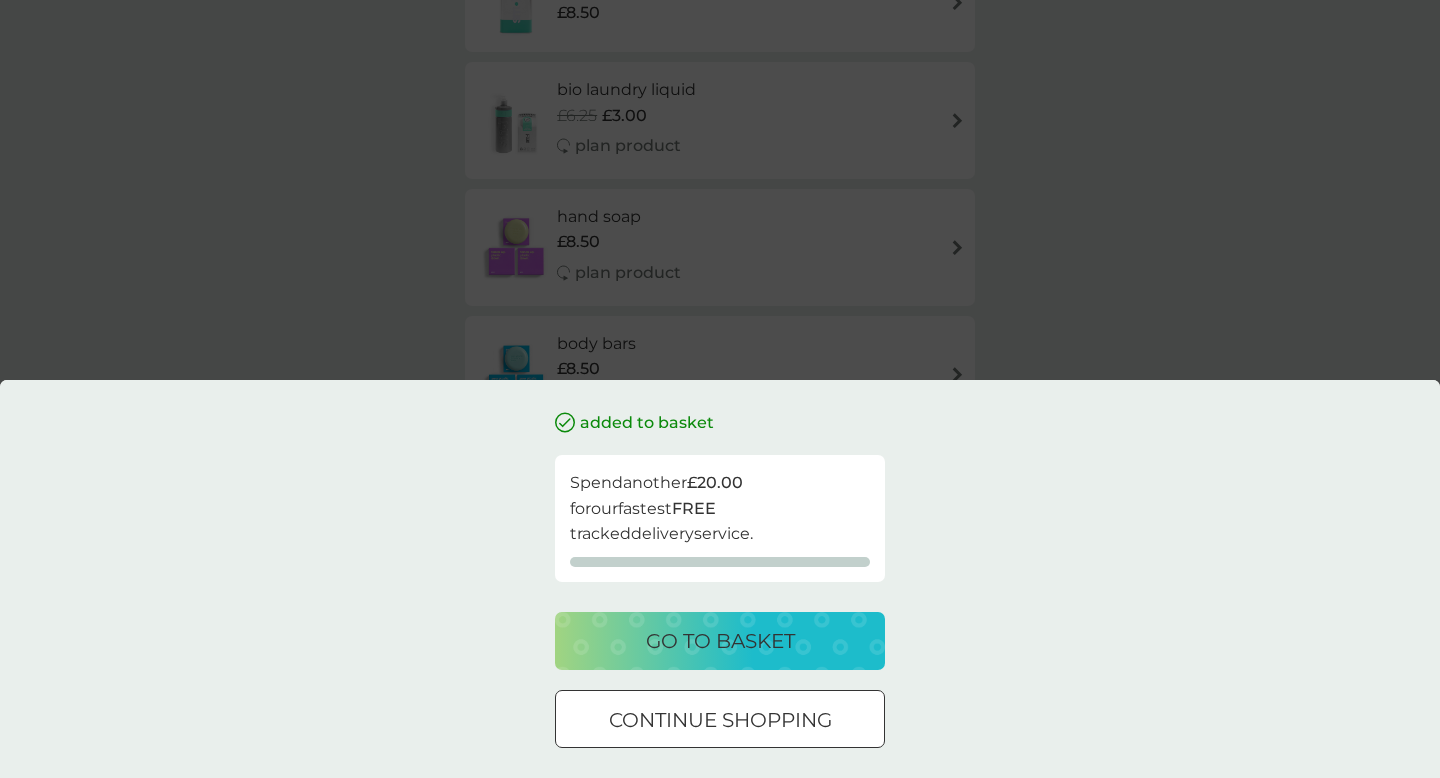 scroll, scrollTop: 0, scrollLeft: 0, axis: both 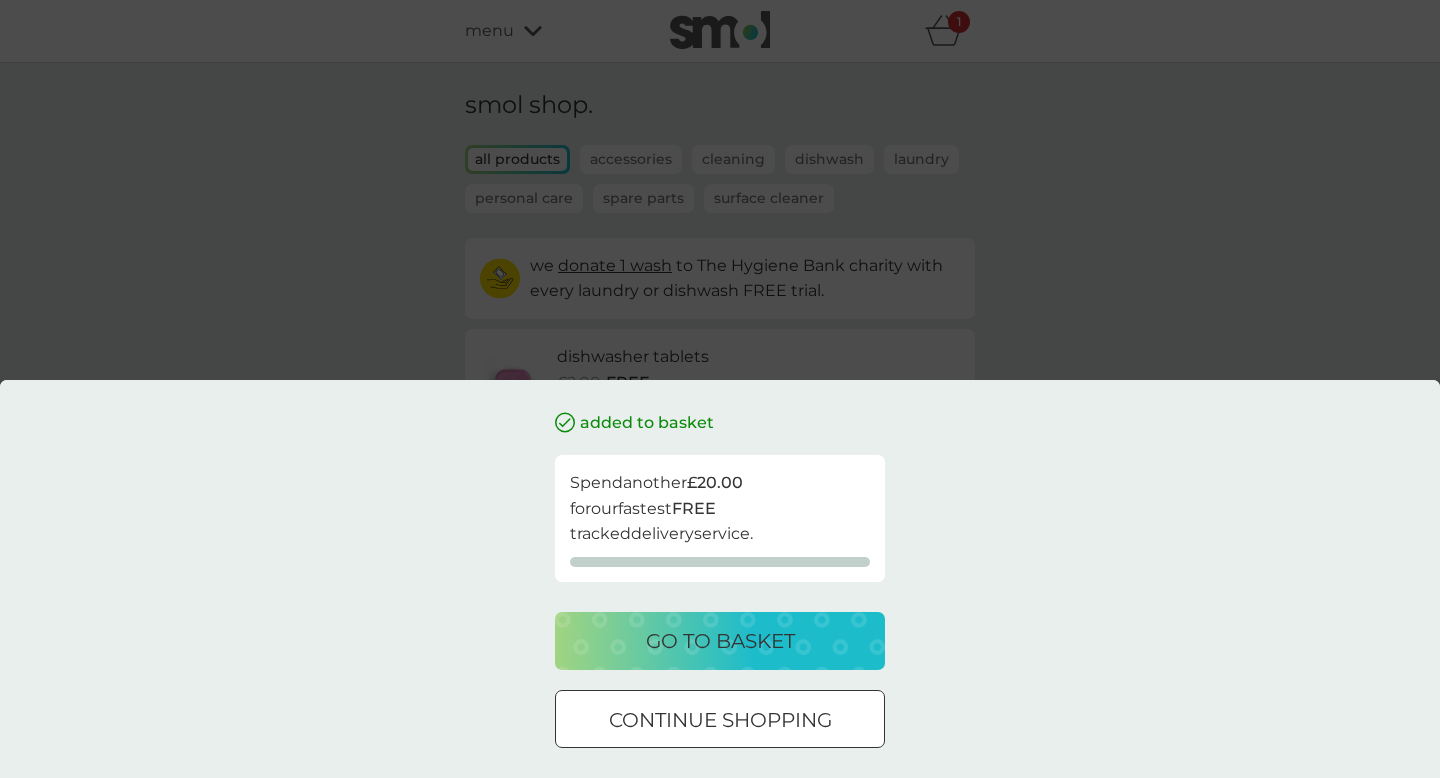 click on "added to basket Spend  another  £20.00   for  our  fastest  FREE   tracked  delivery  service.  go to basket continue shopping" at bounding box center (720, 389) 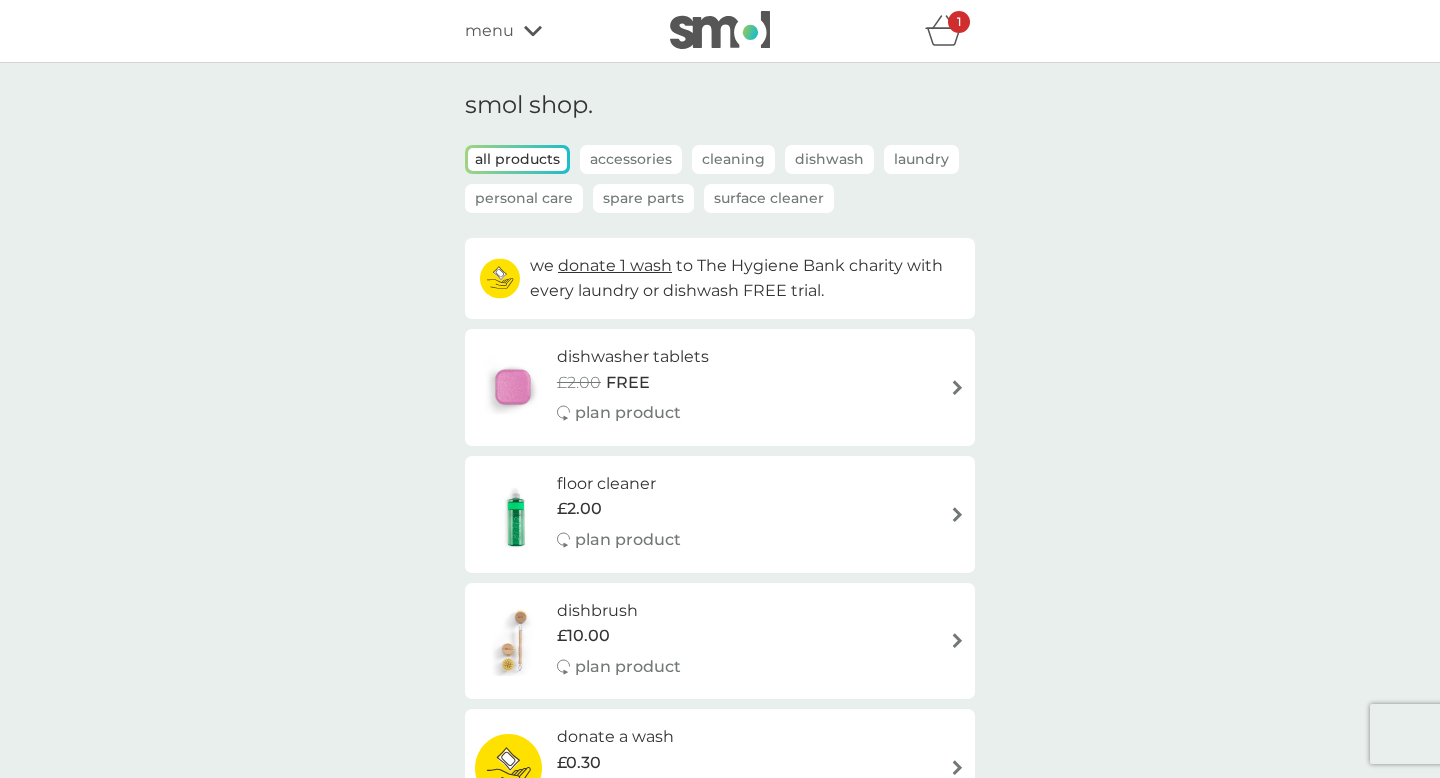 click on "dishwasher tablets £2.00 FREE plan product" at bounding box center [720, 387] 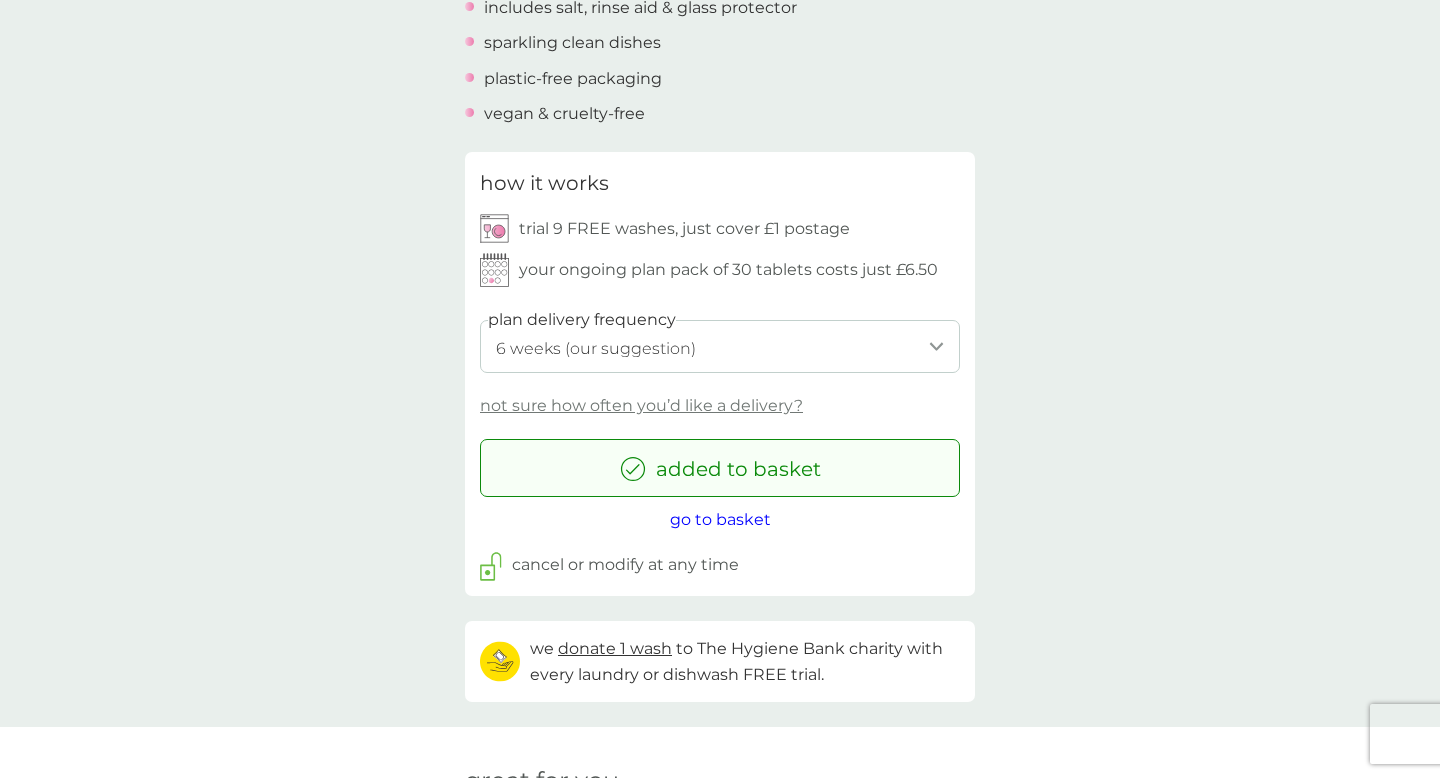 scroll, scrollTop: 783, scrollLeft: 0, axis: vertical 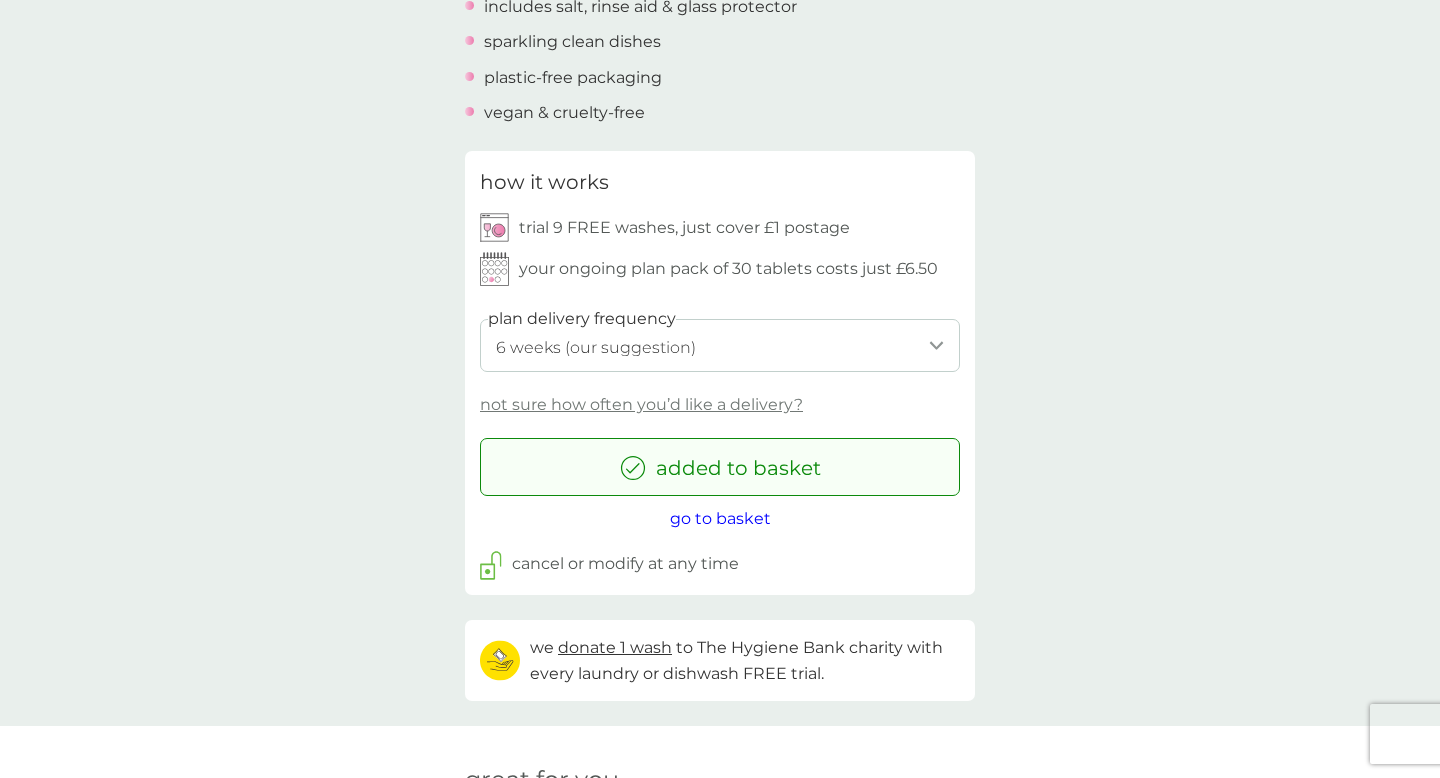 click on "1 week  2 weeks  3 weeks  4 weeks  5 weeks  6 weeks (our suggestion) 7 weeks  8 weeks  9 weeks  10 weeks  11 weeks  12 weeks  13 weeks  14 weeks  15 weeks  16 weeks  17 weeks" at bounding box center (720, 345) 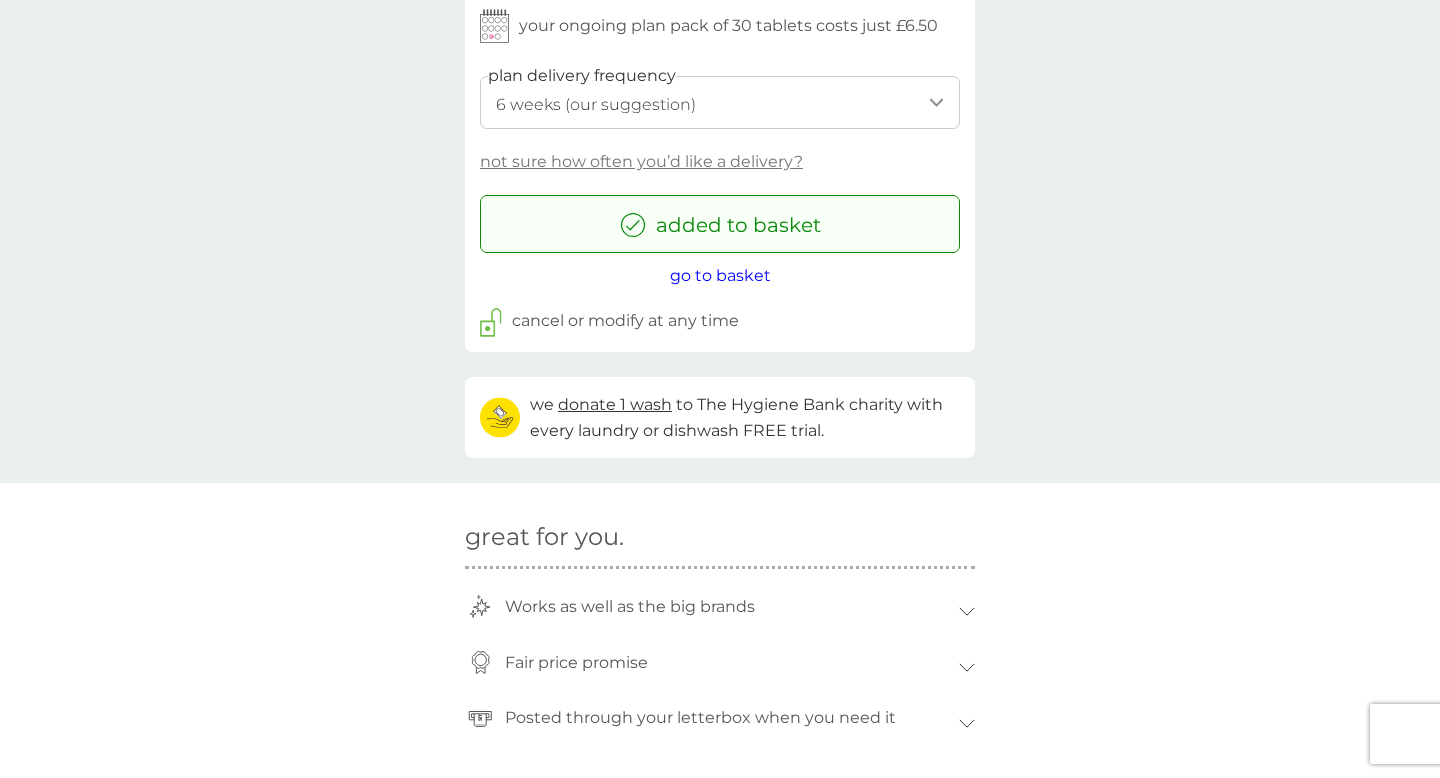 scroll, scrollTop: 0, scrollLeft: 0, axis: both 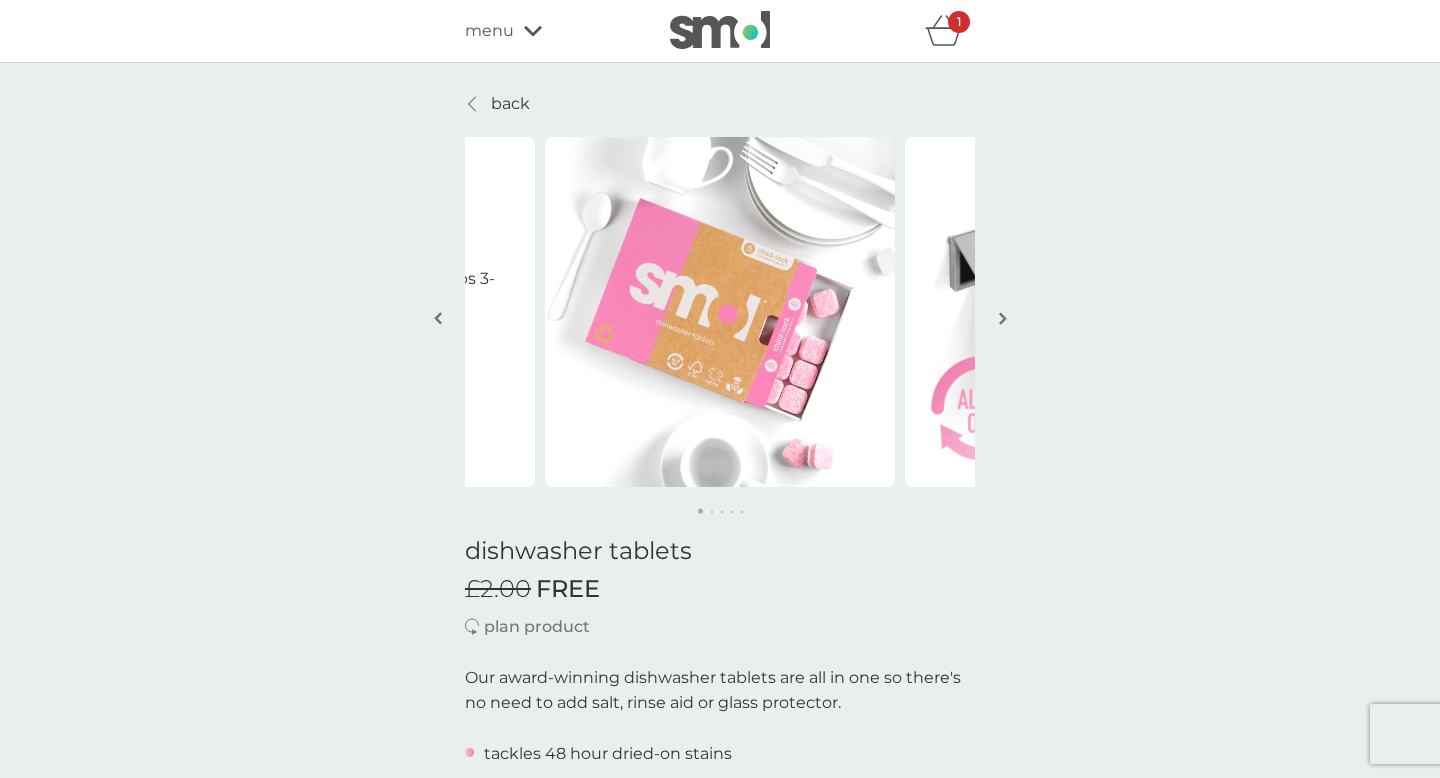 click on "back" at bounding box center [510, 104] 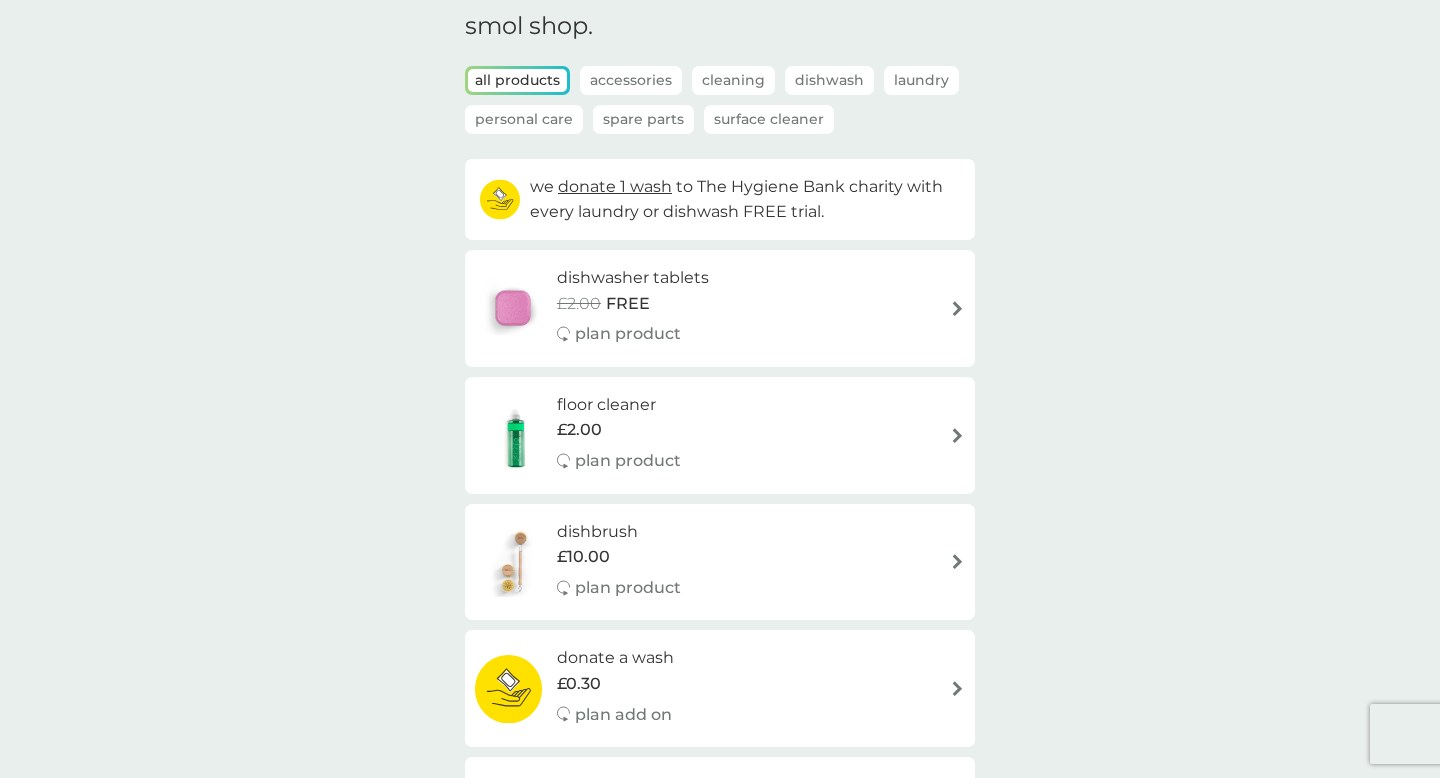 scroll, scrollTop: 96, scrollLeft: 0, axis: vertical 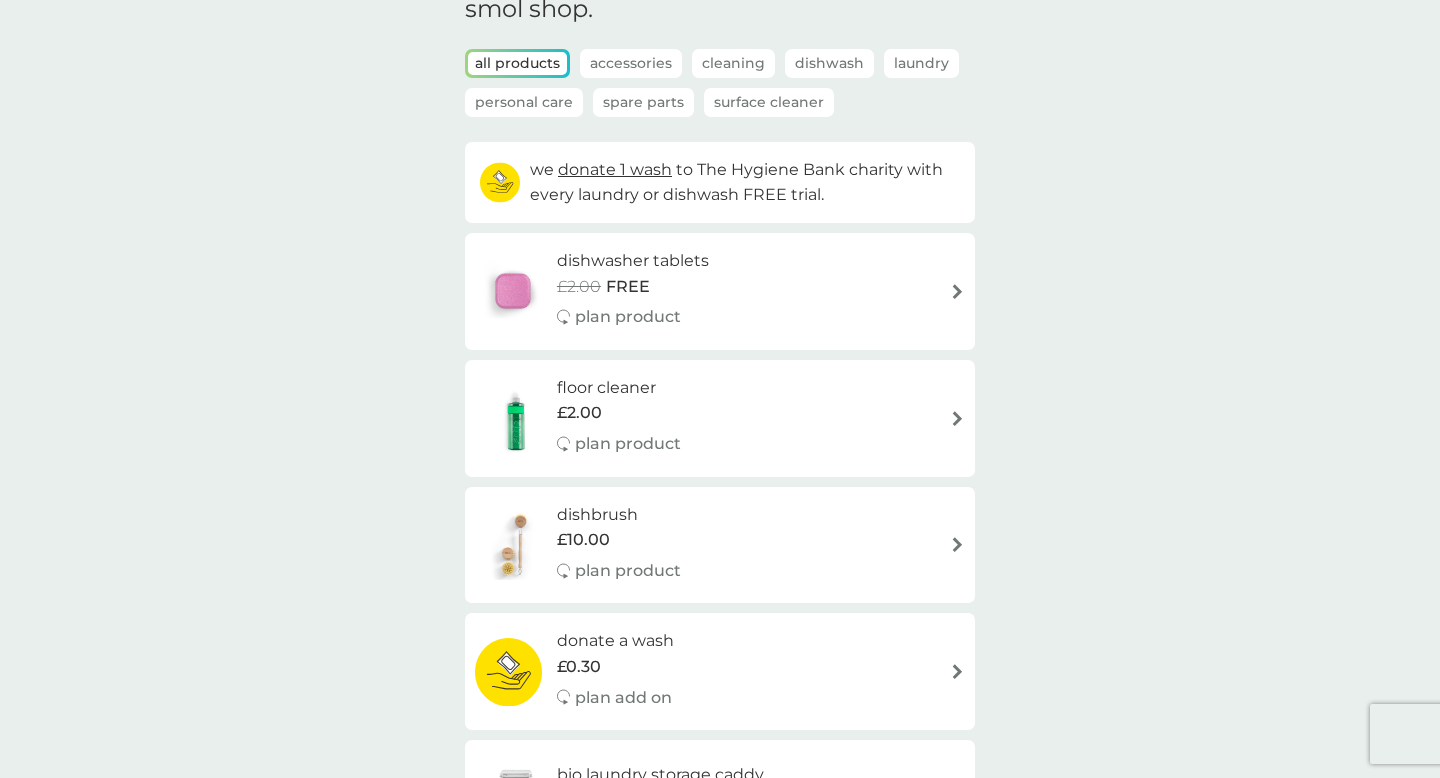 click on "floor cleaner £2.00 plan product" at bounding box center [720, 418] 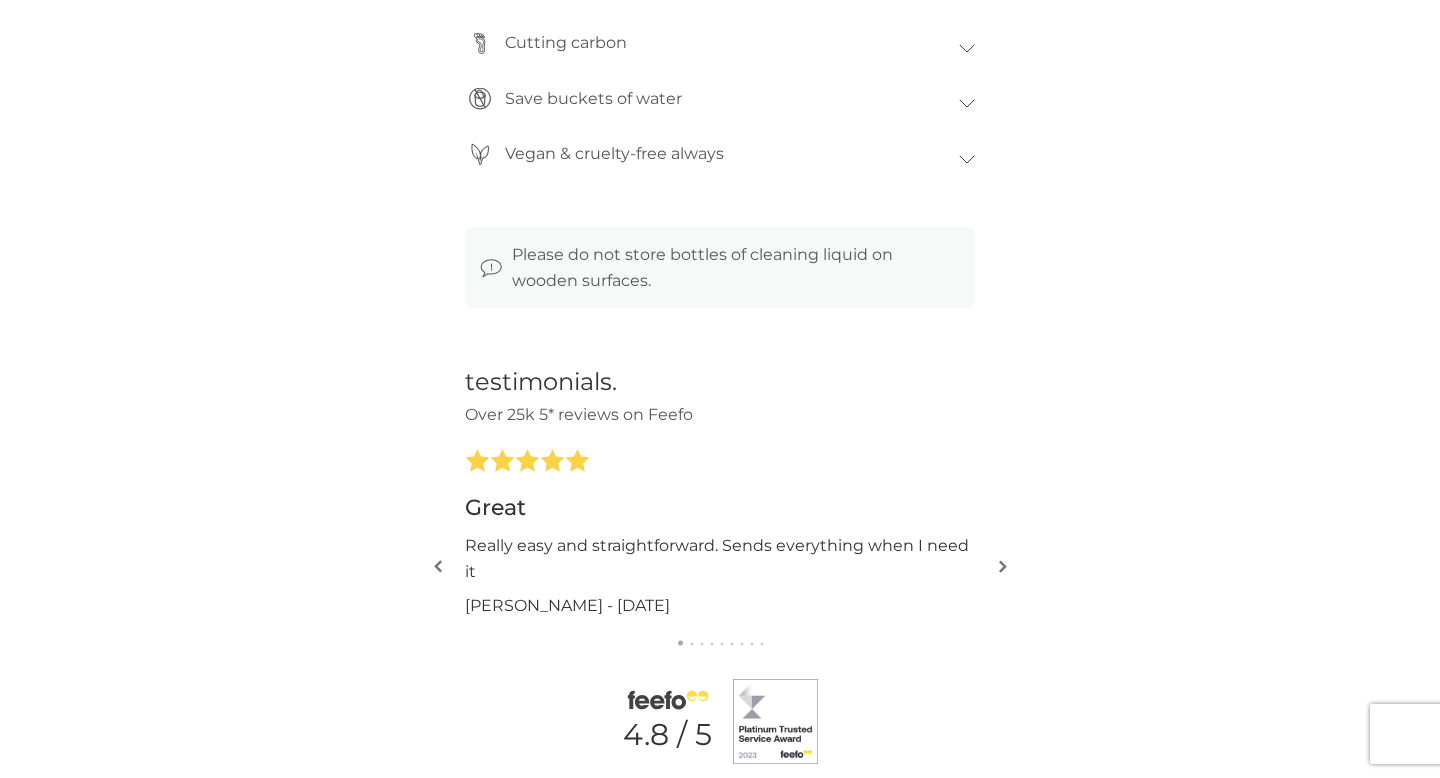 scroll, scrollTop: 2135, scrollLeft: 0, axis: vertical 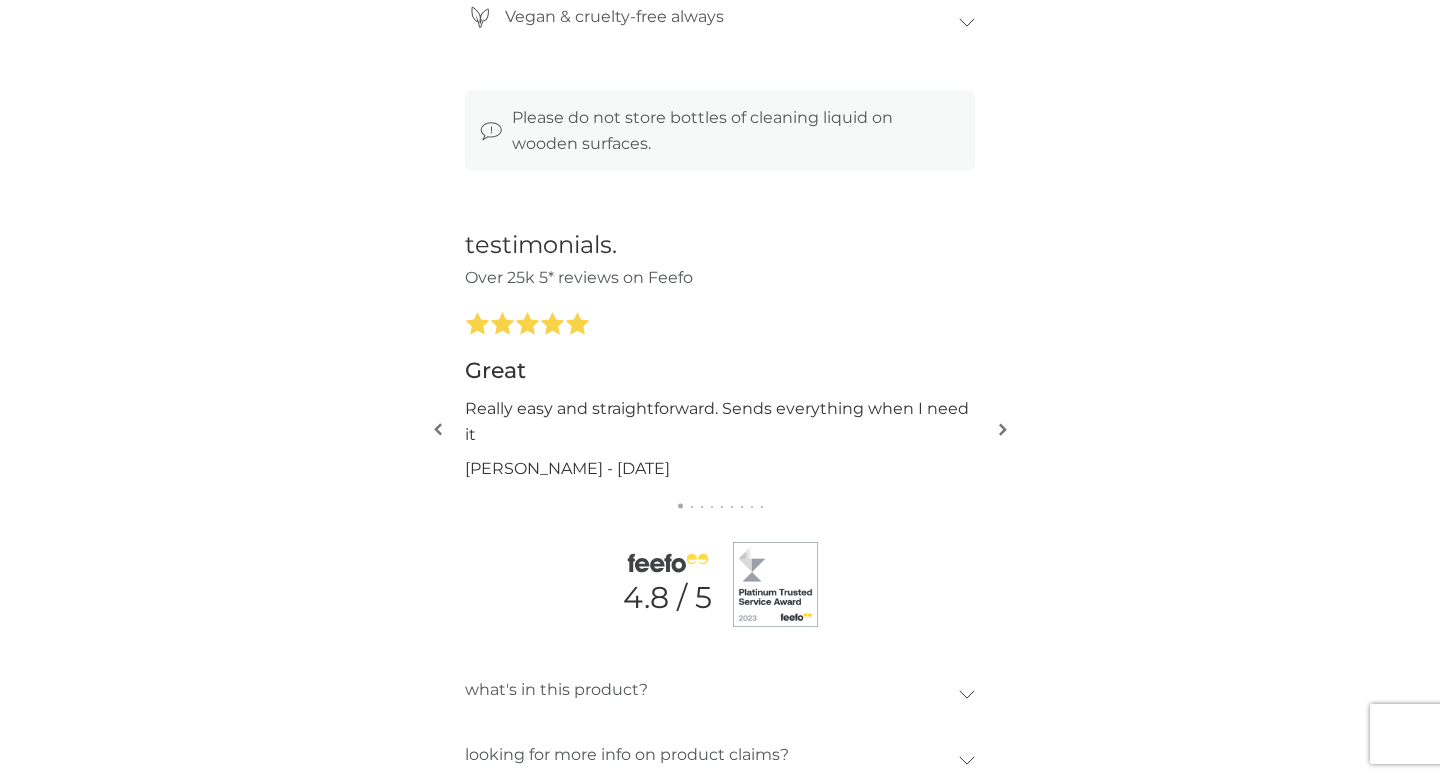 click at bounding box center (1003, 429) 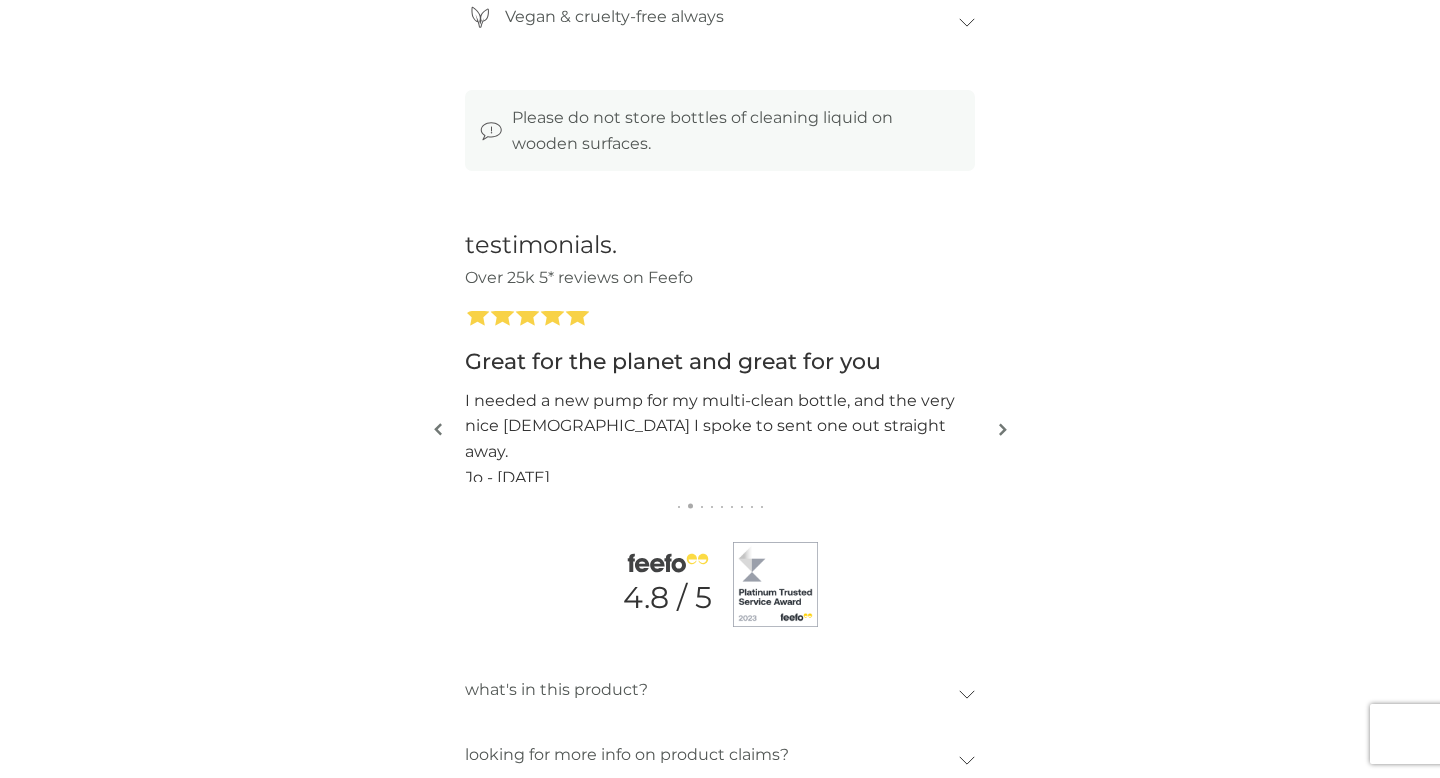 click at bounding box center [1003, 429] 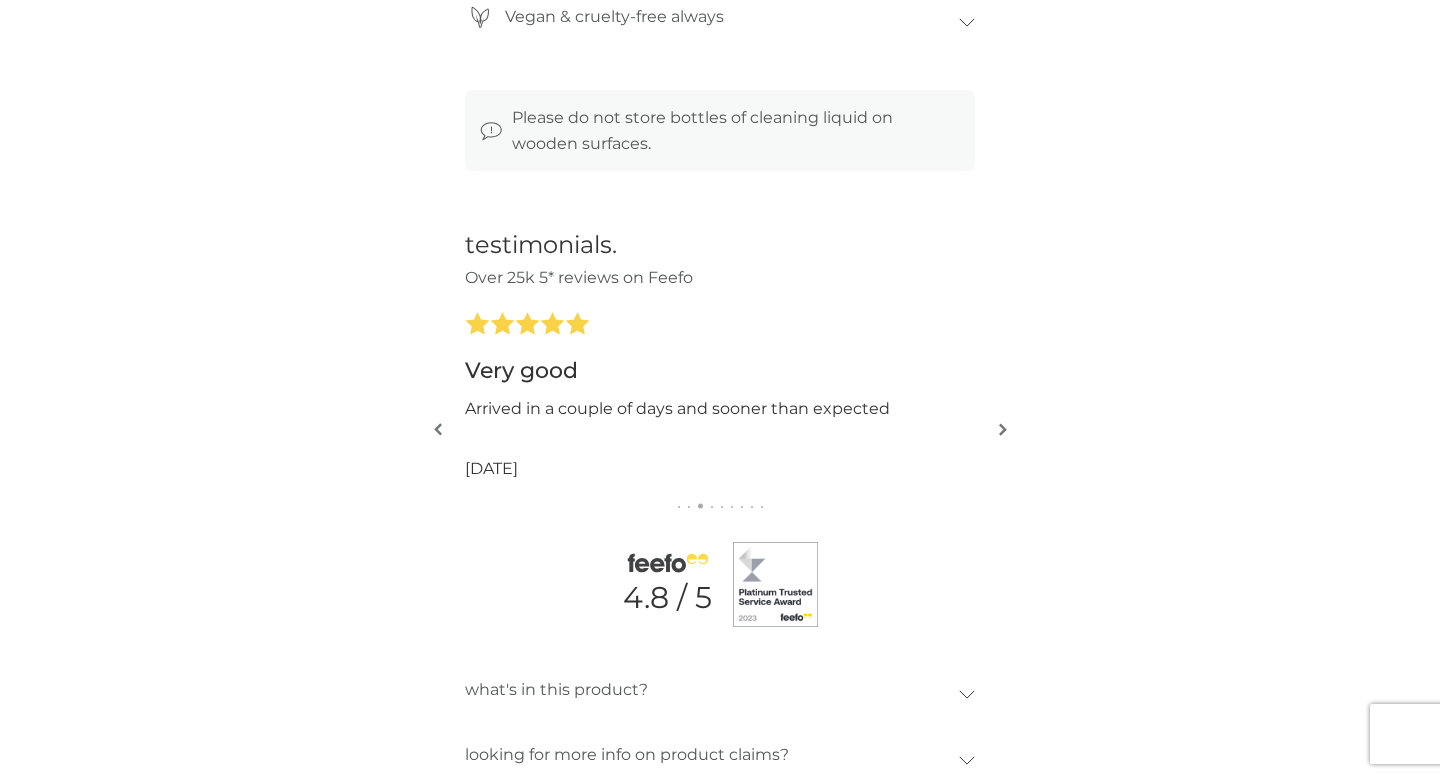 click at bounding box center (1003, 429) 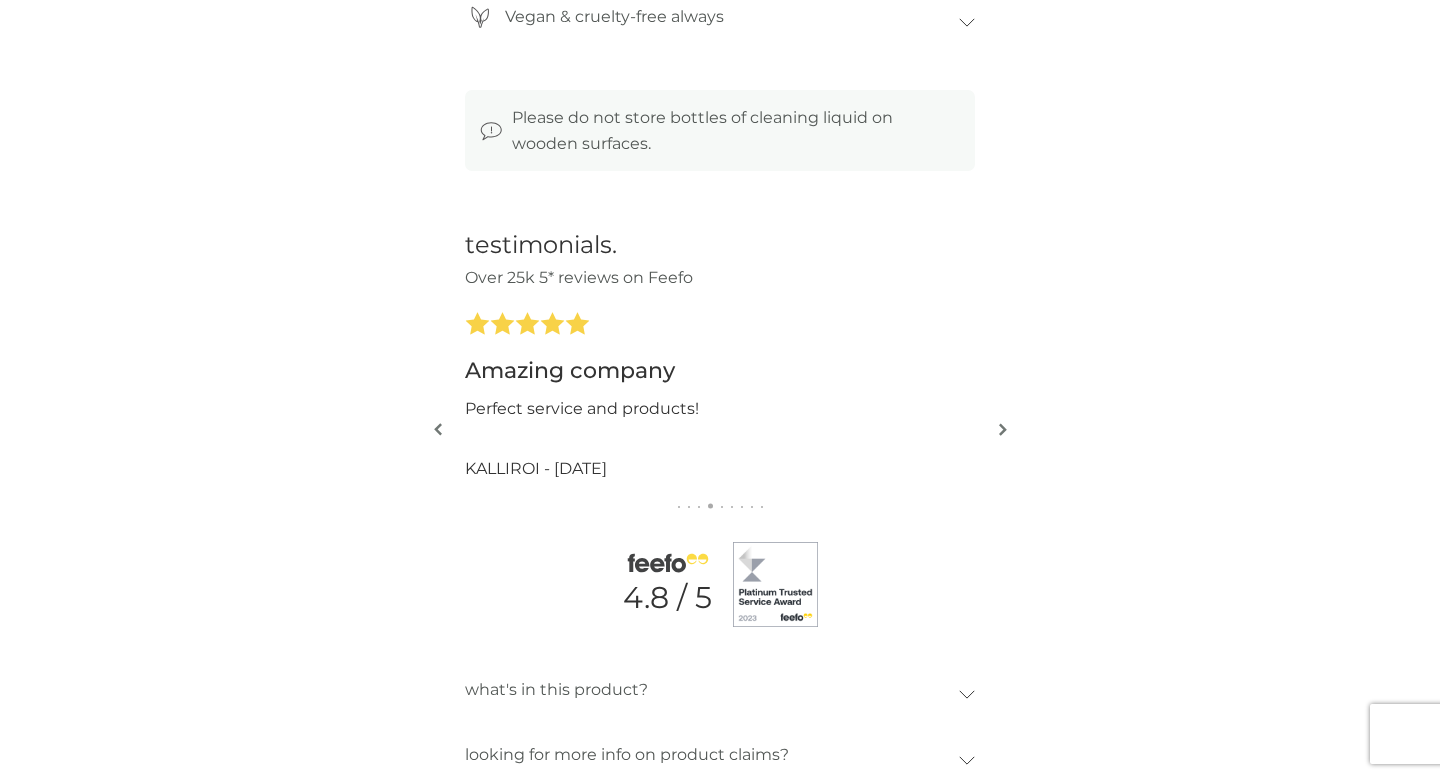 click at bounding box center [1002, 431] 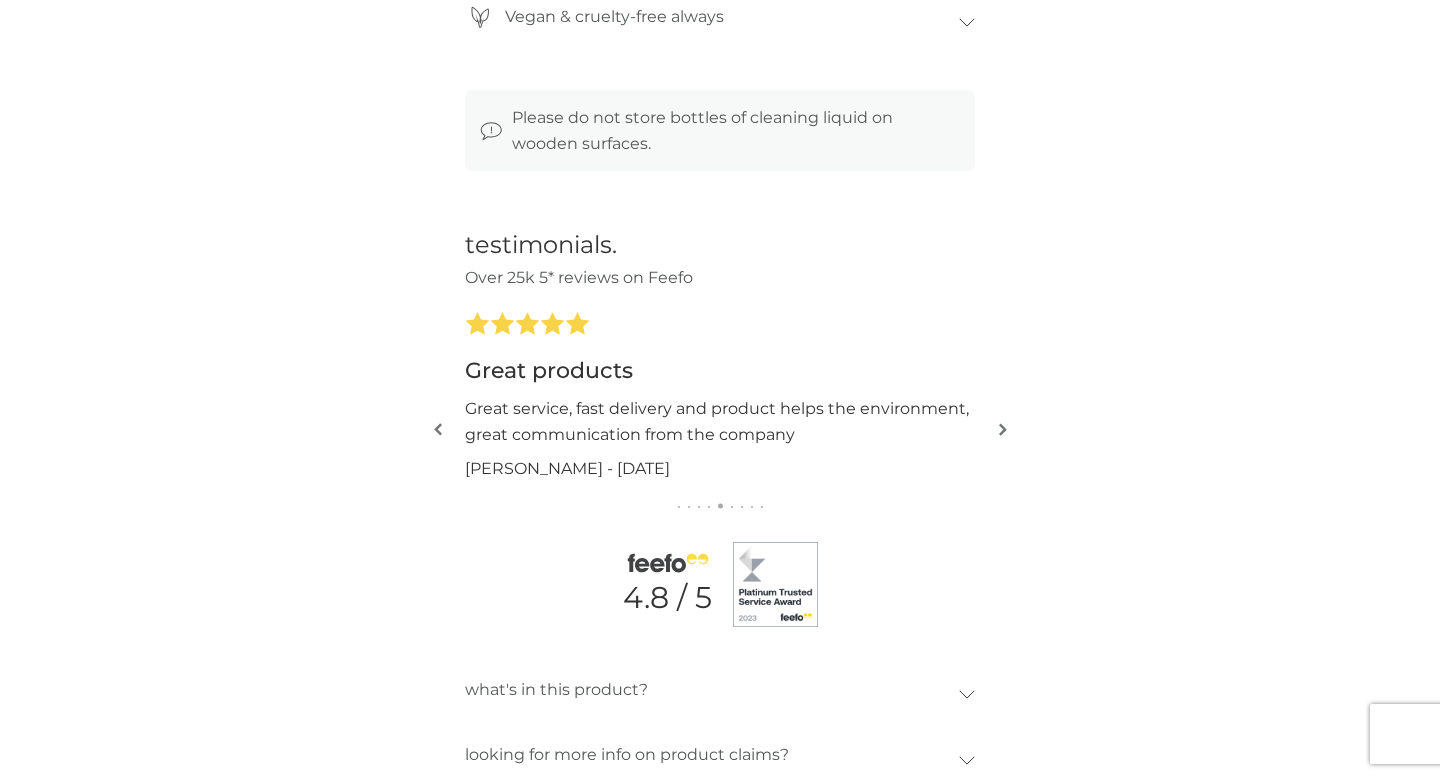 click at bounding box center (1002, 431) 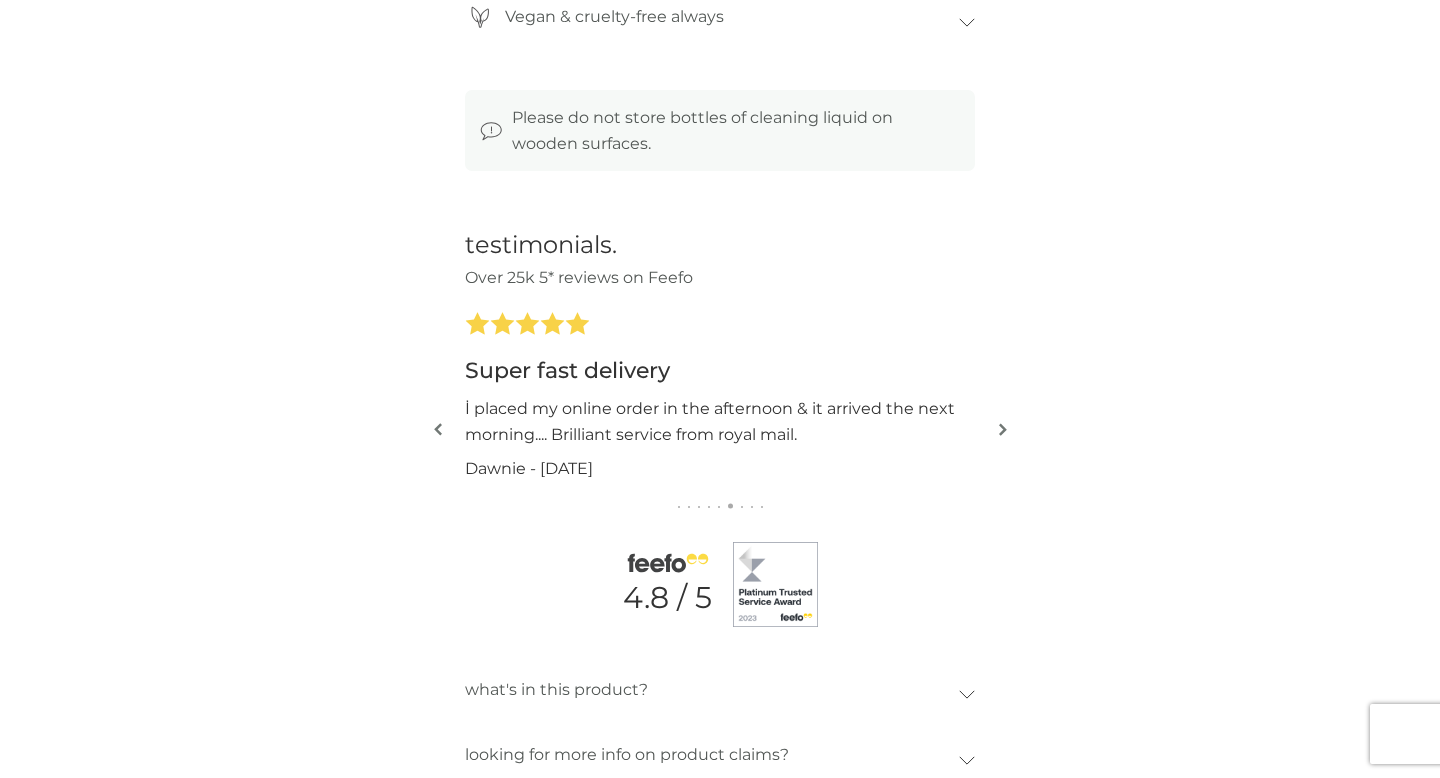 click at bounding box center (1002, 431) 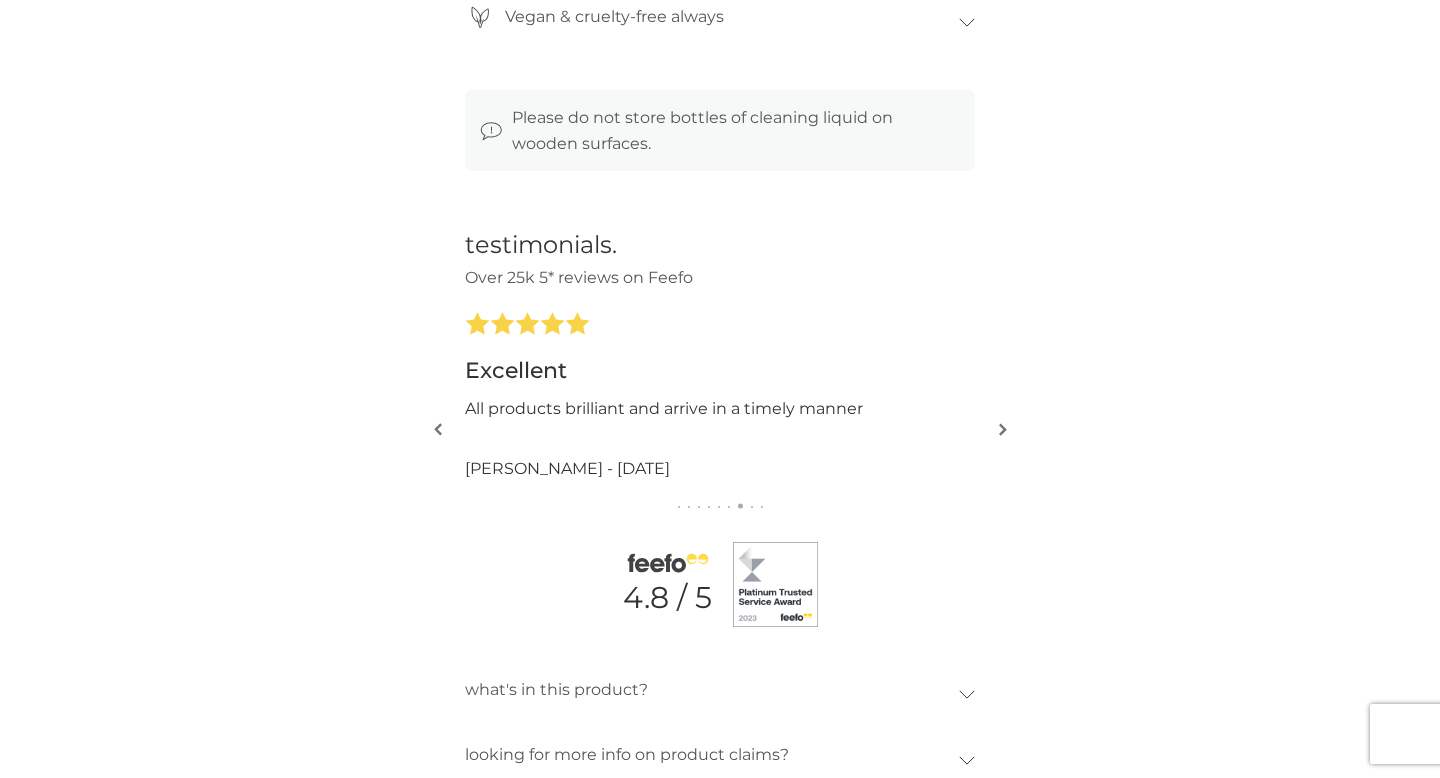 click at bounding box center [1002, 431] 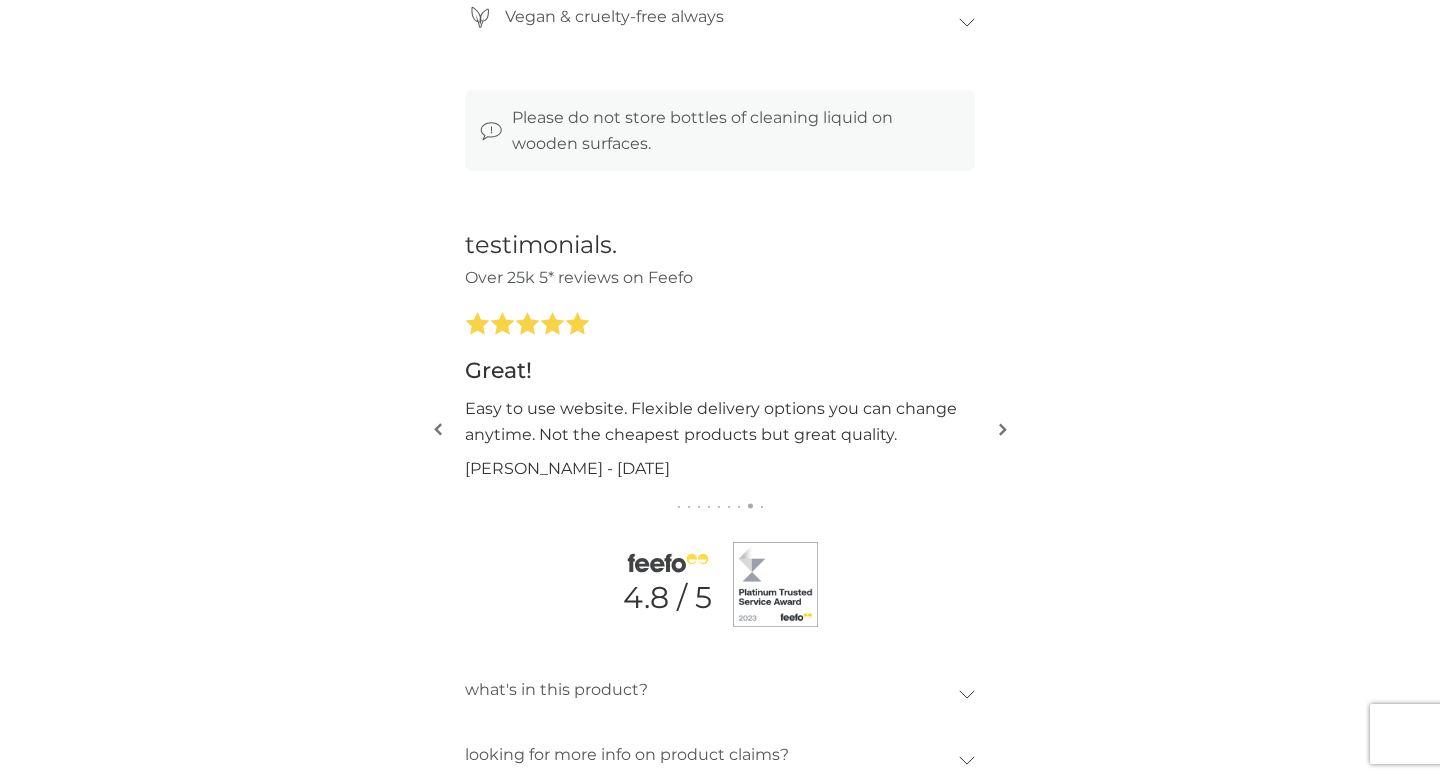 click at bounding box center (1002, 431) 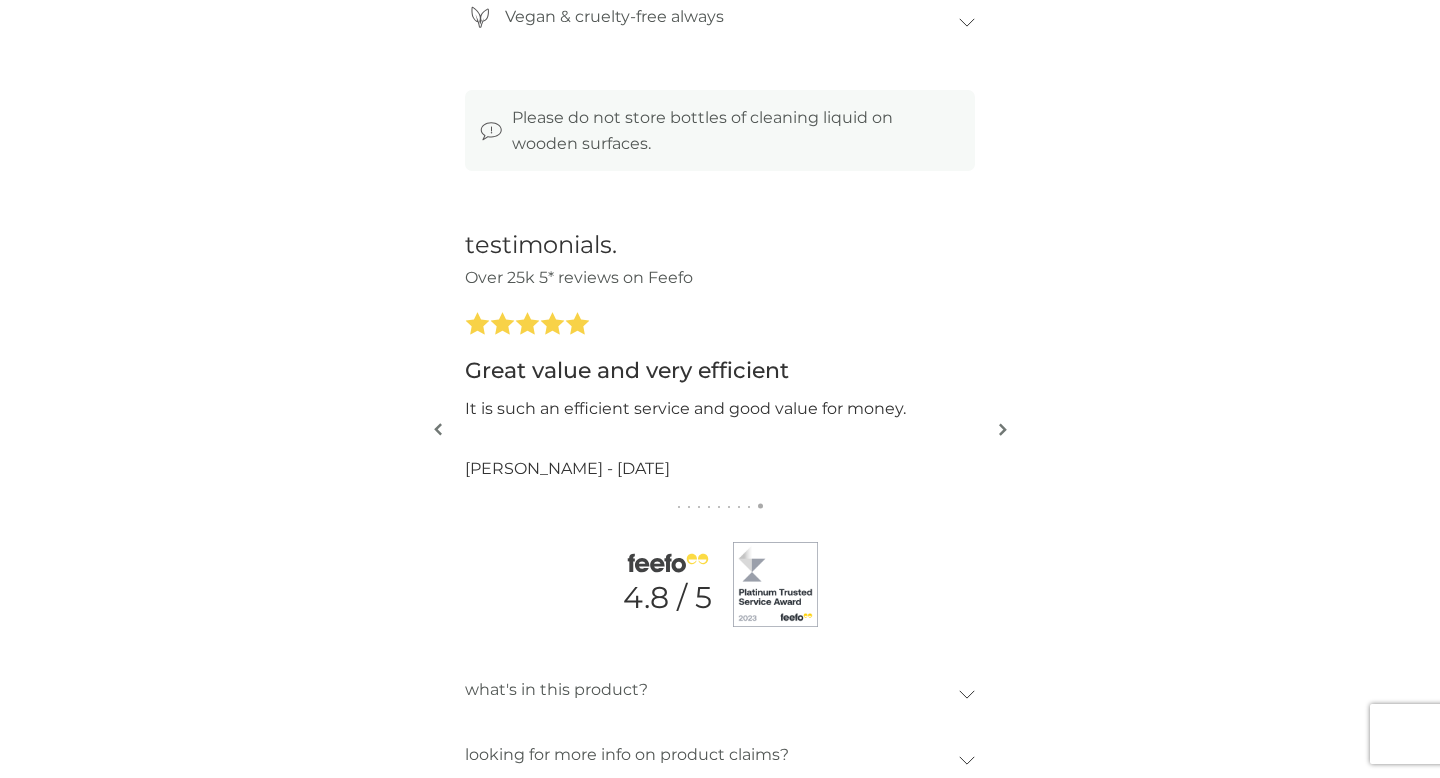 click at bounding box center [1002, 431] 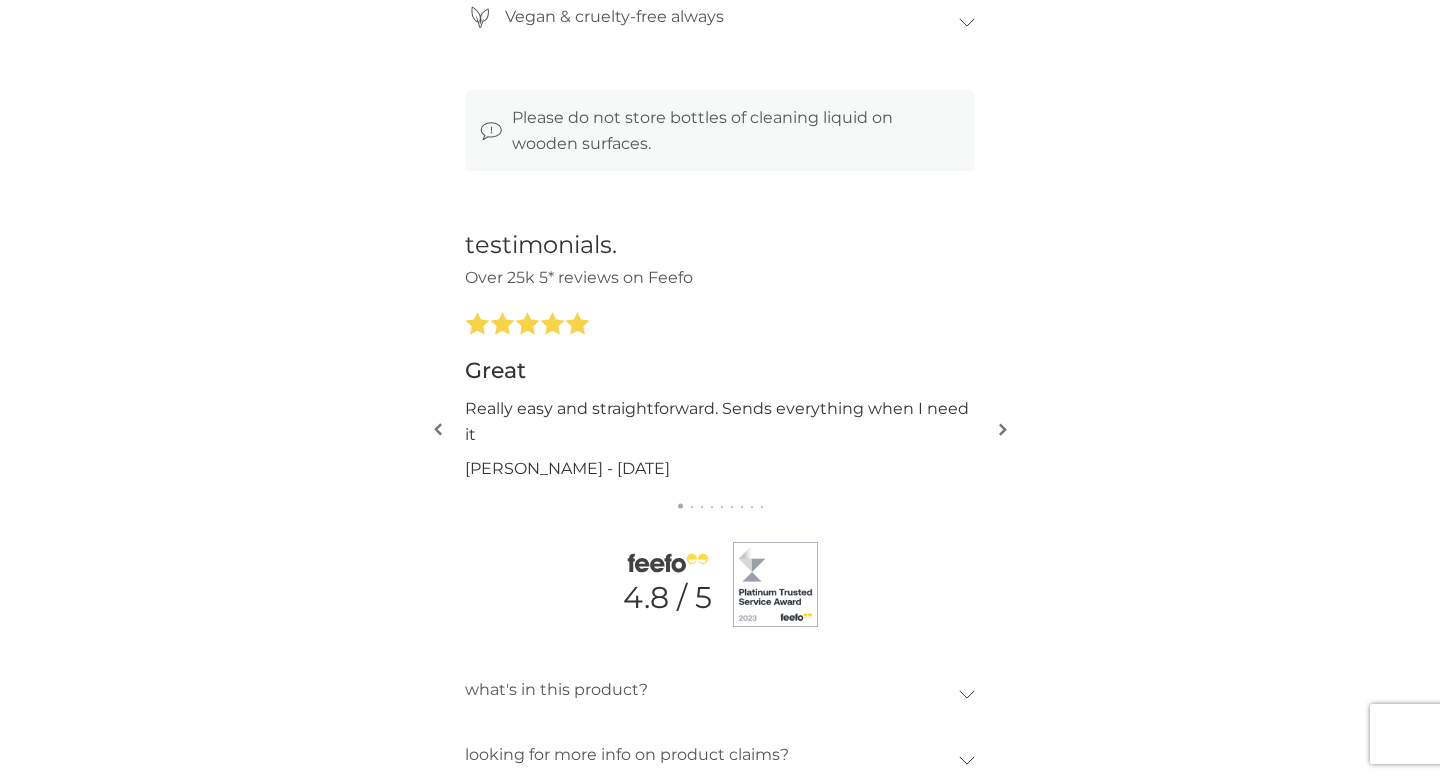 click at bounding box center (1002, 431) 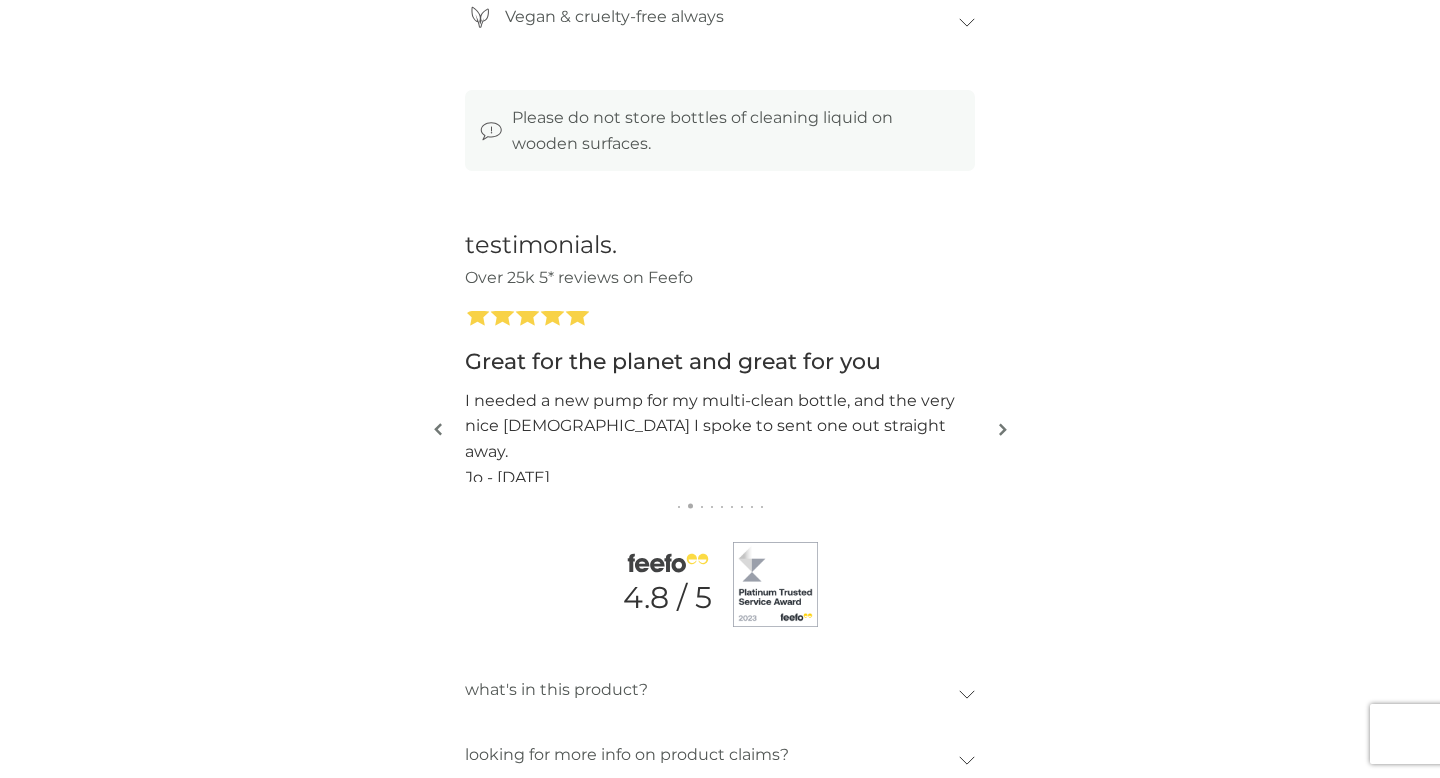 click at bounding box center [1002, 431] 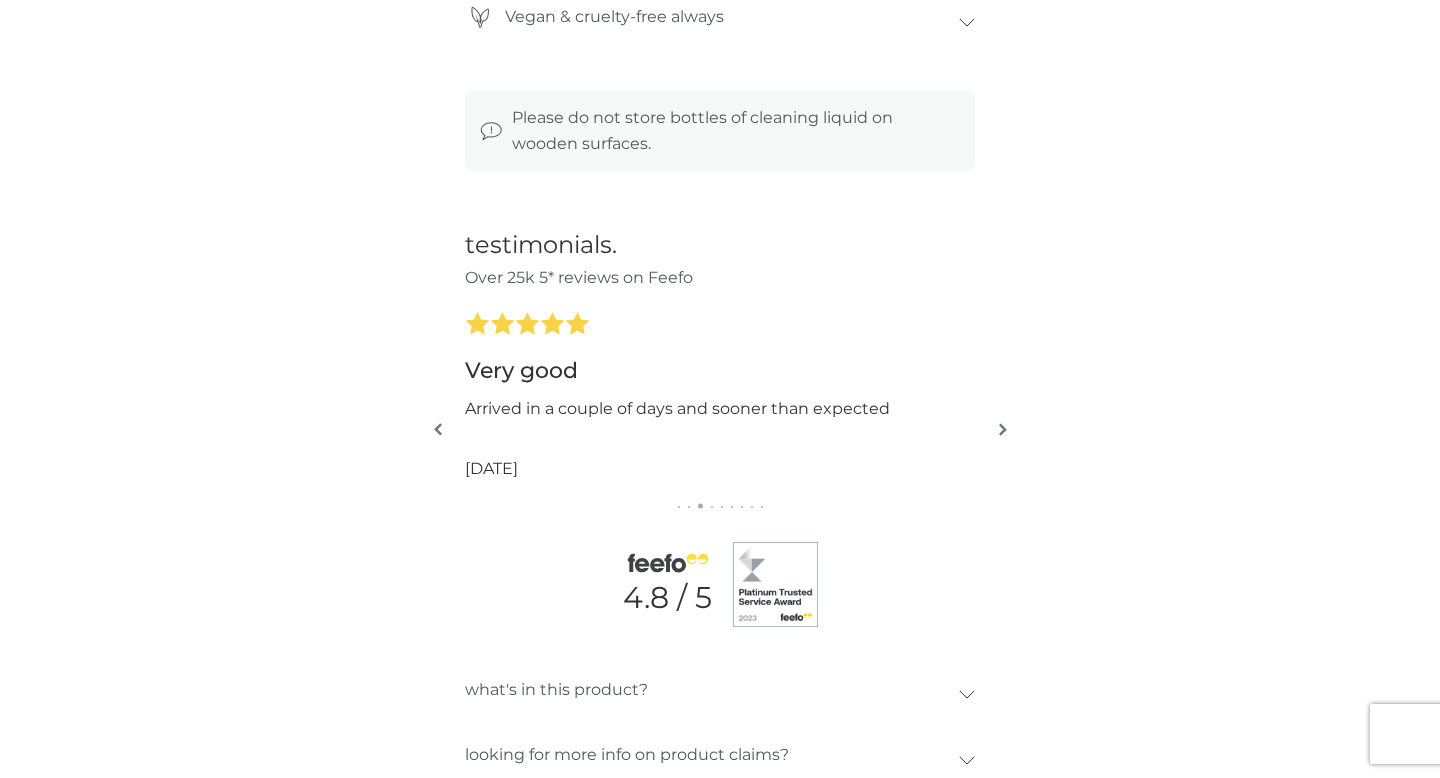 click at bounding box center (1002, 431) 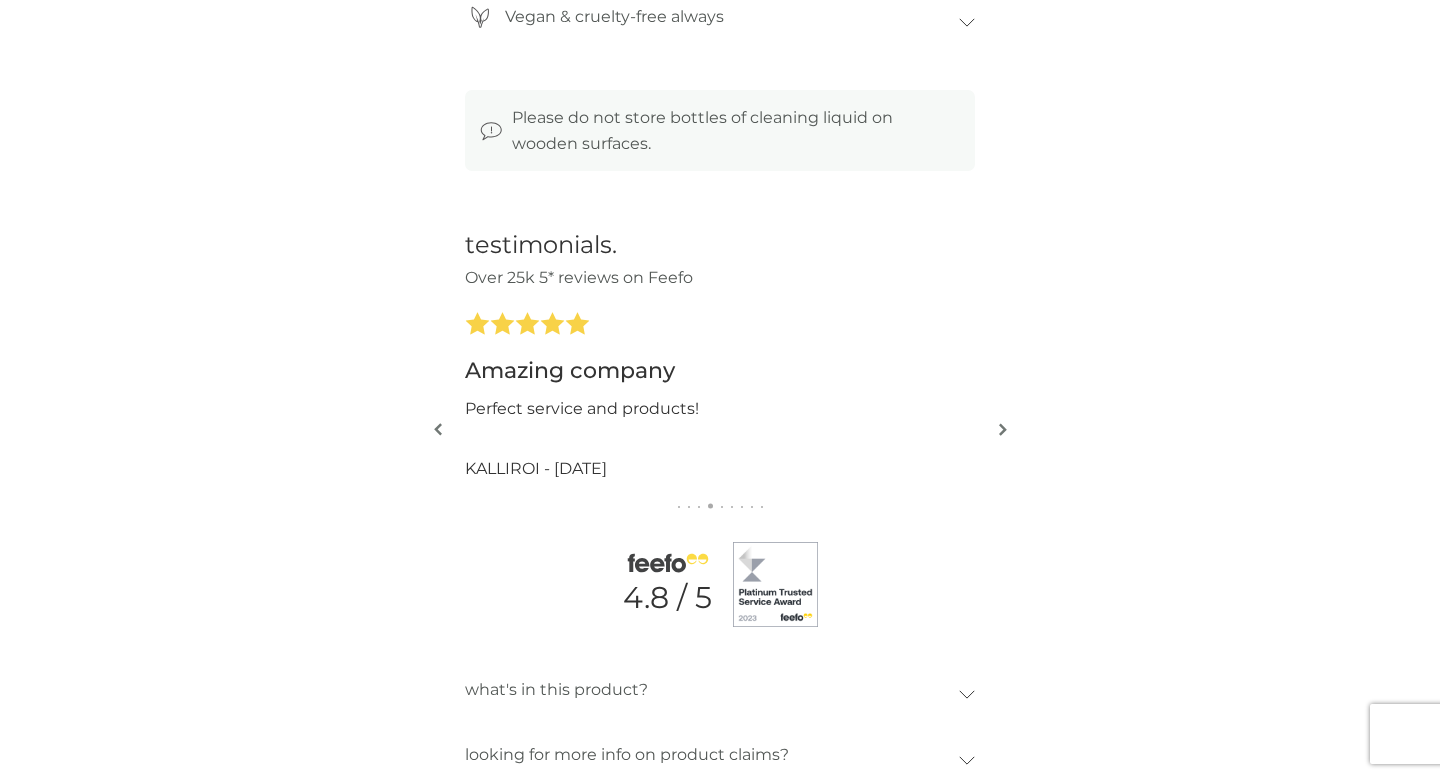 click at bounding box center (1002, 431) 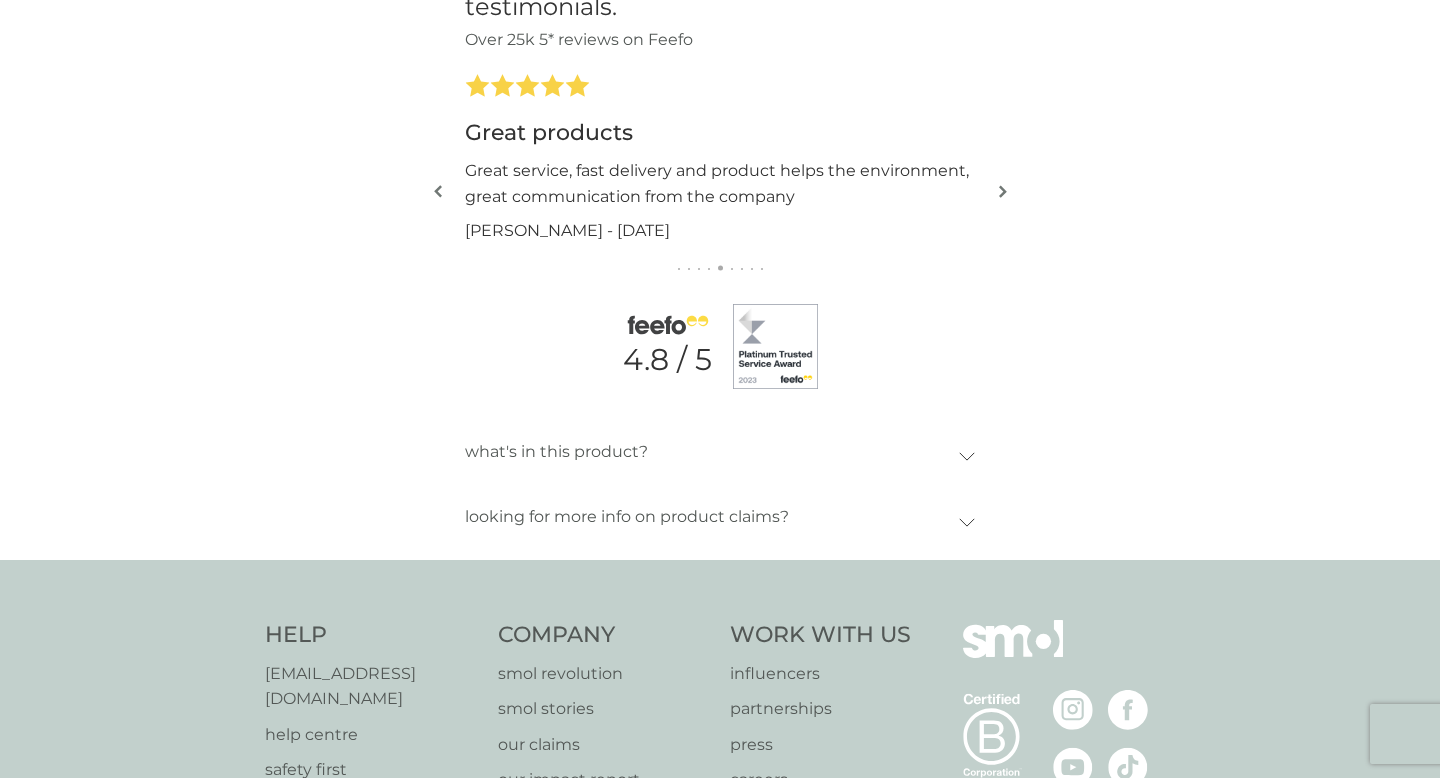 scroll, scrollTop: 2392, scrollLeft: 0, axis: vertical 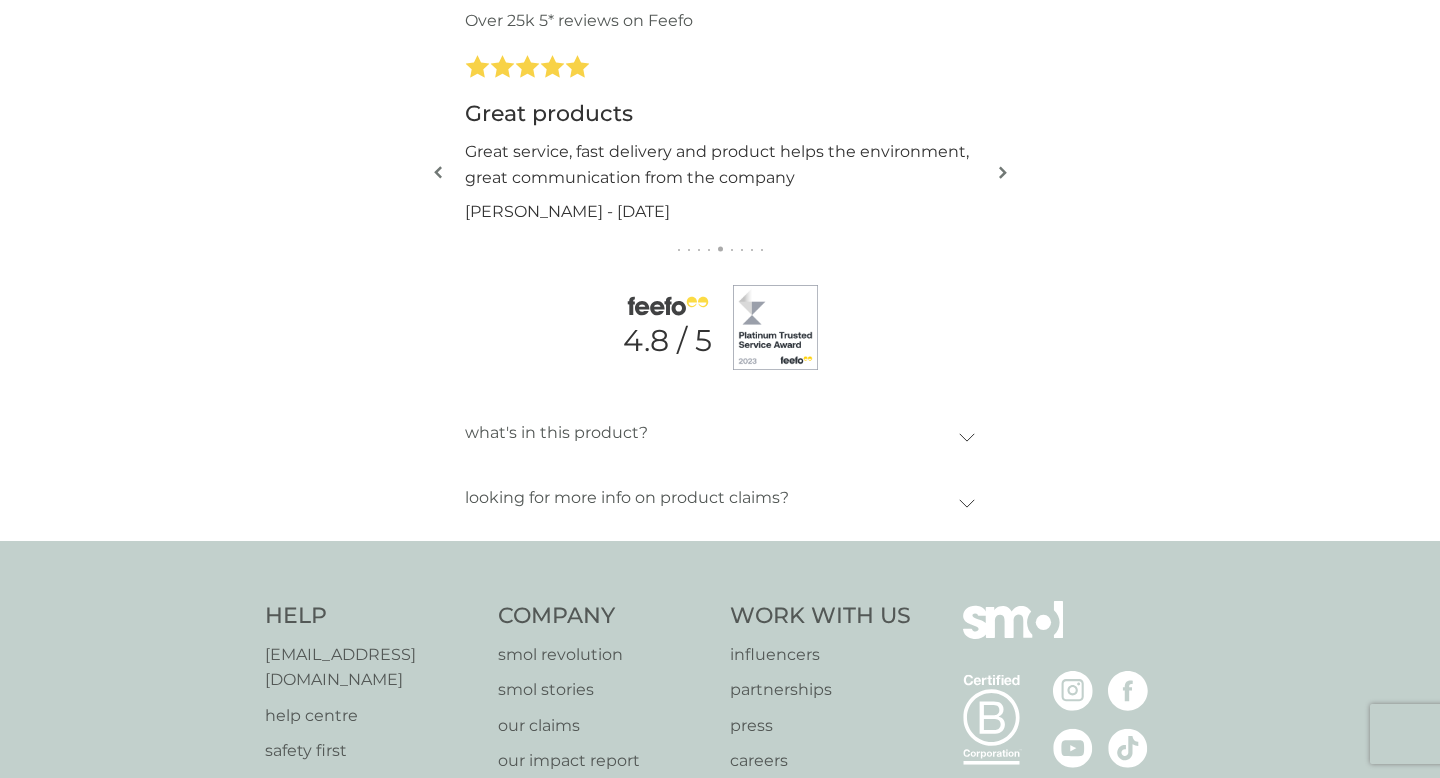 click on "what's in this product?" at bounding box center (712, 433) 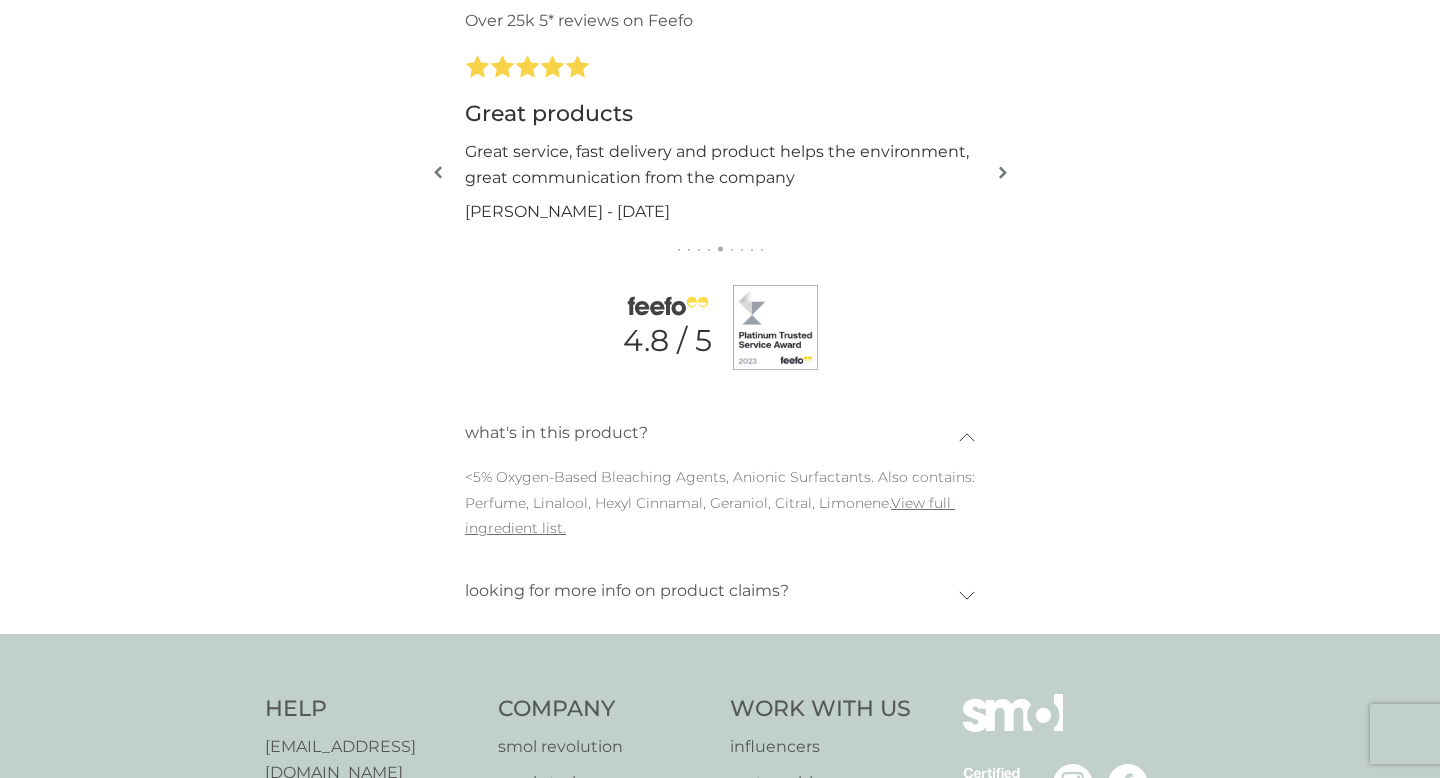 click on "looking for more info on product claims?" at bounding box center (712, 591) 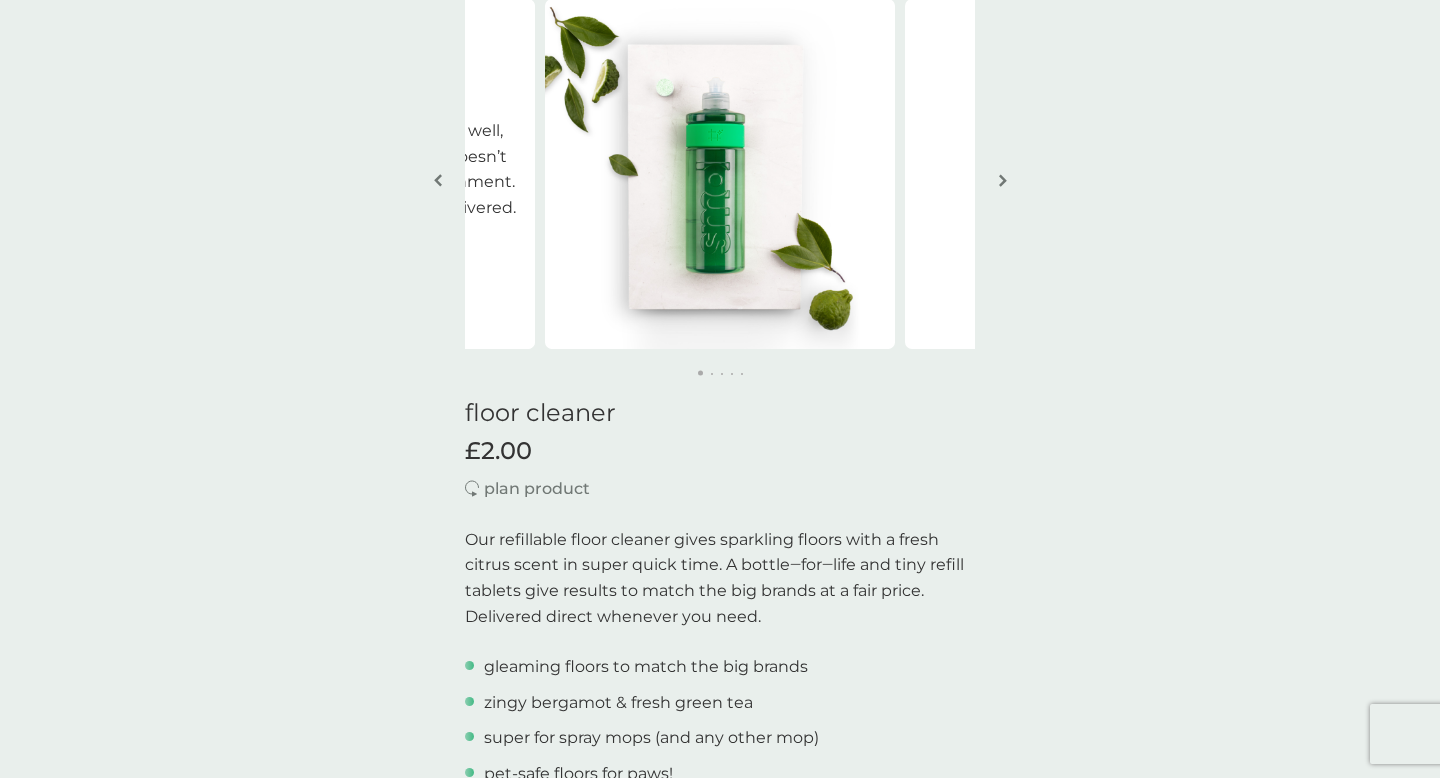 scroll, scrollTop: 0, scrollLeft: 0, axis: both 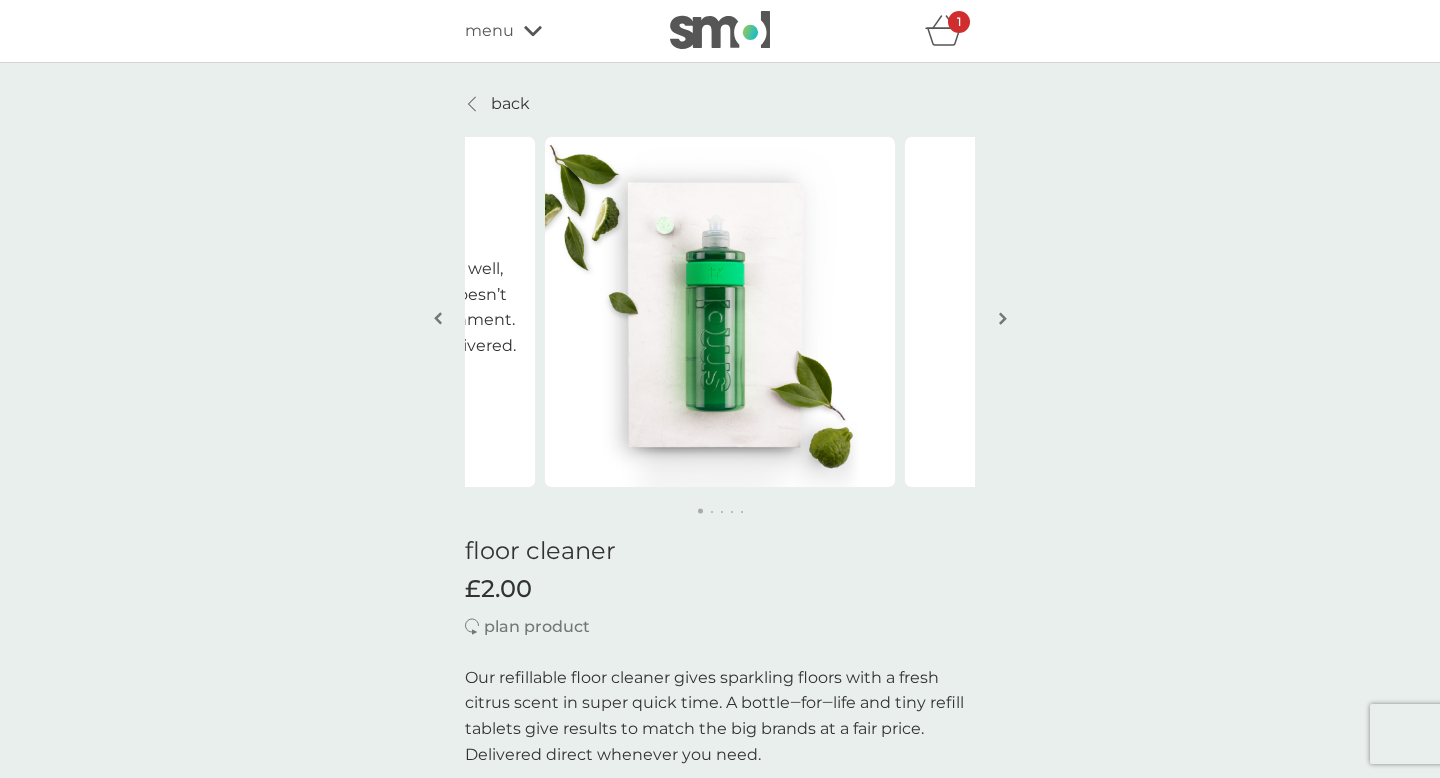 click at bounding box center [1003, 318] 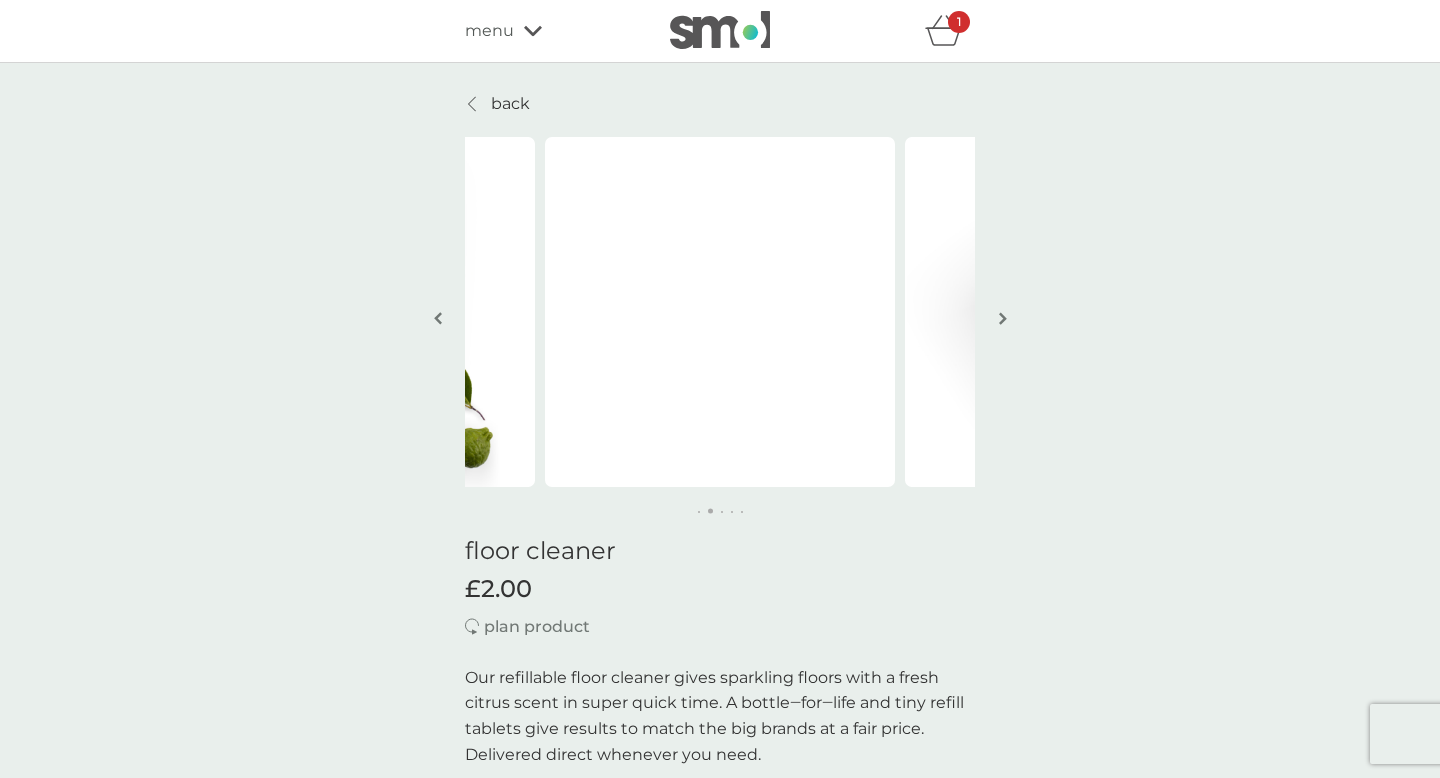 click at bounding box center [1003, 318] 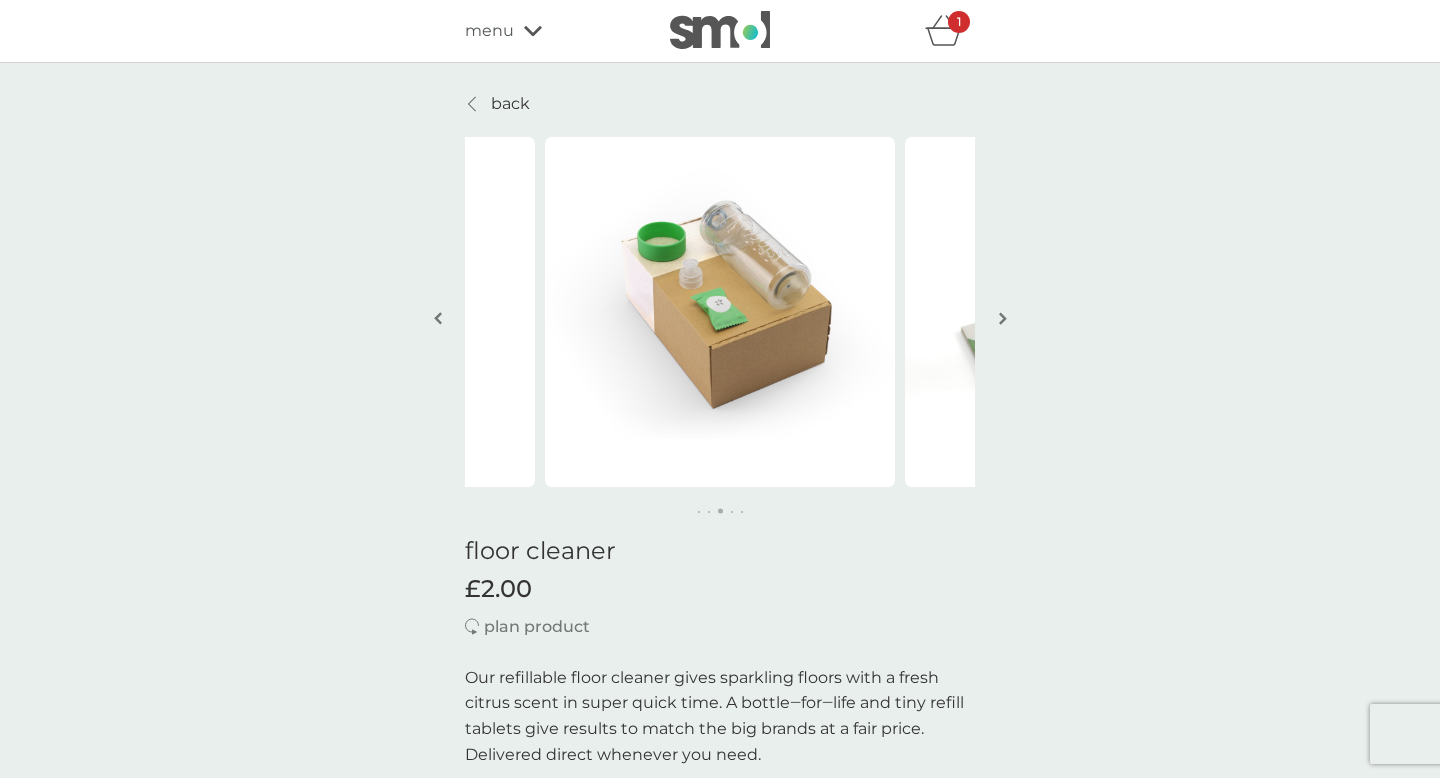 click at bounding box center [1003, 318] 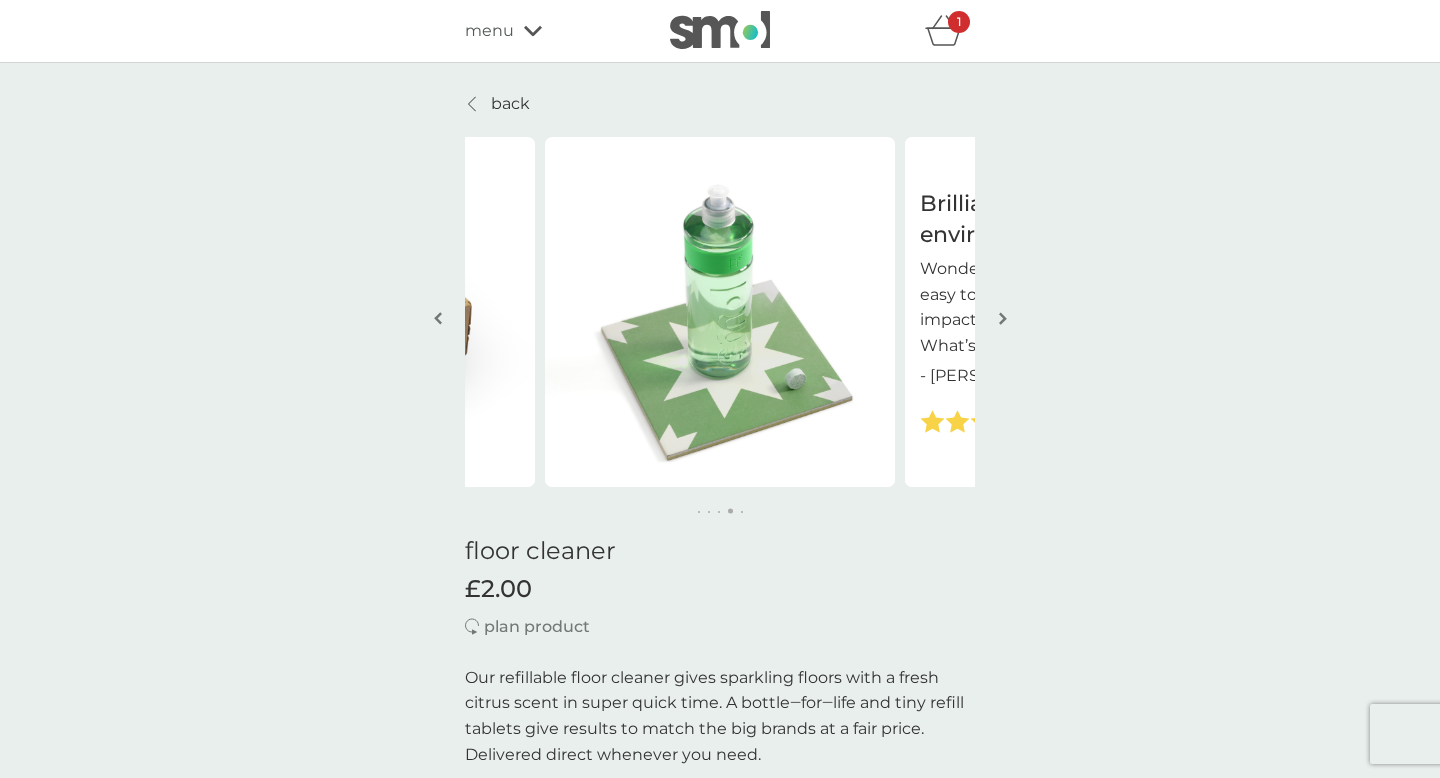 click at bounding box center (1003, 318) 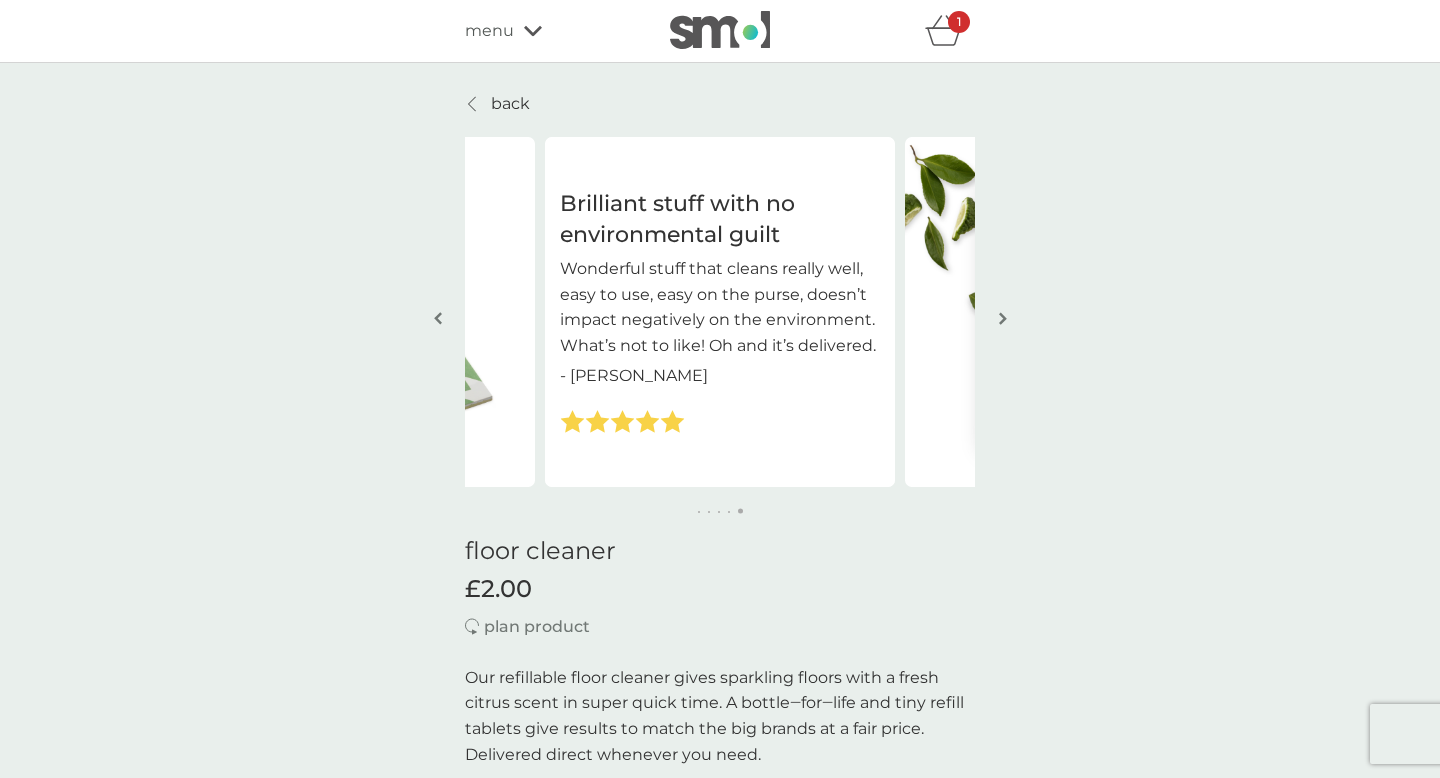 click at bounding box center (1003, 318) 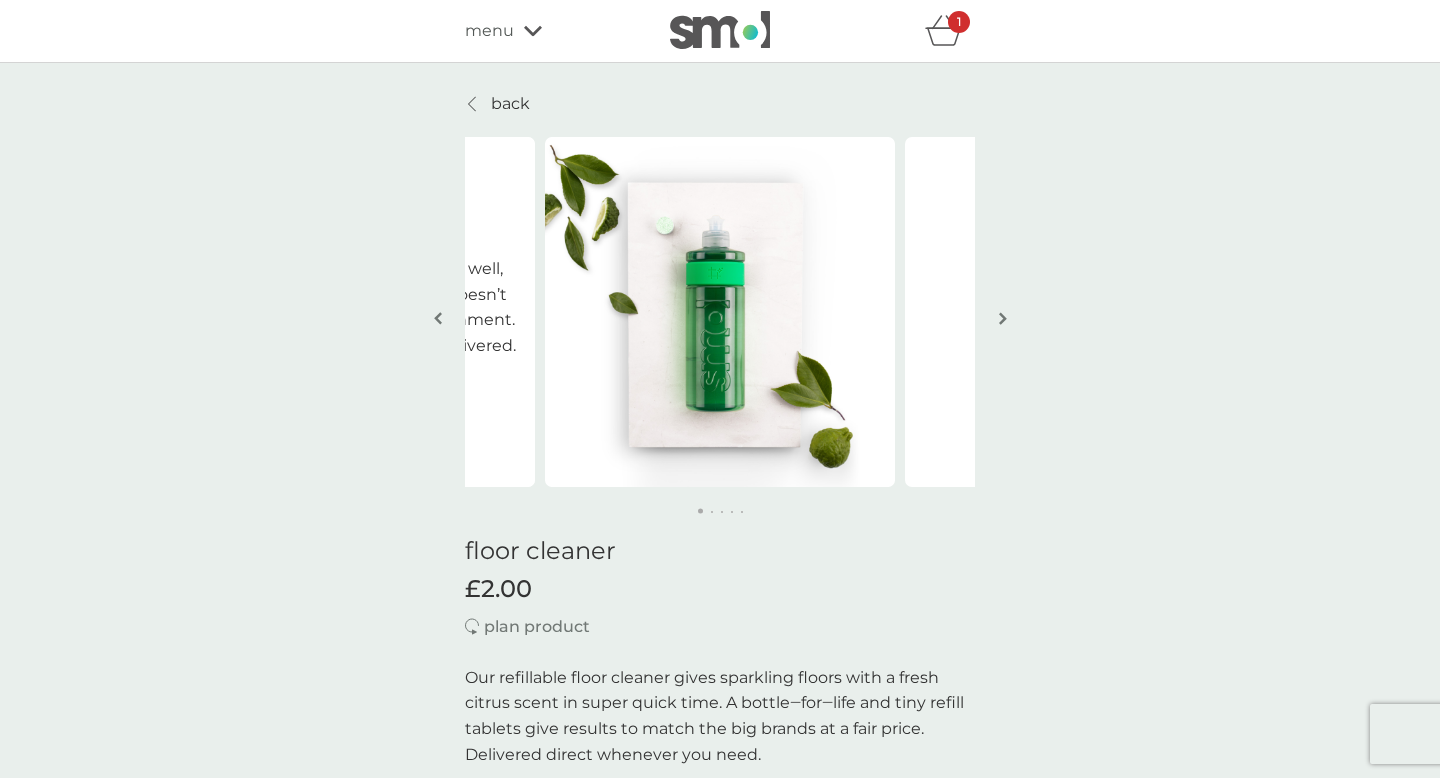 click at bounding box center [1003, 318] 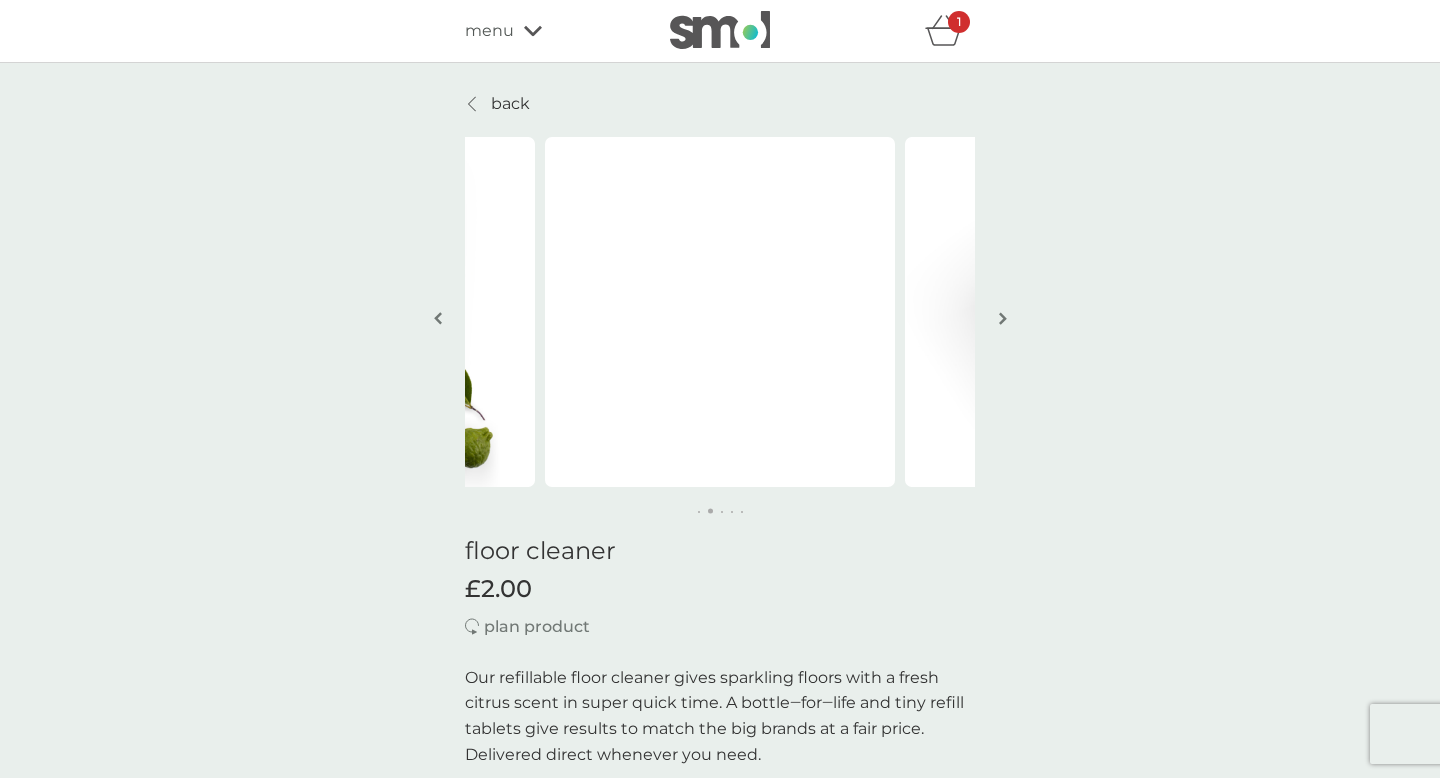 click at bounding box center (1003, 318) 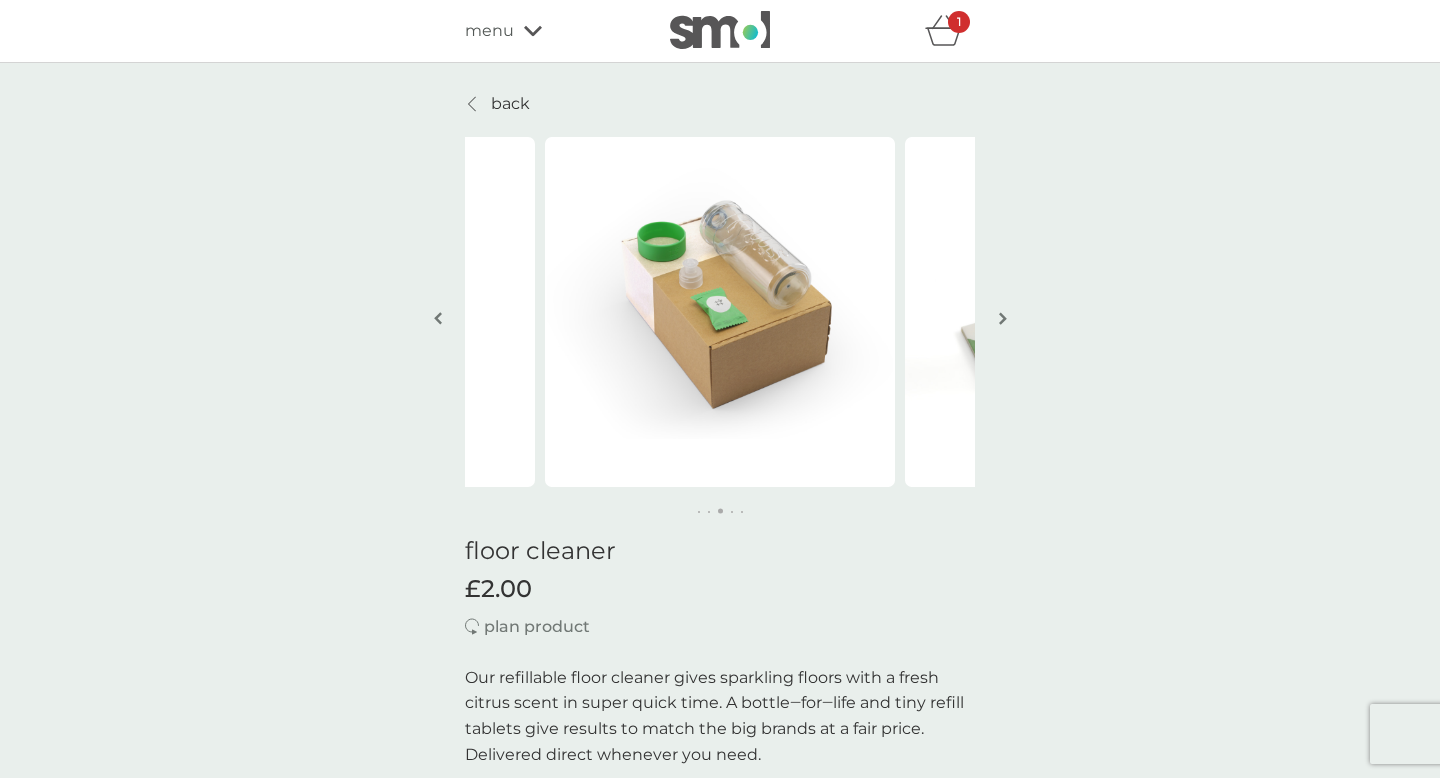 click at bounding box center [1003, 318] 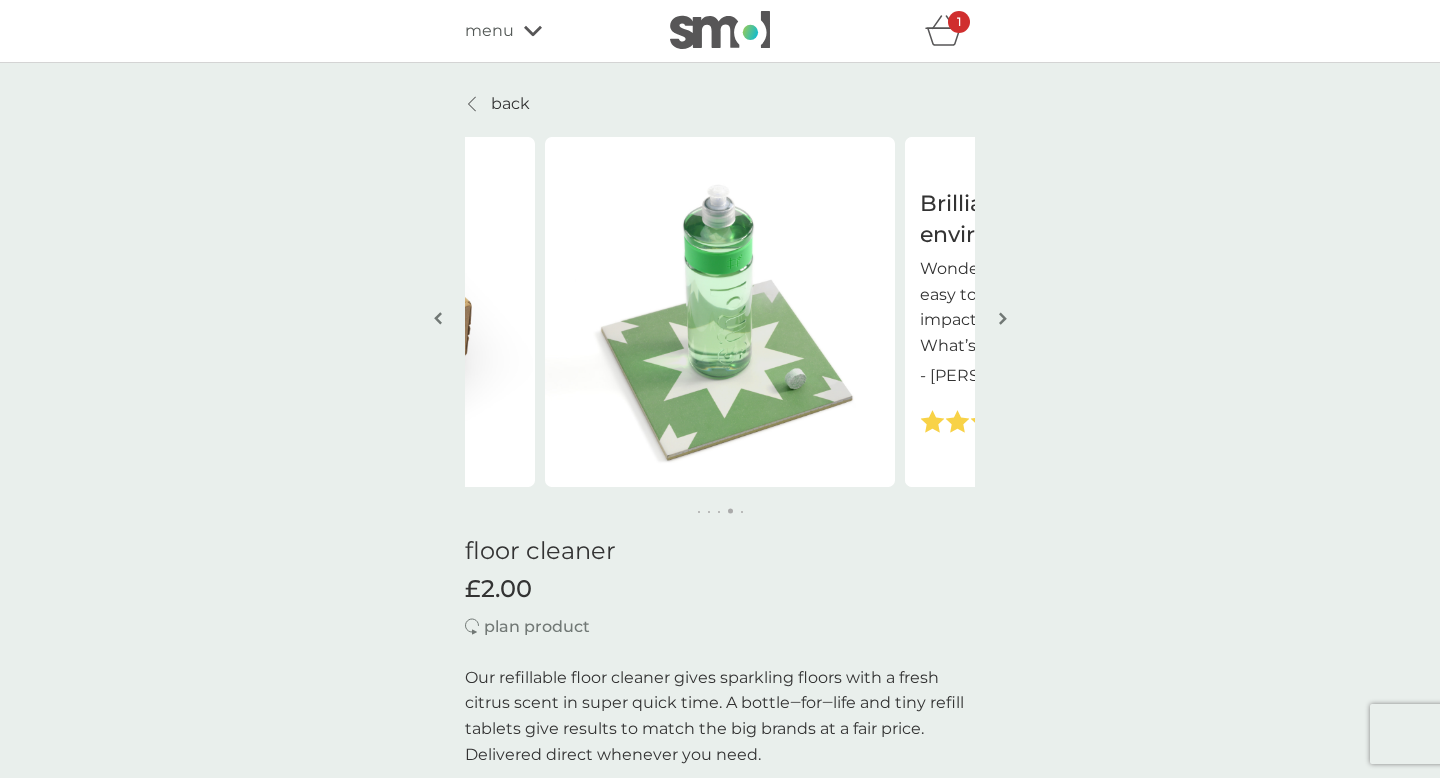 click at bounding box center (1003, 318) 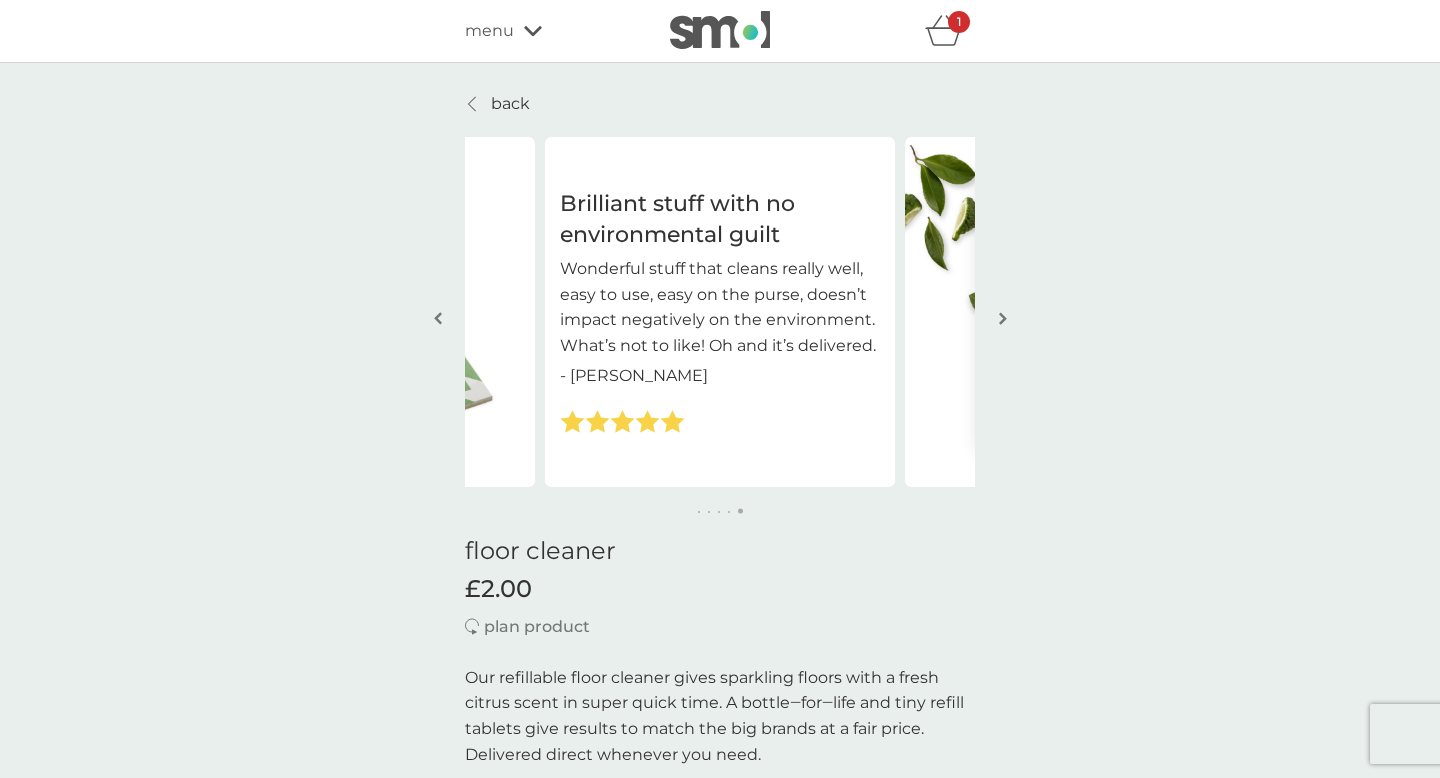 click at bounding box center [1003, 318] 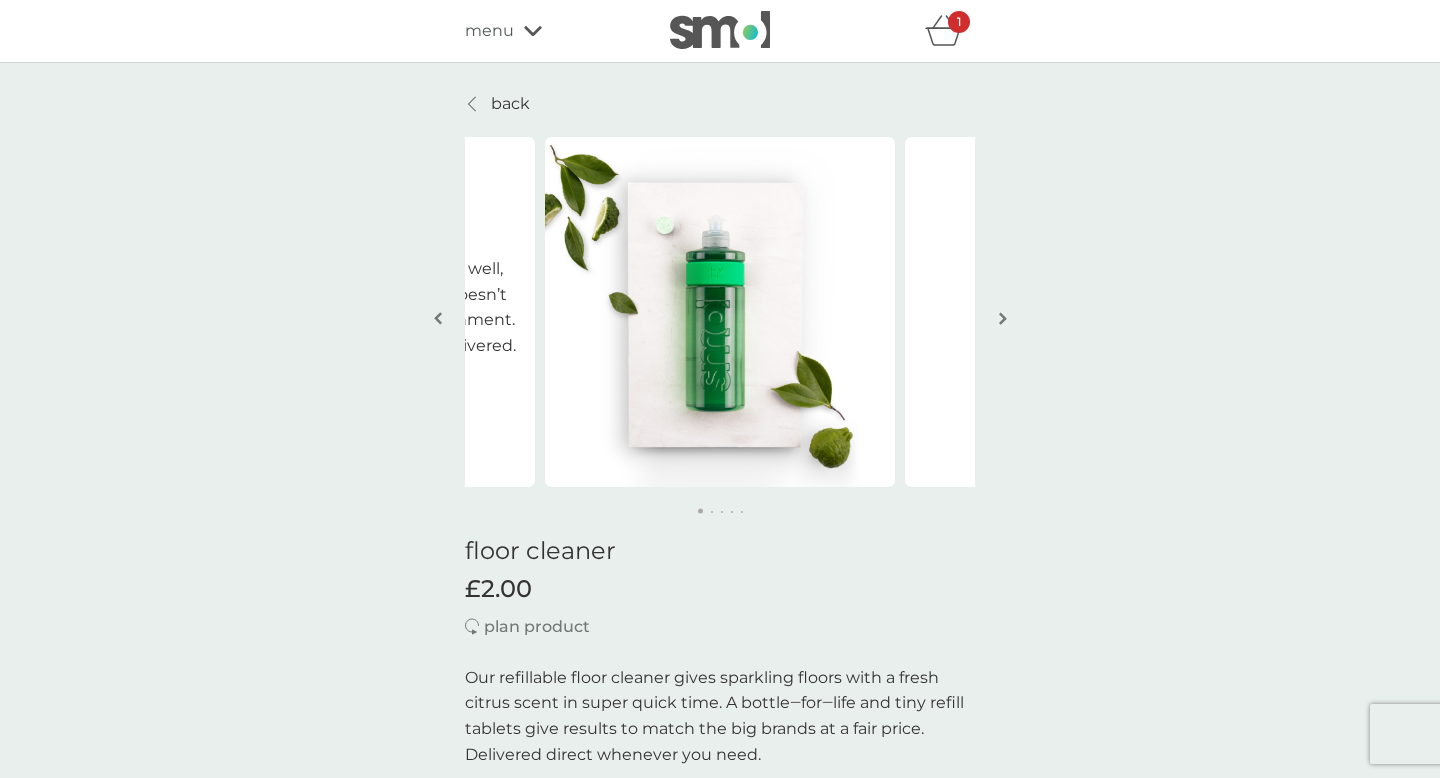 click at bounding box center [1003, 318] 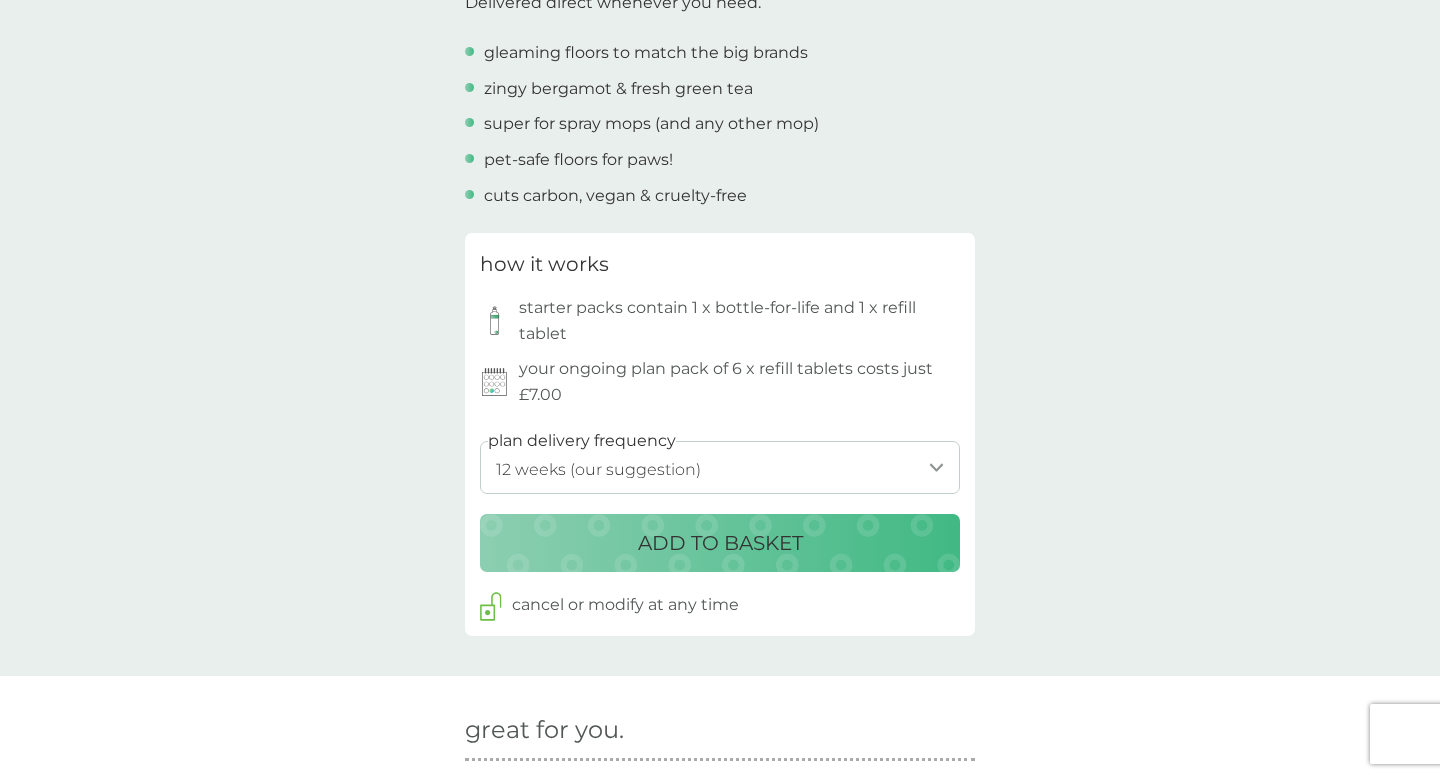 scroll, scrollTop: 835, scrollLeft: 0, axis: vertical 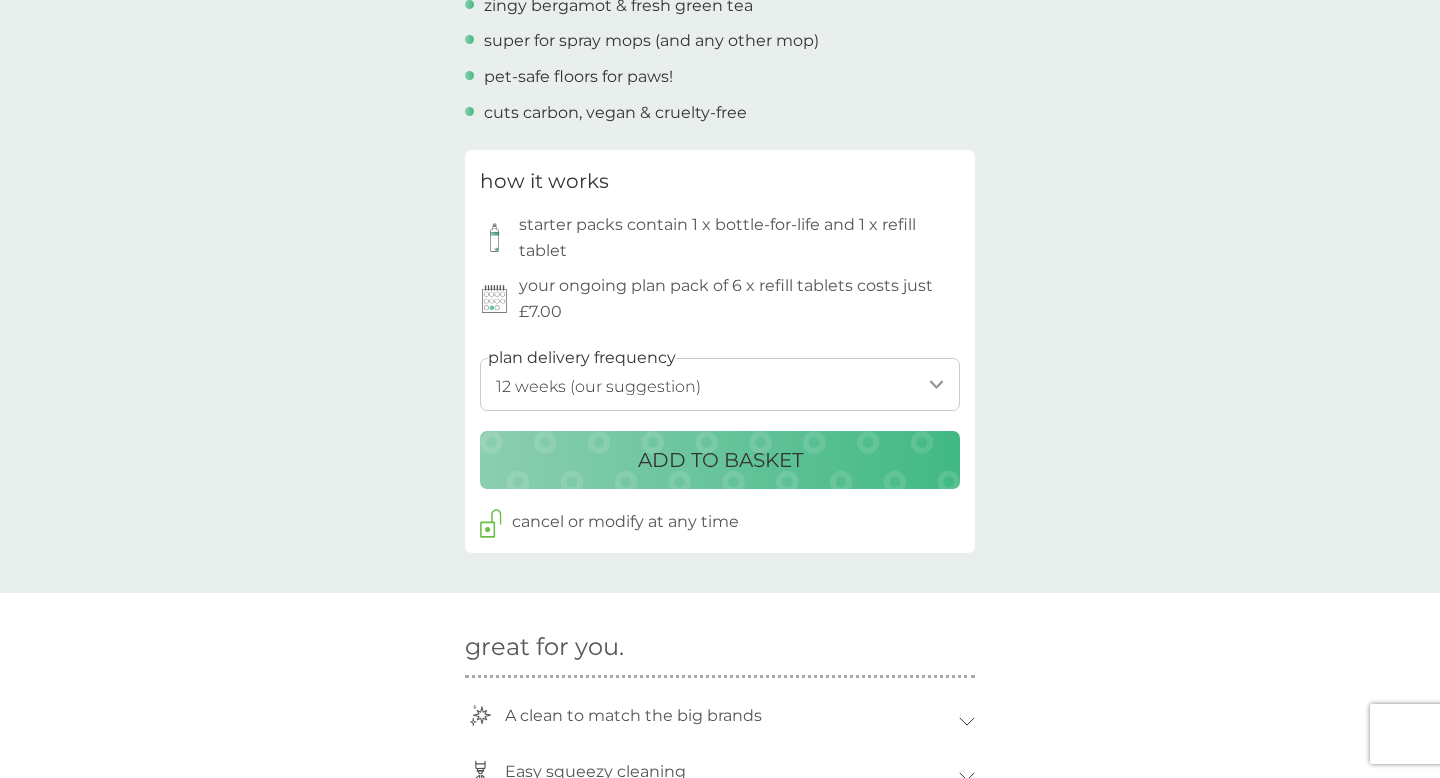 click on "1 week  2 weeks  3 weeks  4 weeks  5 weeks  6 weeks  7 weeks  8 weeks  9 weeks  10 weeks  11 weeks  12 weeks (our suggestion) 13 weeks  14 weeks  15 weeks  16 weeks  17 weeks  18 weeks  19 weeks  20 weeks  21 weeks  22 weeks  23 weeks  24 weeks  25 weeks  26 weeks" at bounding box center (720, 384) 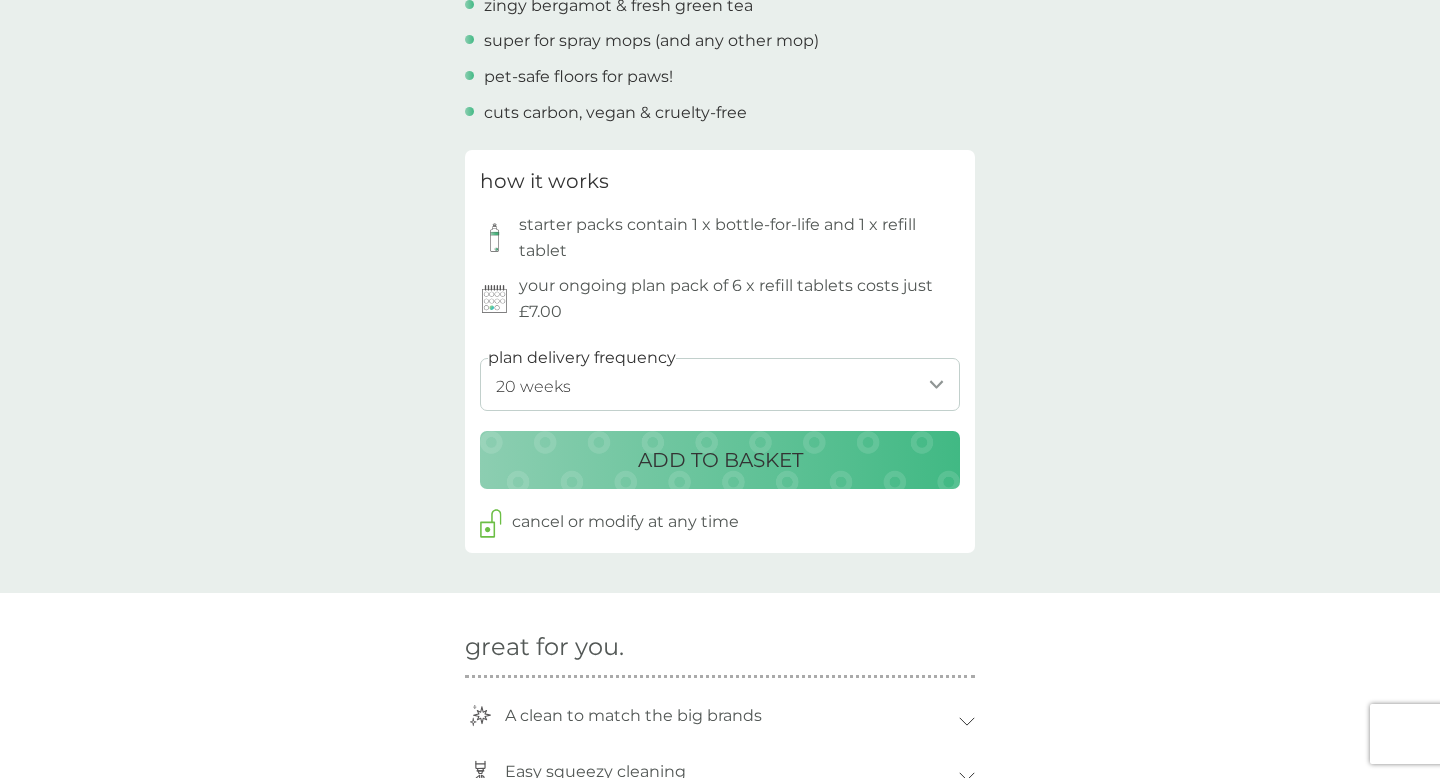 click on "how it works starter packs contain 1 x bottle-for-life and 1 x refill tablet your ongoing plan pack of 6 x refill tablets costs just £7.00 plan delivery frequency 1 week  2 weeks  3 weeks  4 weeks  5 weeks  6 weeks  7 weeks  8 weeks  9 weeks  10 weeks  11 weeks  12 weeks (our suggestion) 13 weeks  14 weeks  15 weeks  16 weeks  17 weeks  18 weeks  19 weeks  20 weeks  21 weeks  22 weeks  23 weeks  24 weeks  25 weeks  26 weeks  ADD TO BASKET cancel or modify at any time" at bounding box center (720, 351) 